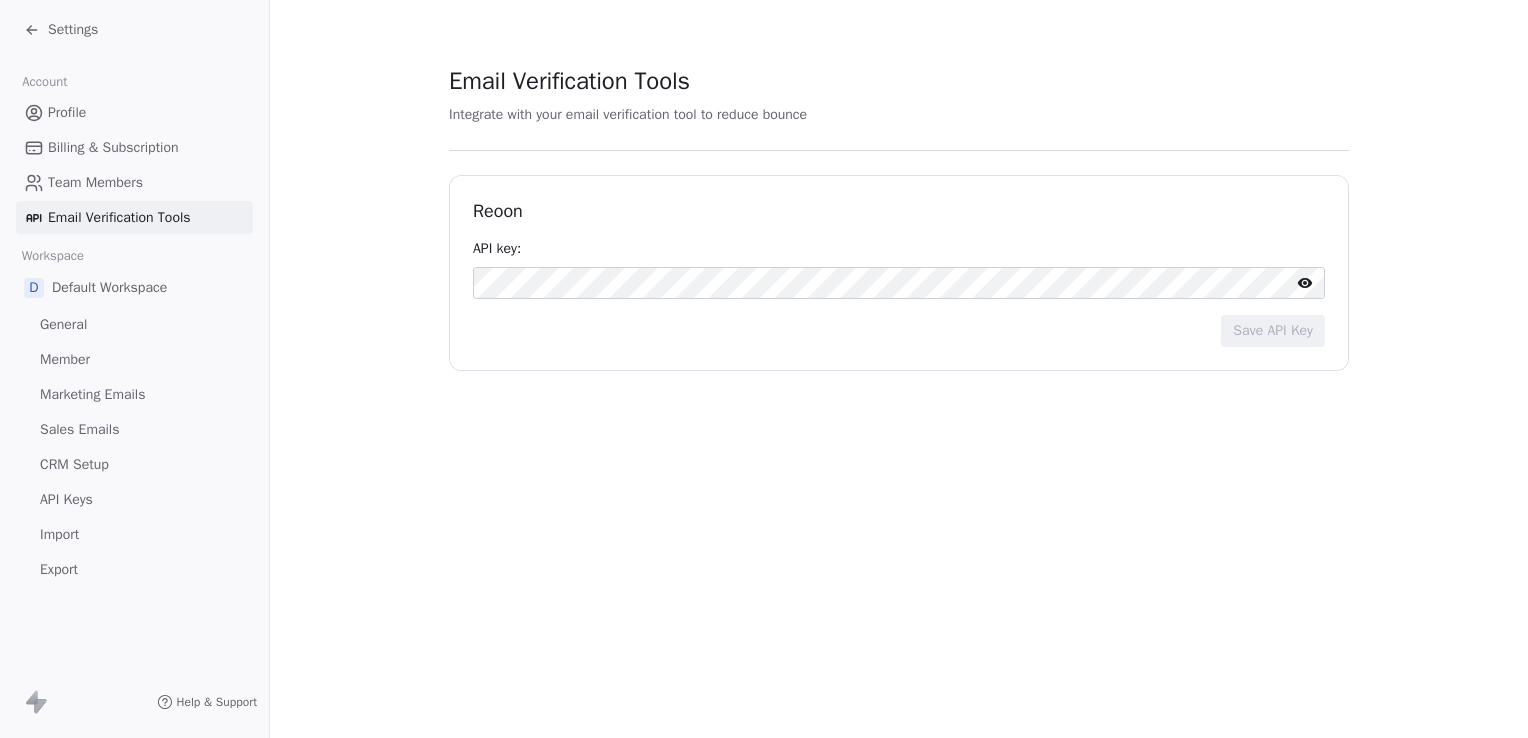 scroll, scrollTop: 0, scrollLeft: 0, axis: both 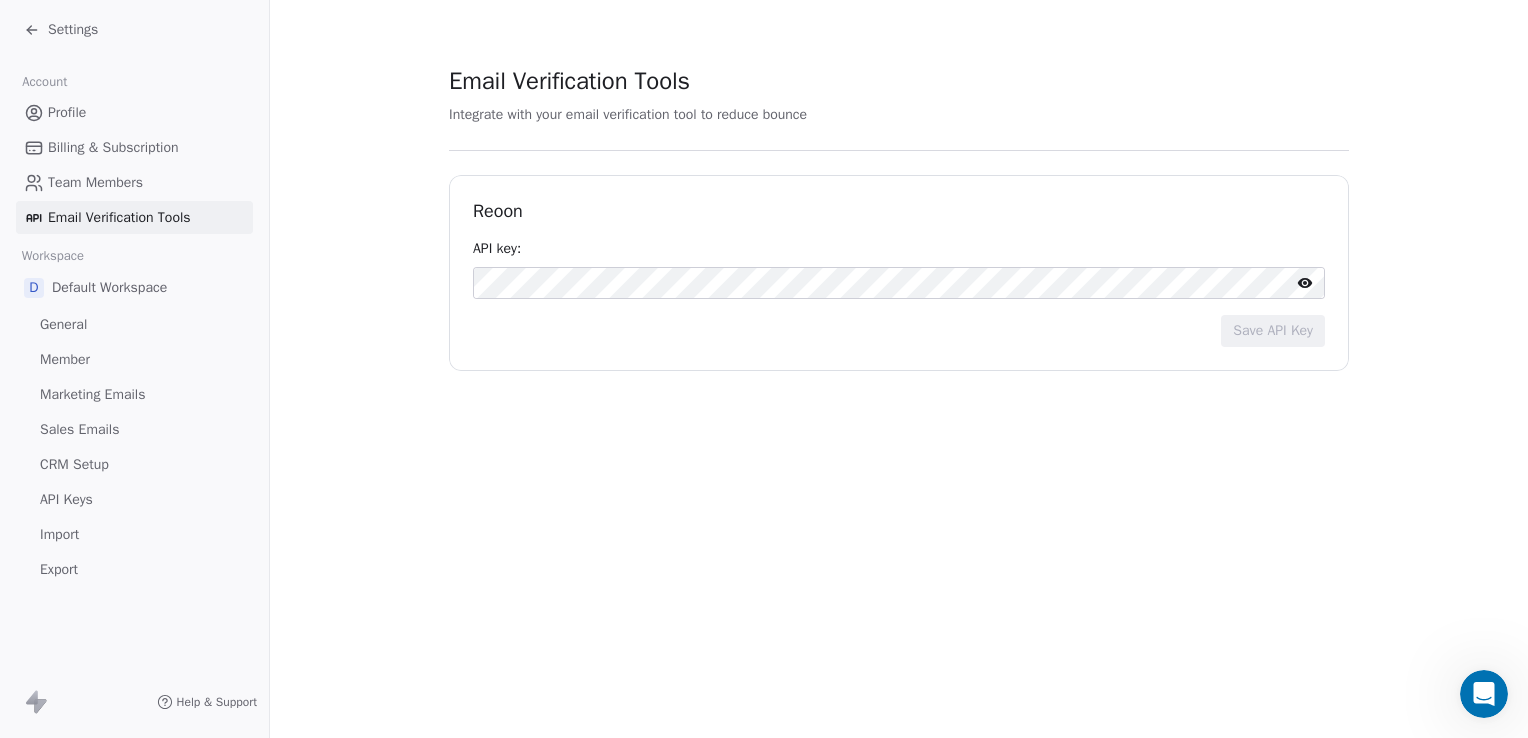 click on "Settings" at bounding box center [61, 30] 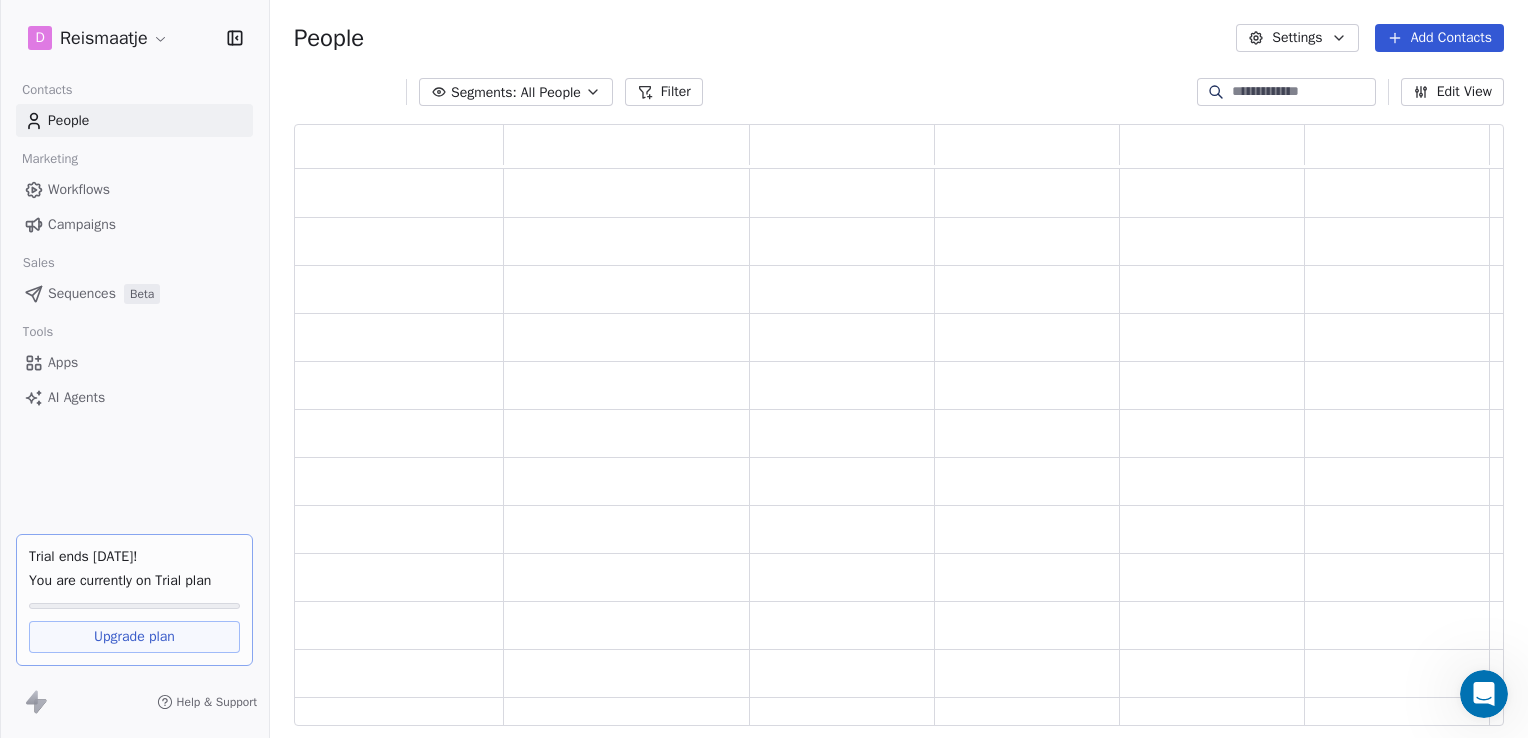 scroll, scrollTop: 16, scrollLeft: 16, axis: both 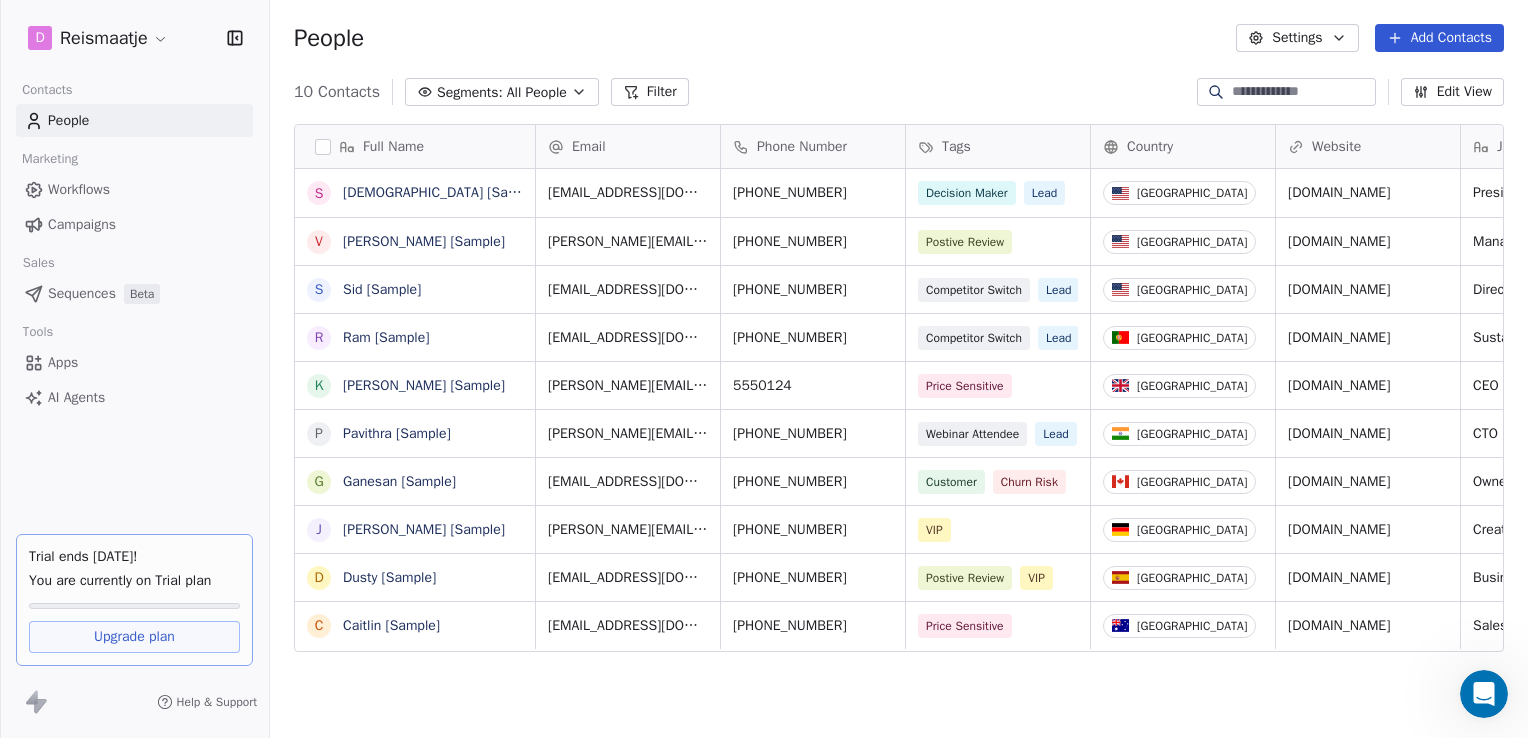 click on "Settings" at bounding box center (1297, 38) 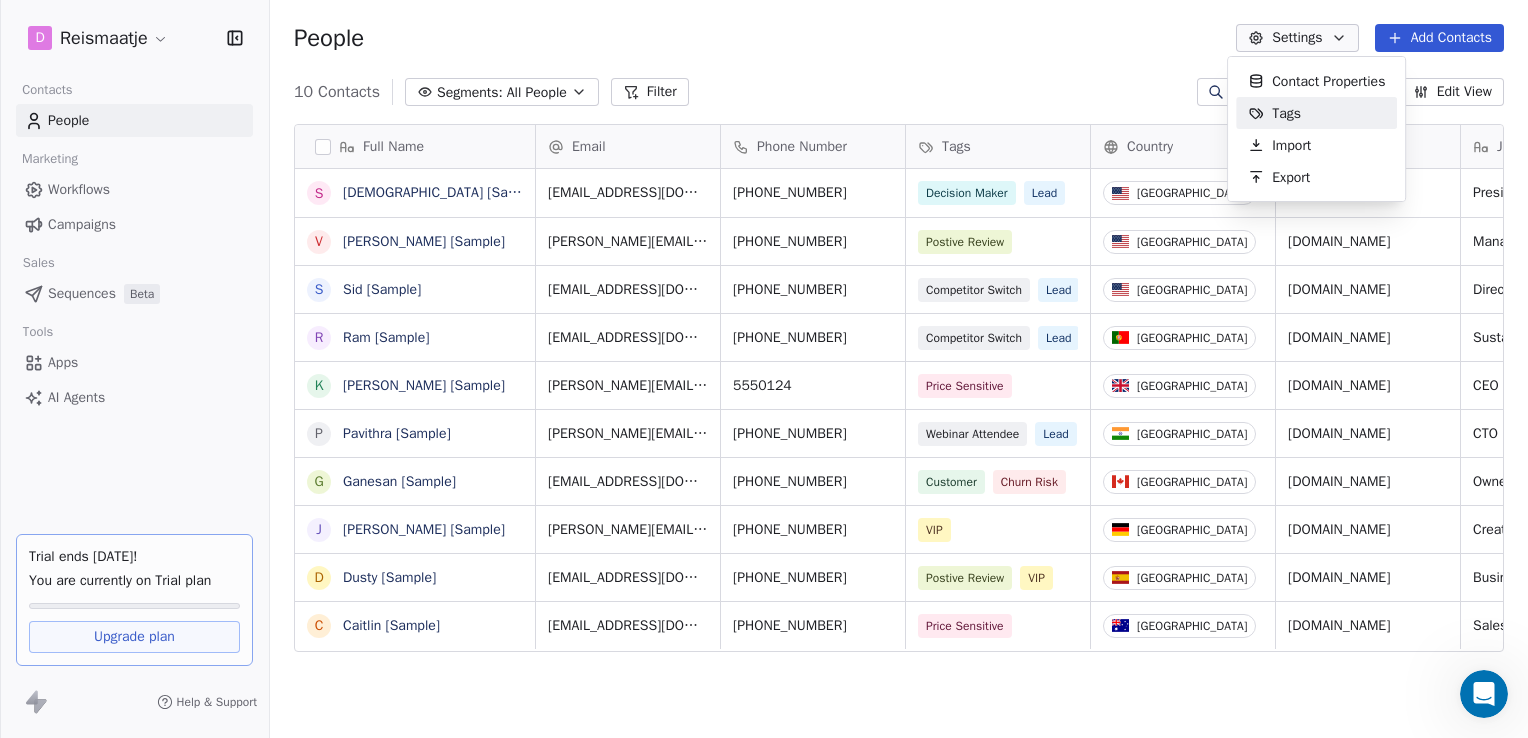 click on "Tags" at bounding box center [1286, 113] 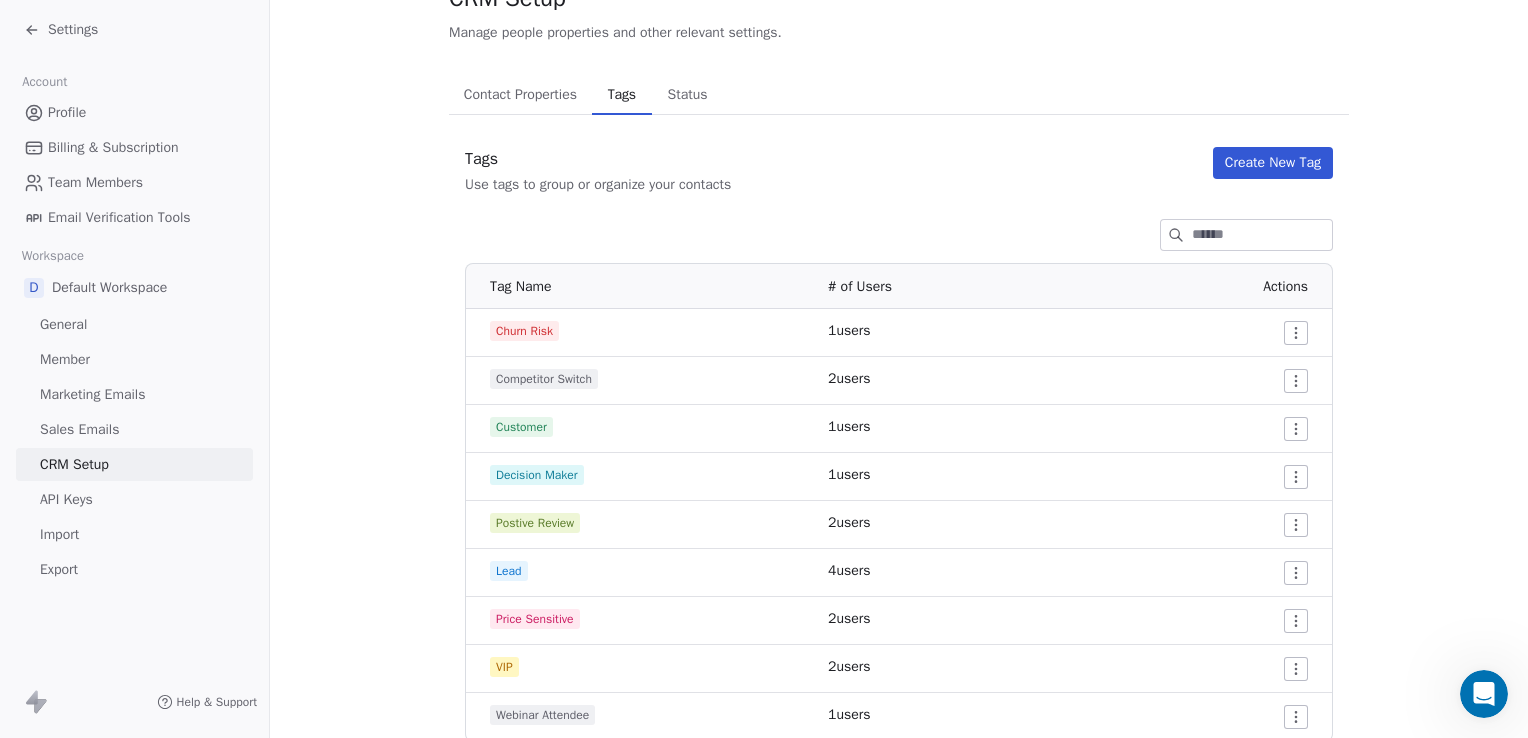 scroll, scrollTop: 150, scrollLeft: 0, axis: vertical 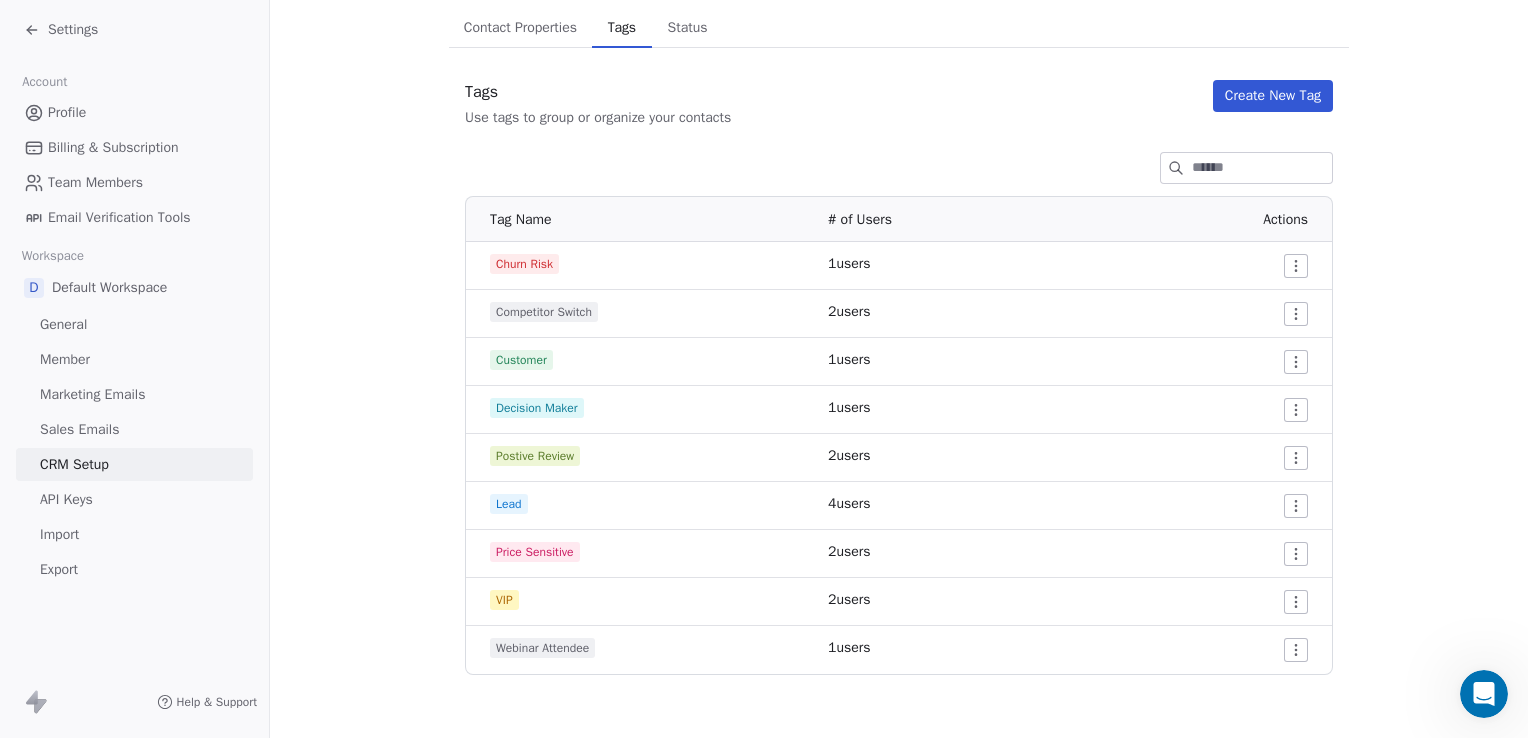 click on "Export" at bounding box center (59, 569) 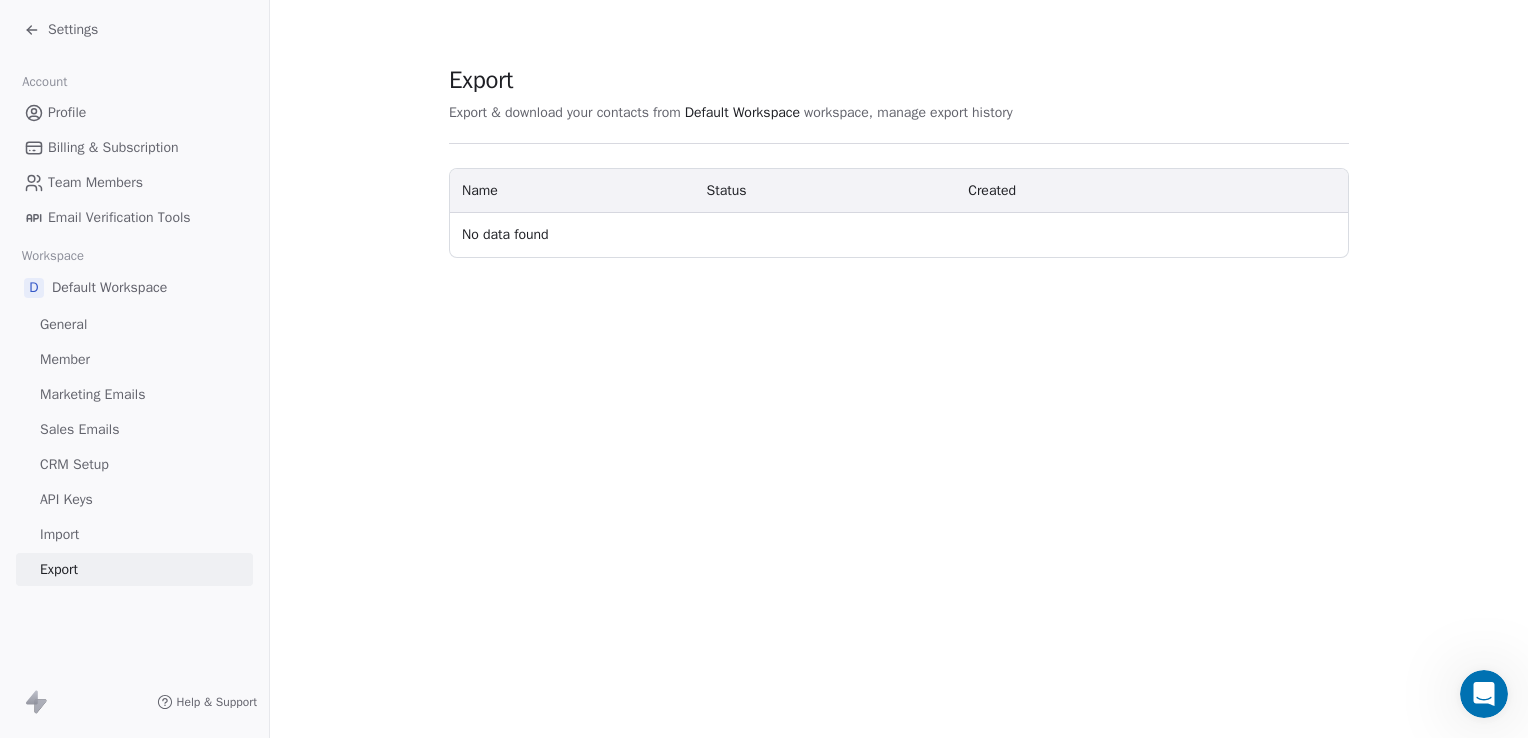click on "Import" at bounding box center [59, 534] 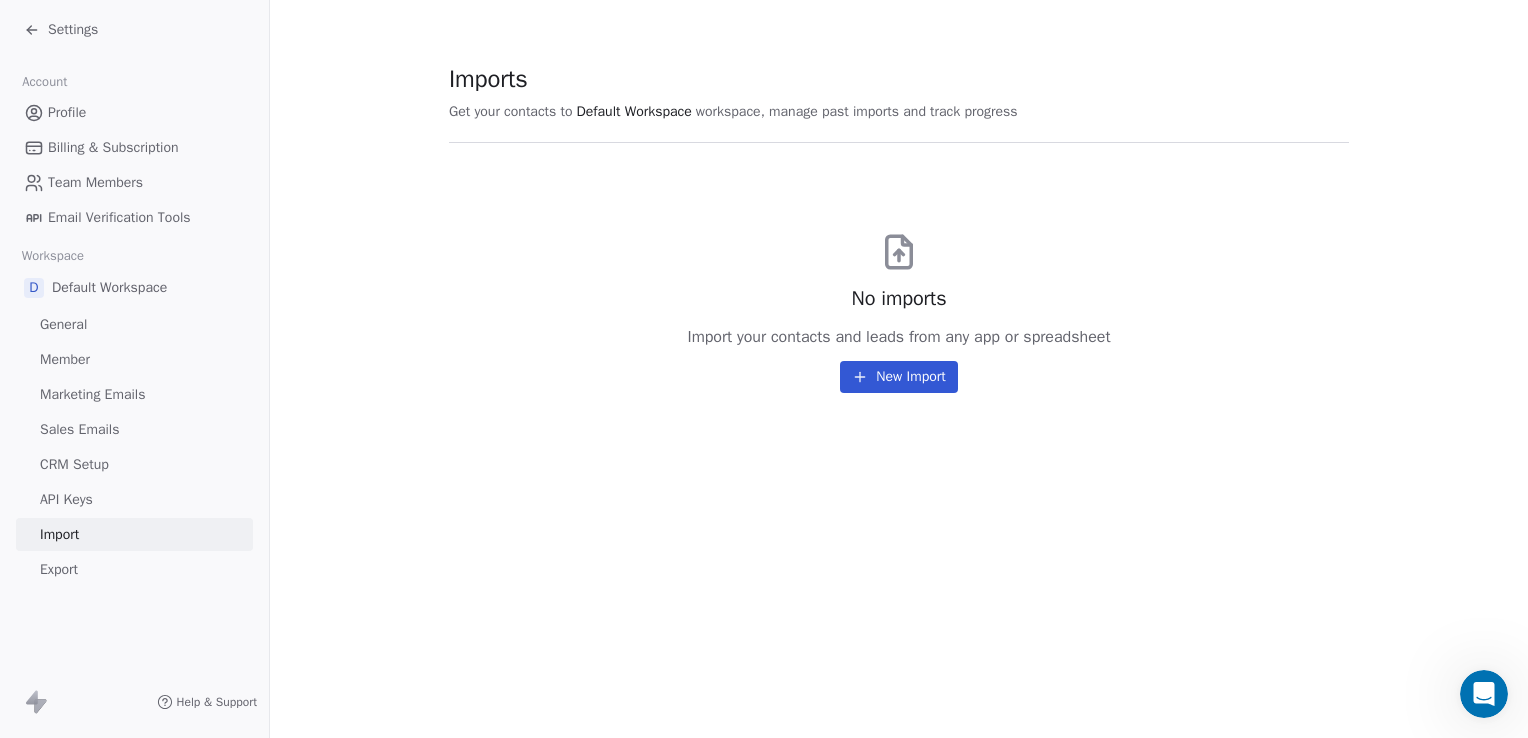 click on "API Keys" at bounding box center (134, 499) 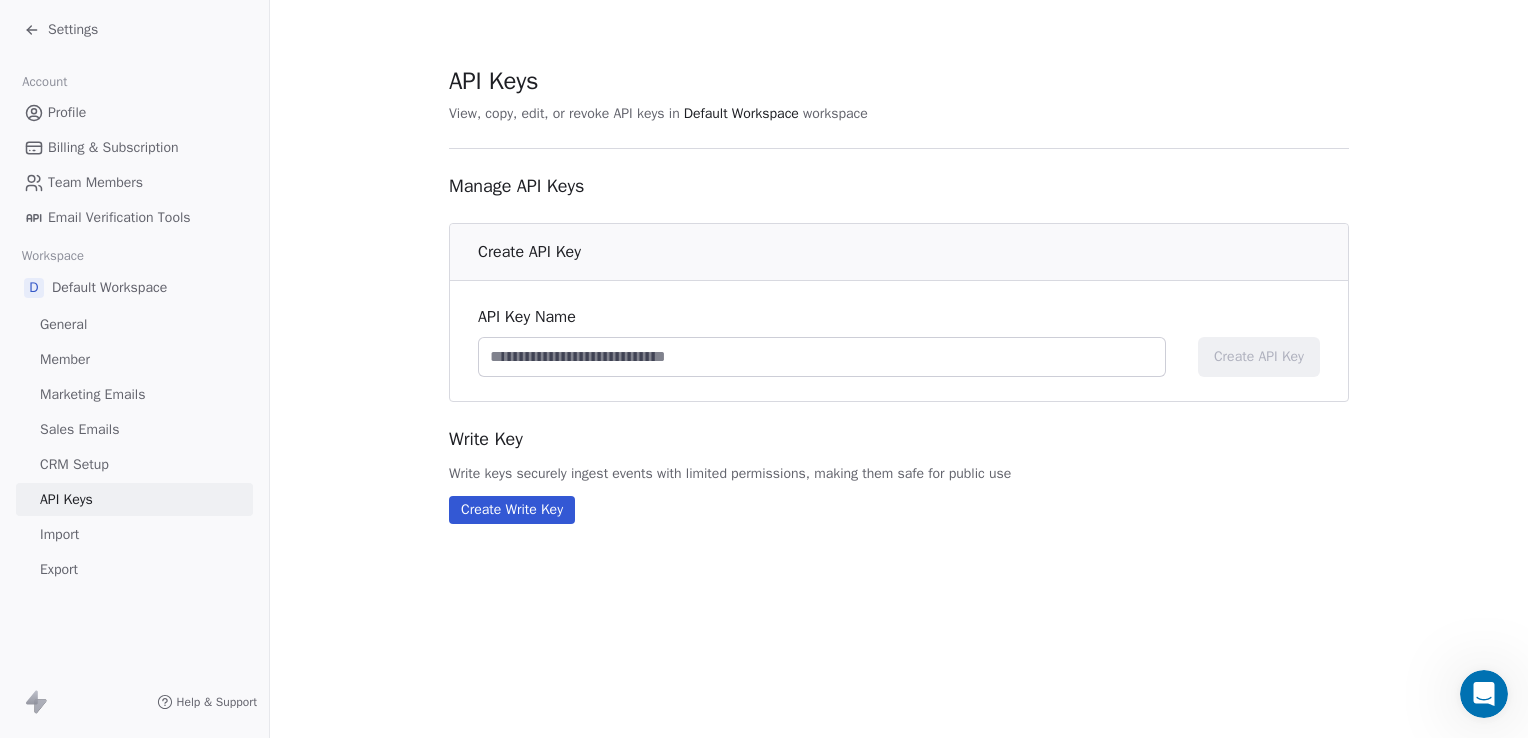 click on "CRM Setup" at bounding box center [74, 464] 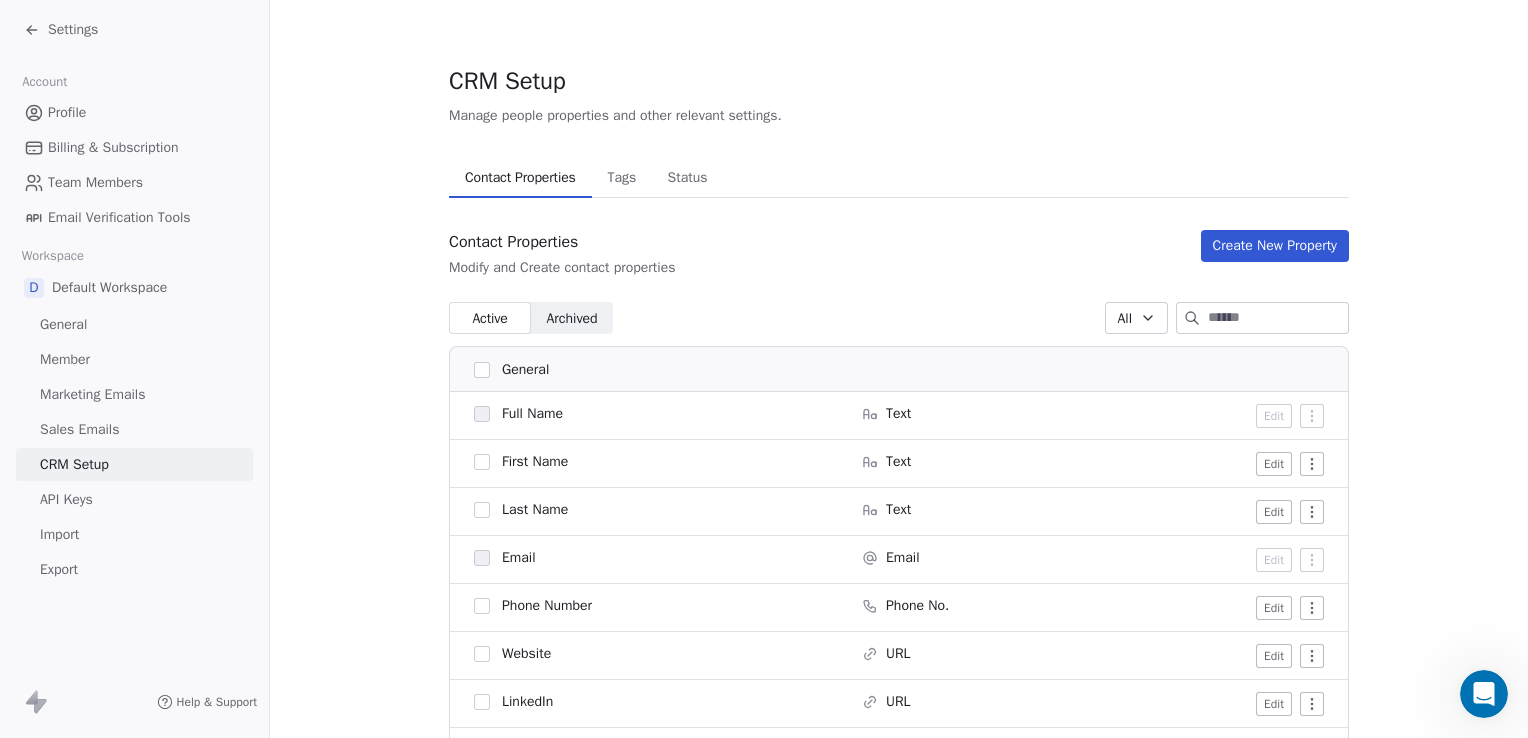 click on "Sales Emails" at bounding box center (134, 429) 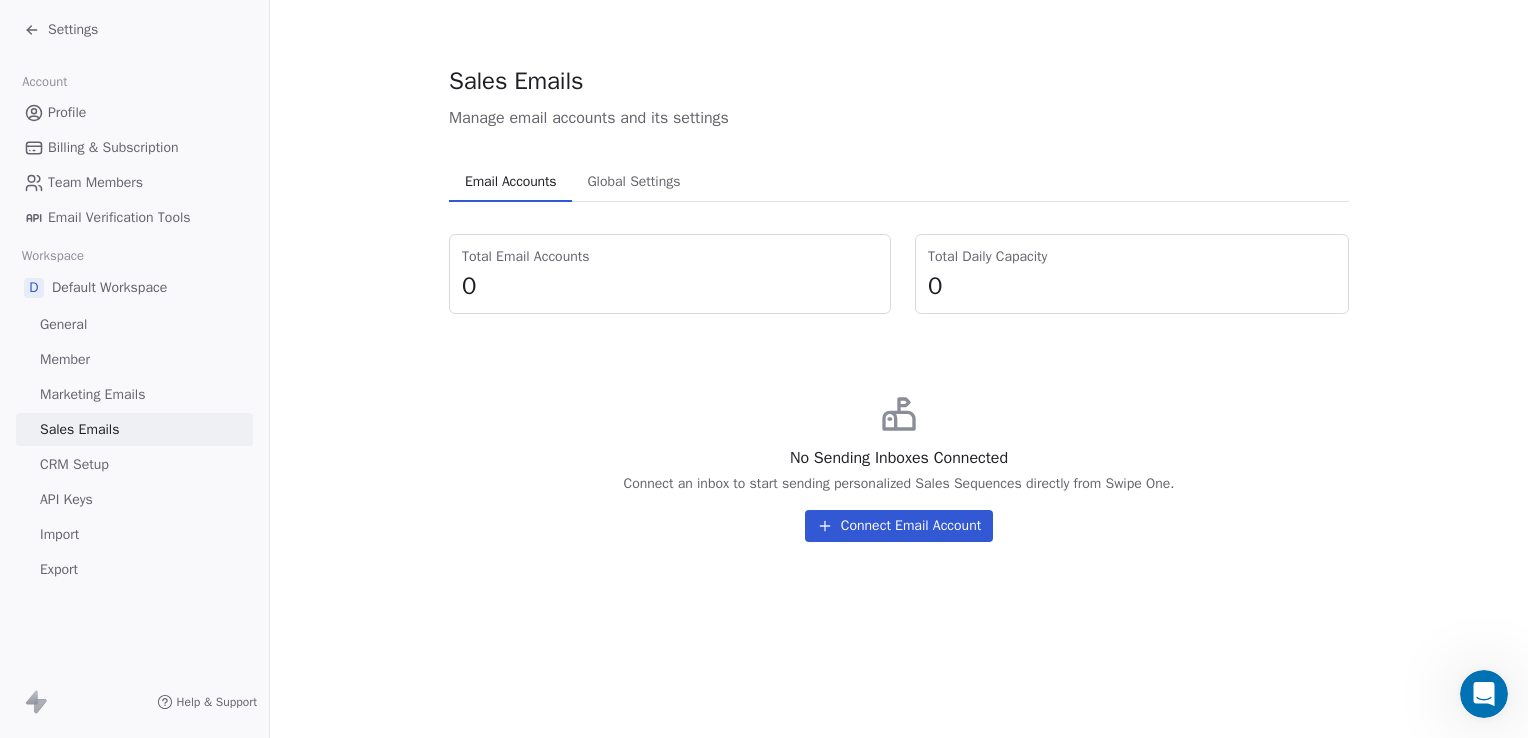 click on "Marketing Emails" at bounding box center [92, 394] 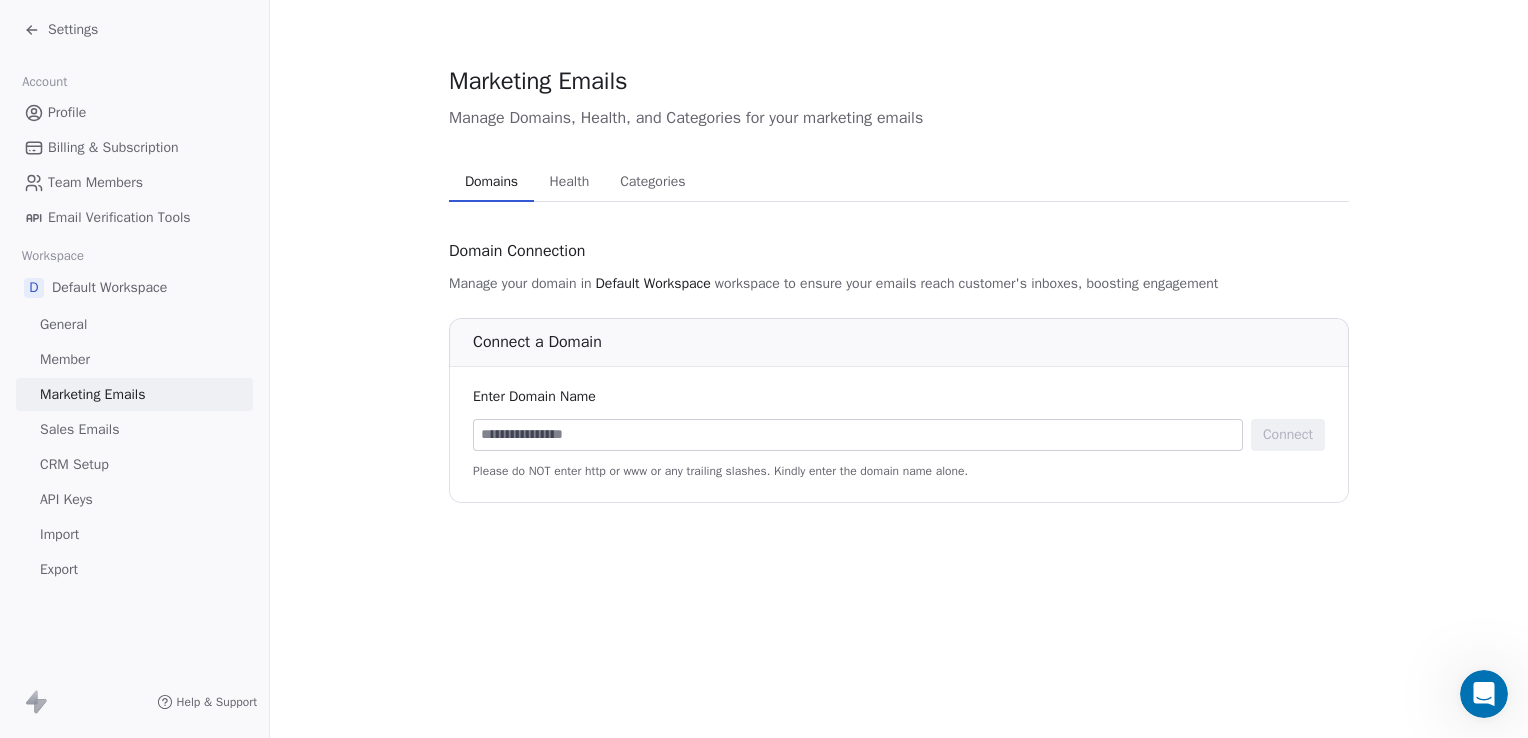 click on "Member" at bounding box center (65, 359) 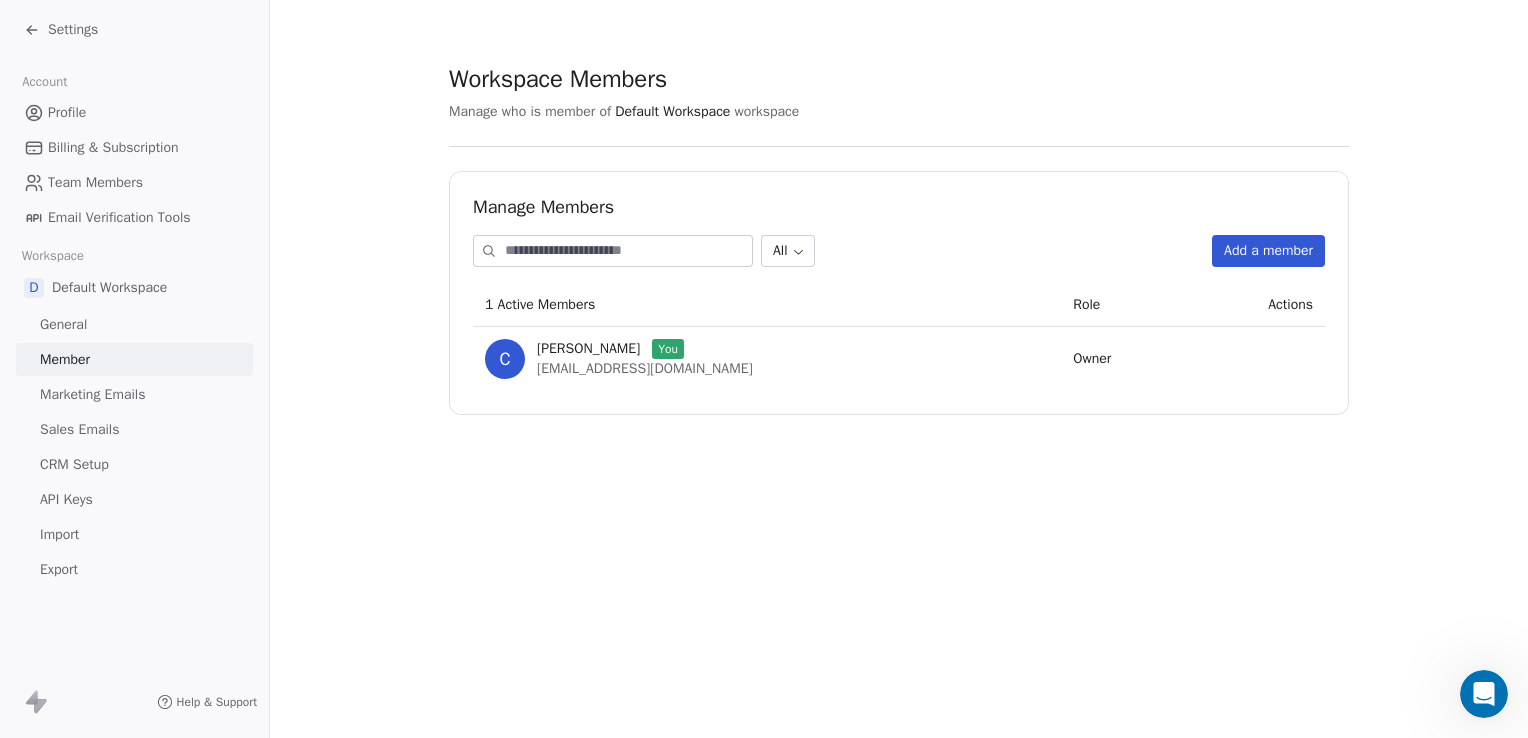 click on "[EMAIL_ADDRESS][DOMAIN_NAME]" at bounding box center [645, 368] 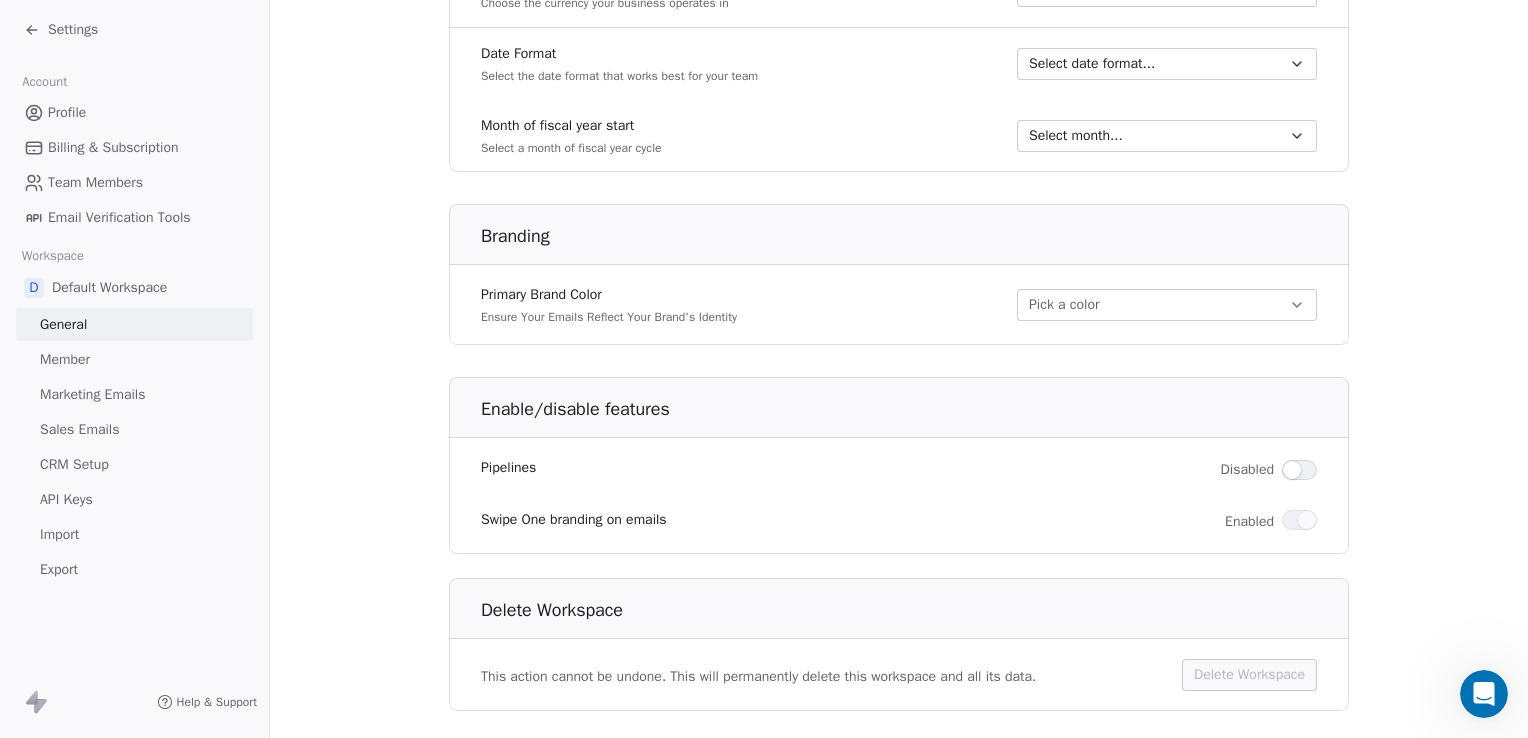 scroll, scrollTop: 1131, scrollLeft: 0, axis: vertical 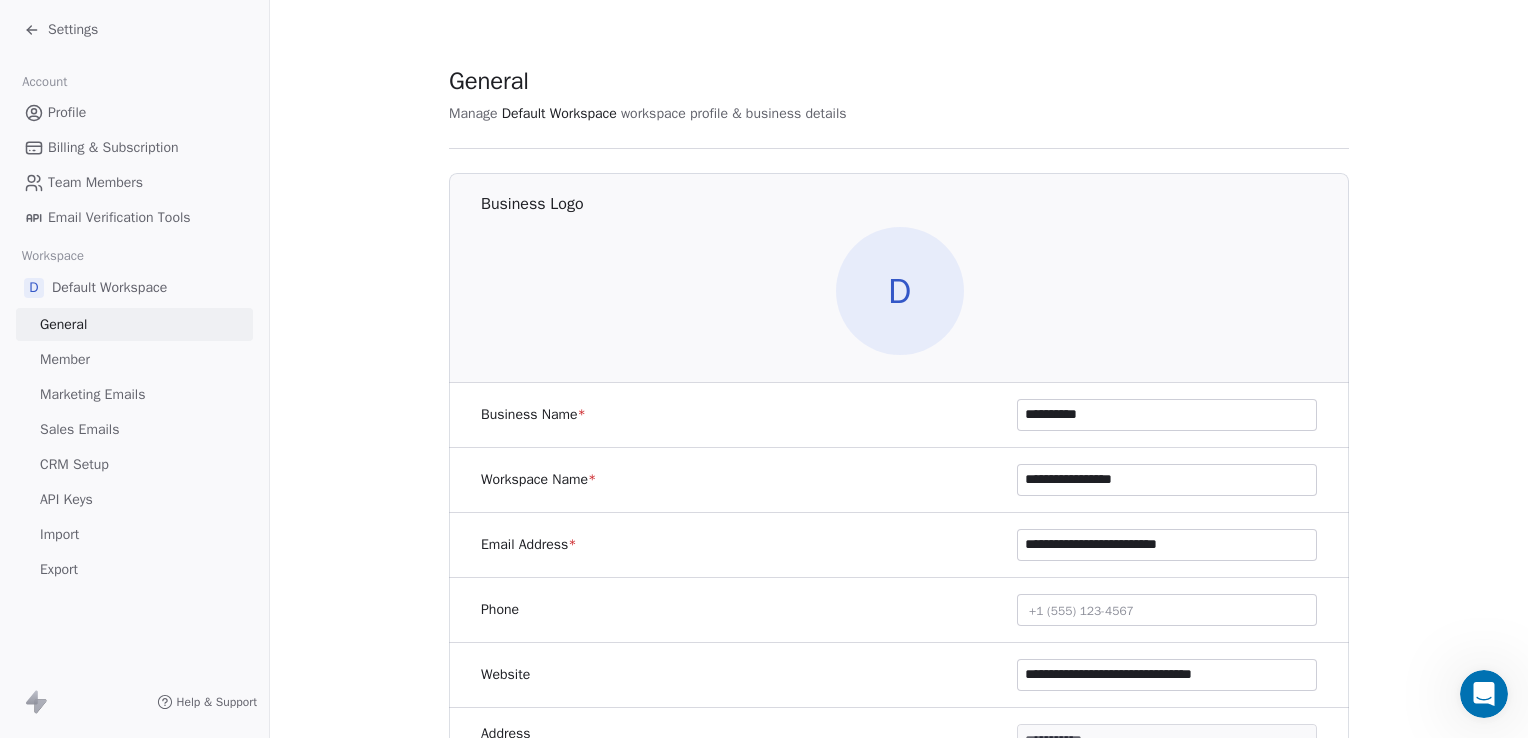 click on "D" at bounding box center [900, 291] 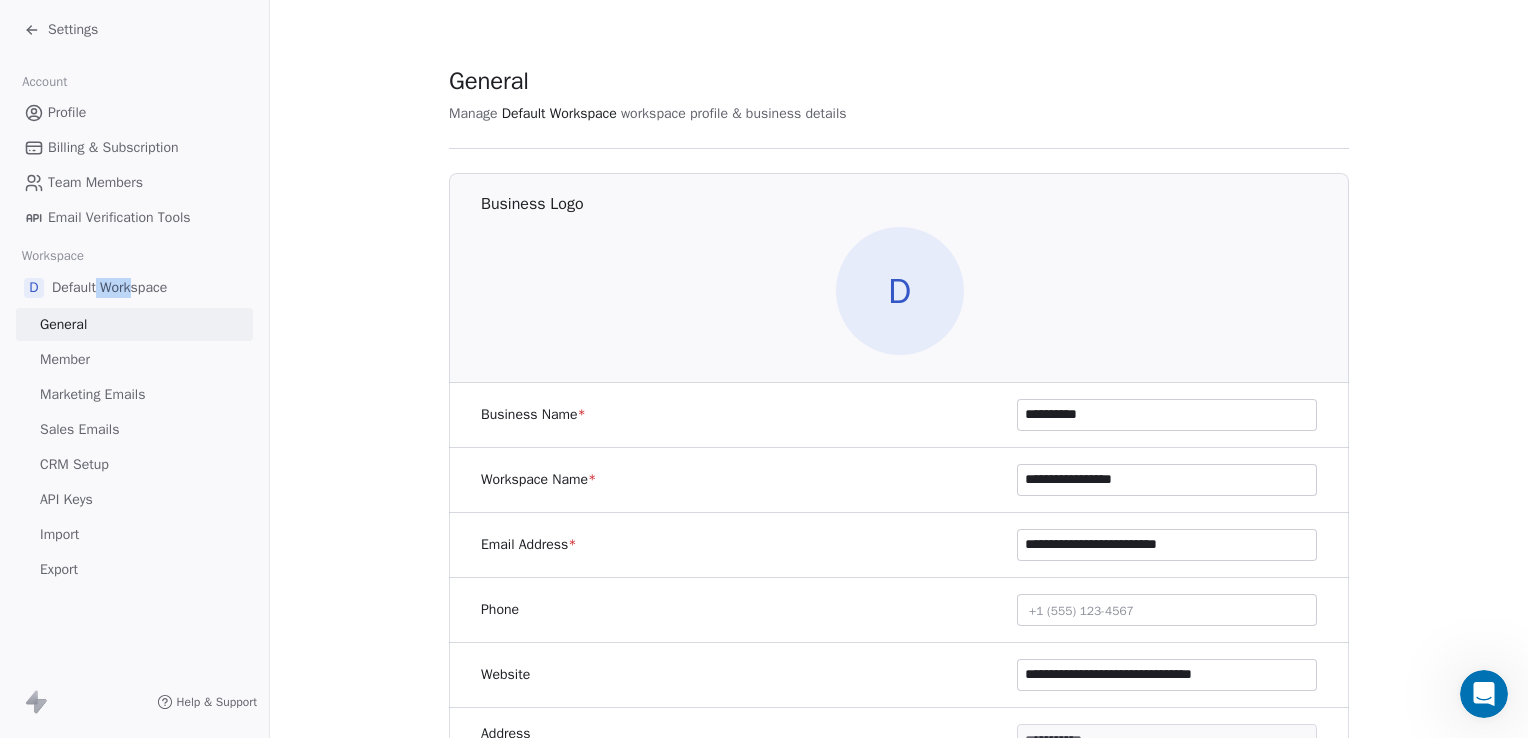 click on "Default Workspace" at bounding box center [109, 288] 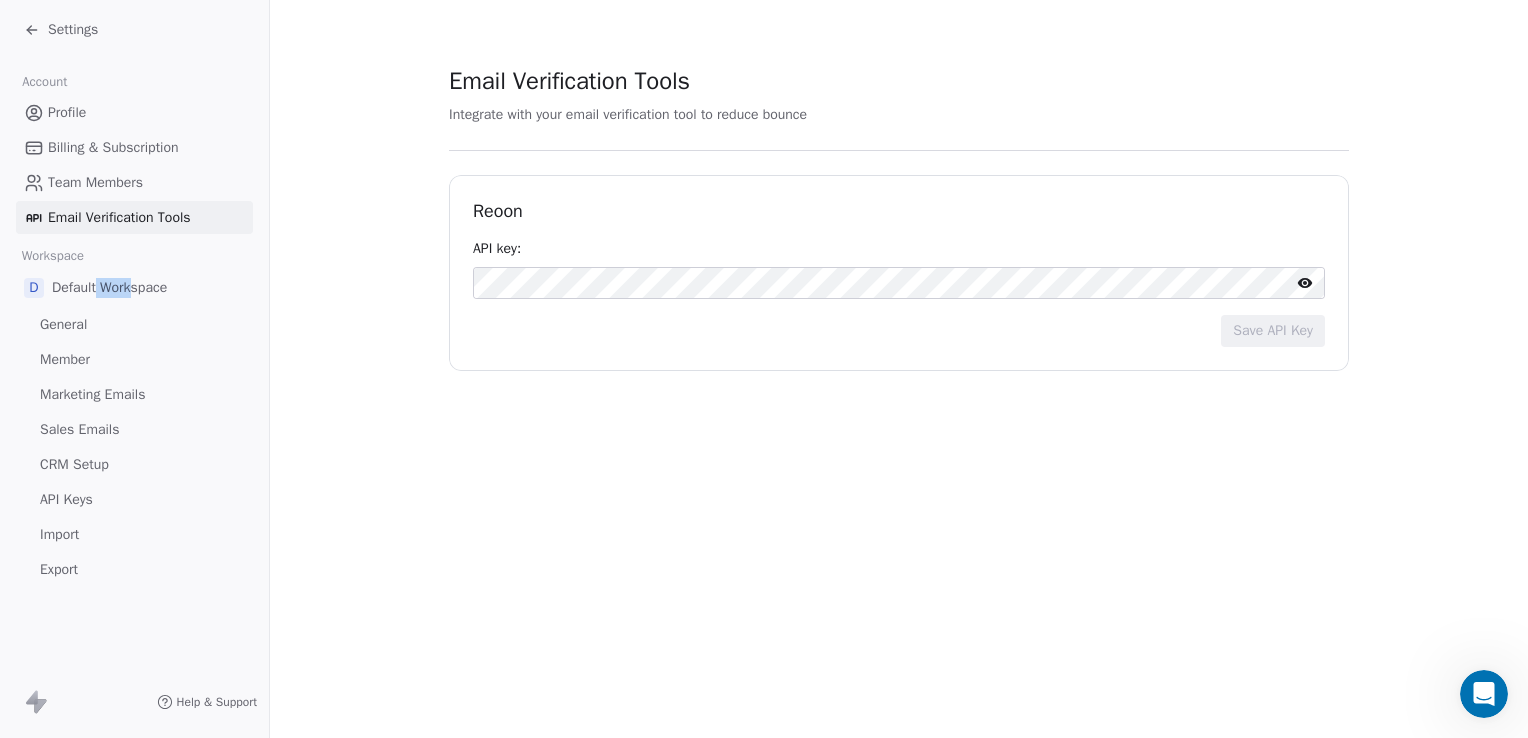click on "Team Members" at bounding box center [95, 182] 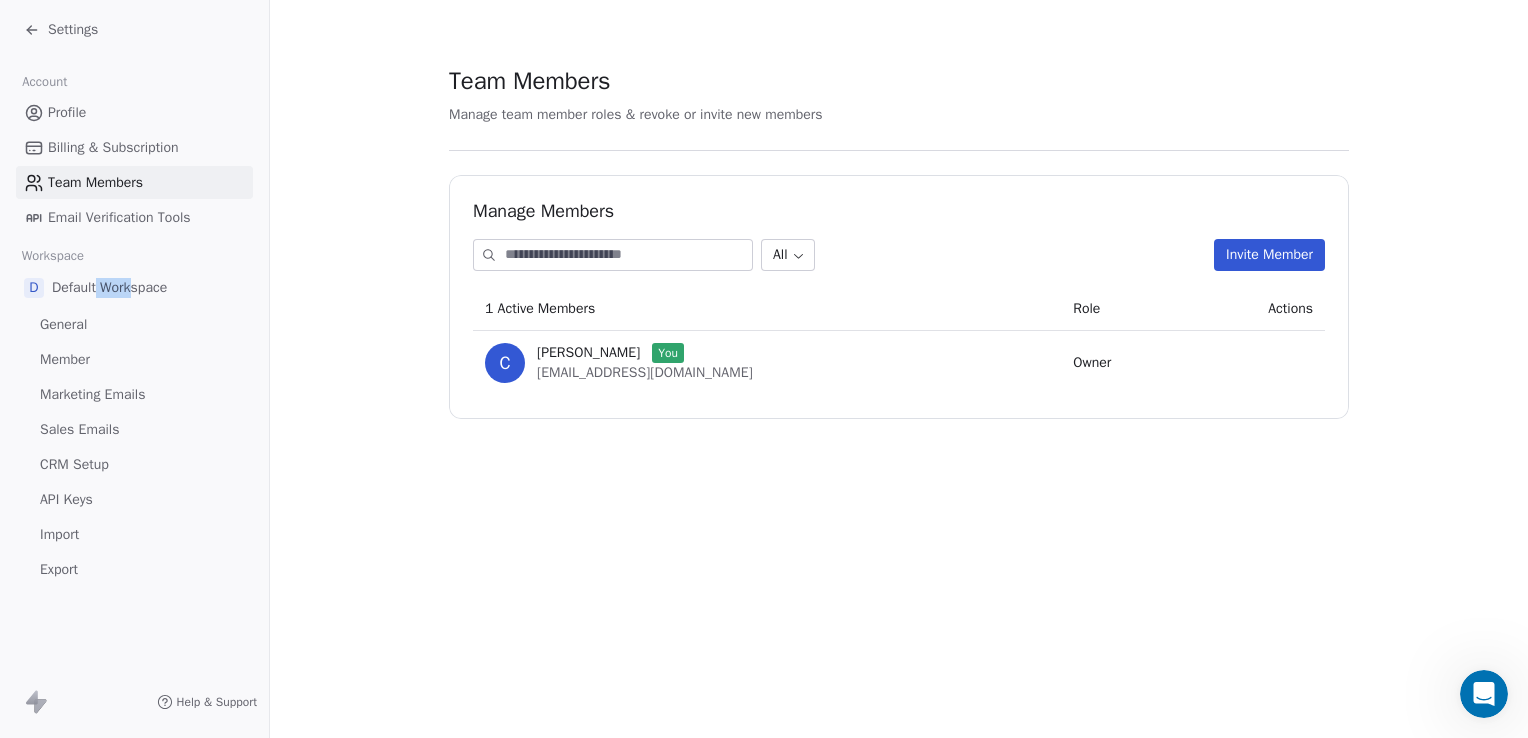 click on "Billing & Subscription" at bounding box center [113, 147] 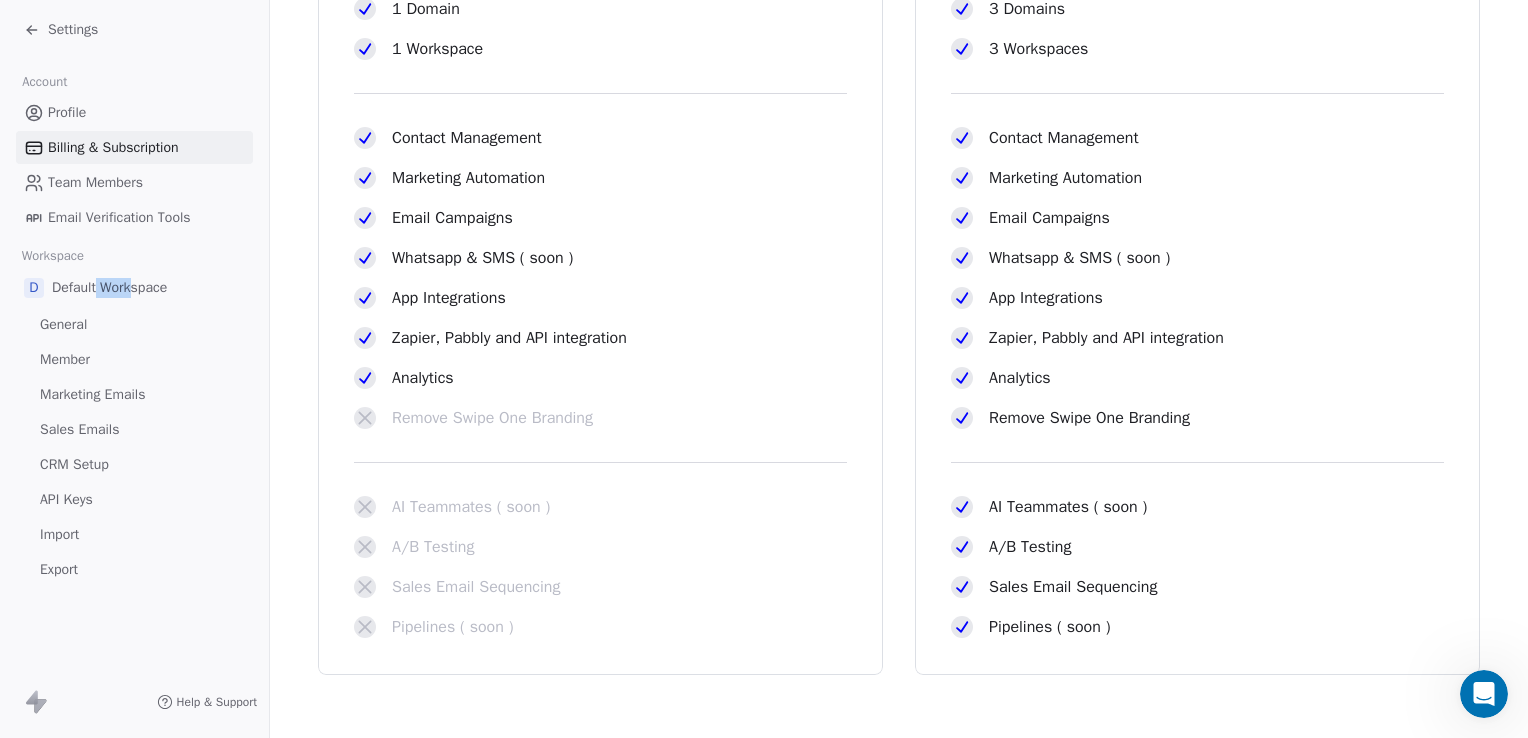 scroll, scrollTop: 0, scrollLeft: 0, axis: both 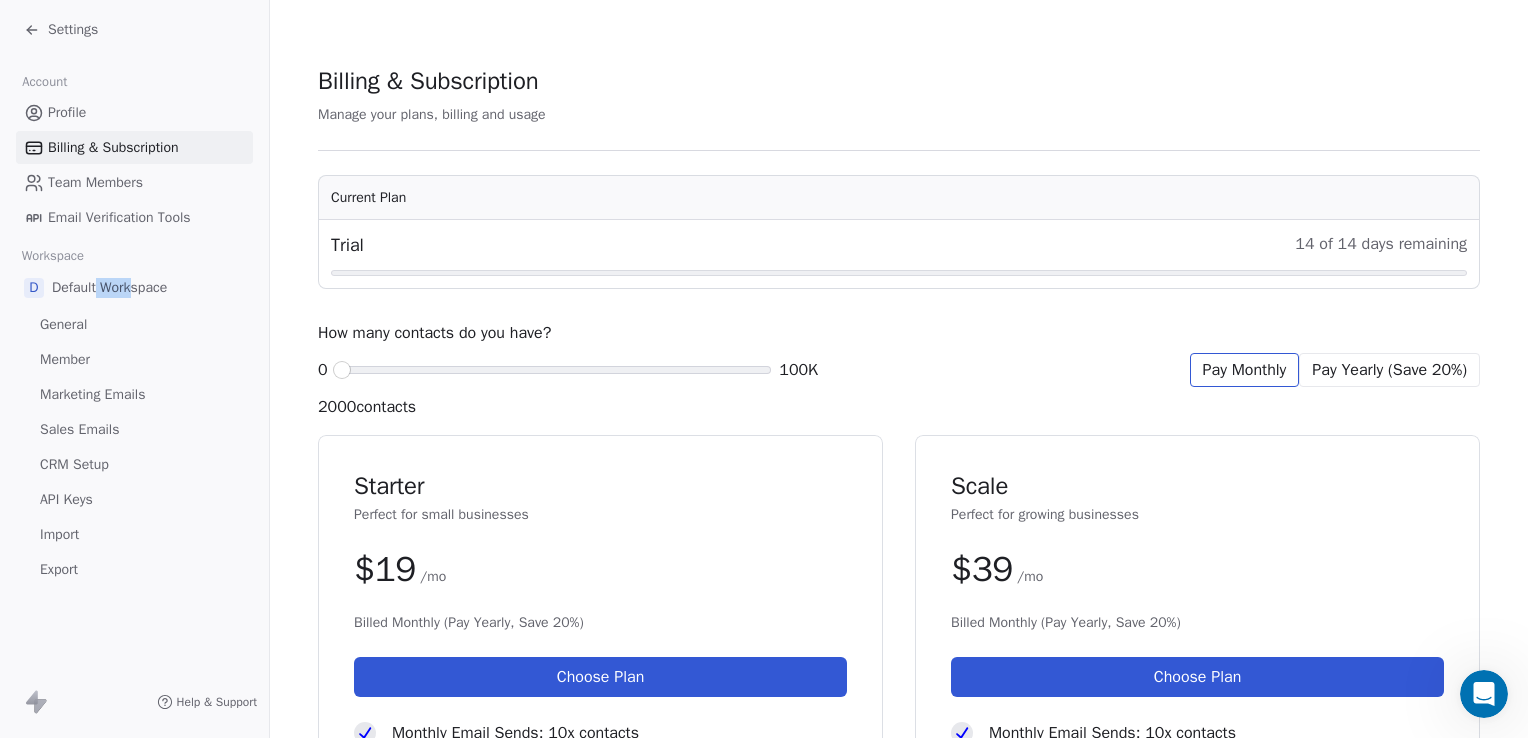 click on "Profile" at bounding box center [134, 112] 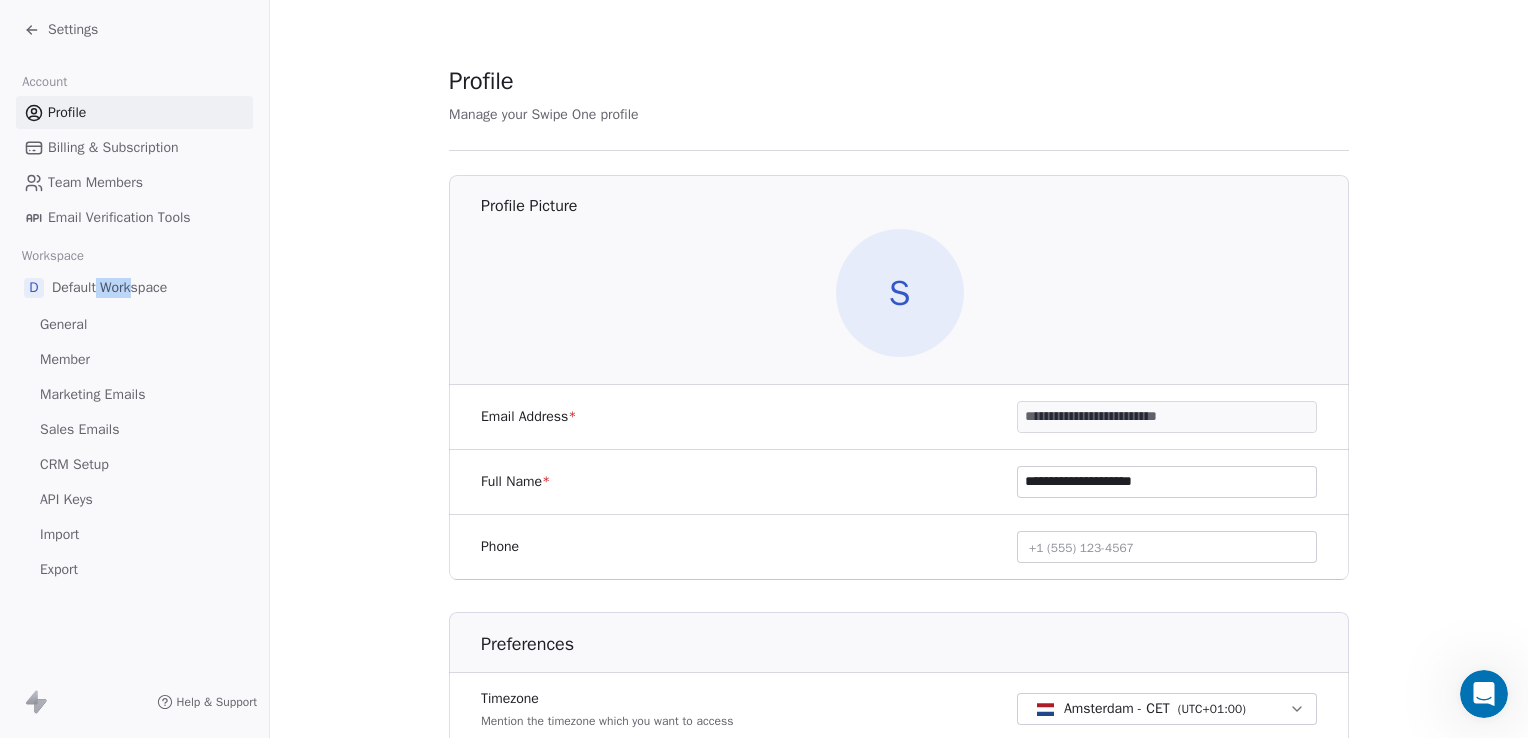click on "Team Members" at bounding box center [134, 182] 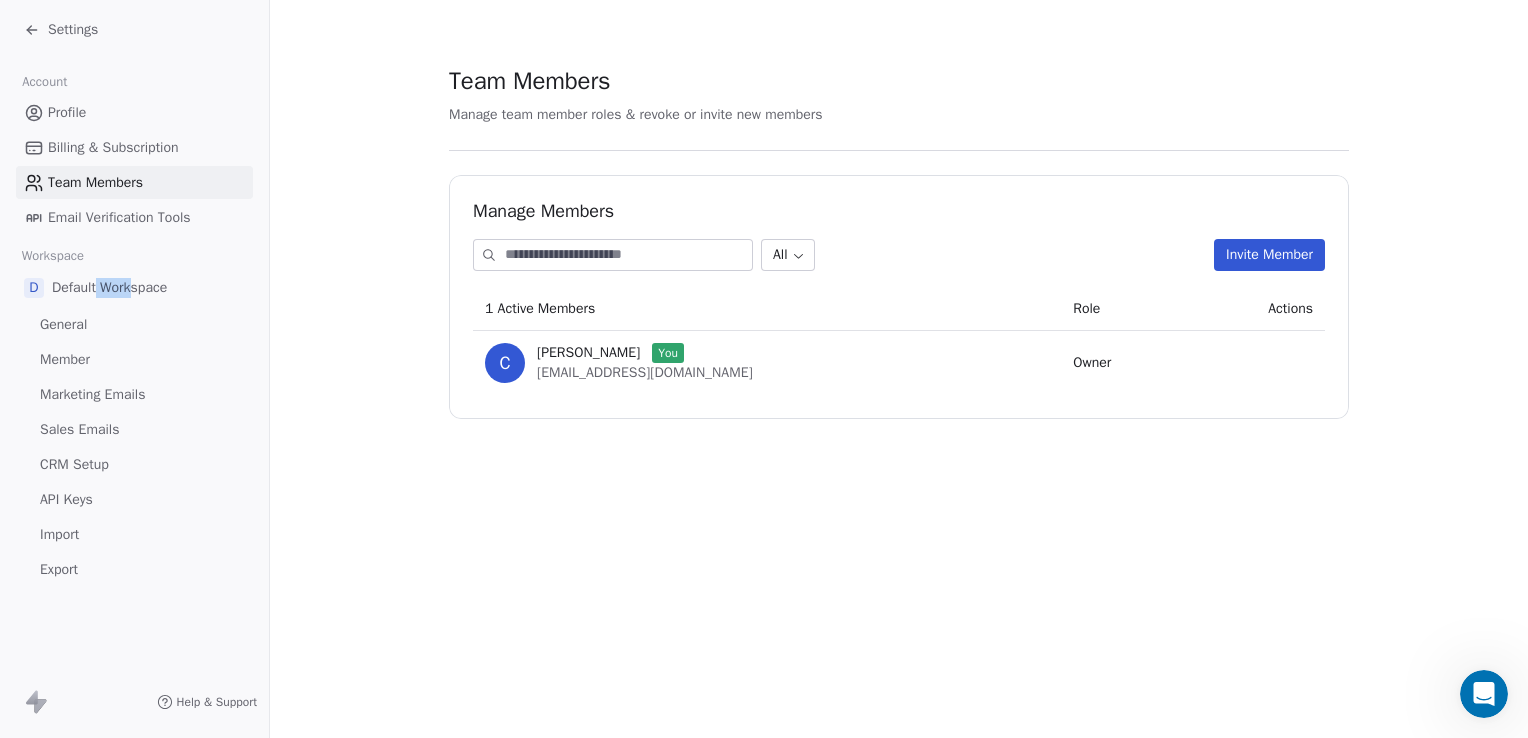 click on "Billing & Subscription" at bounding box center (113, 147) 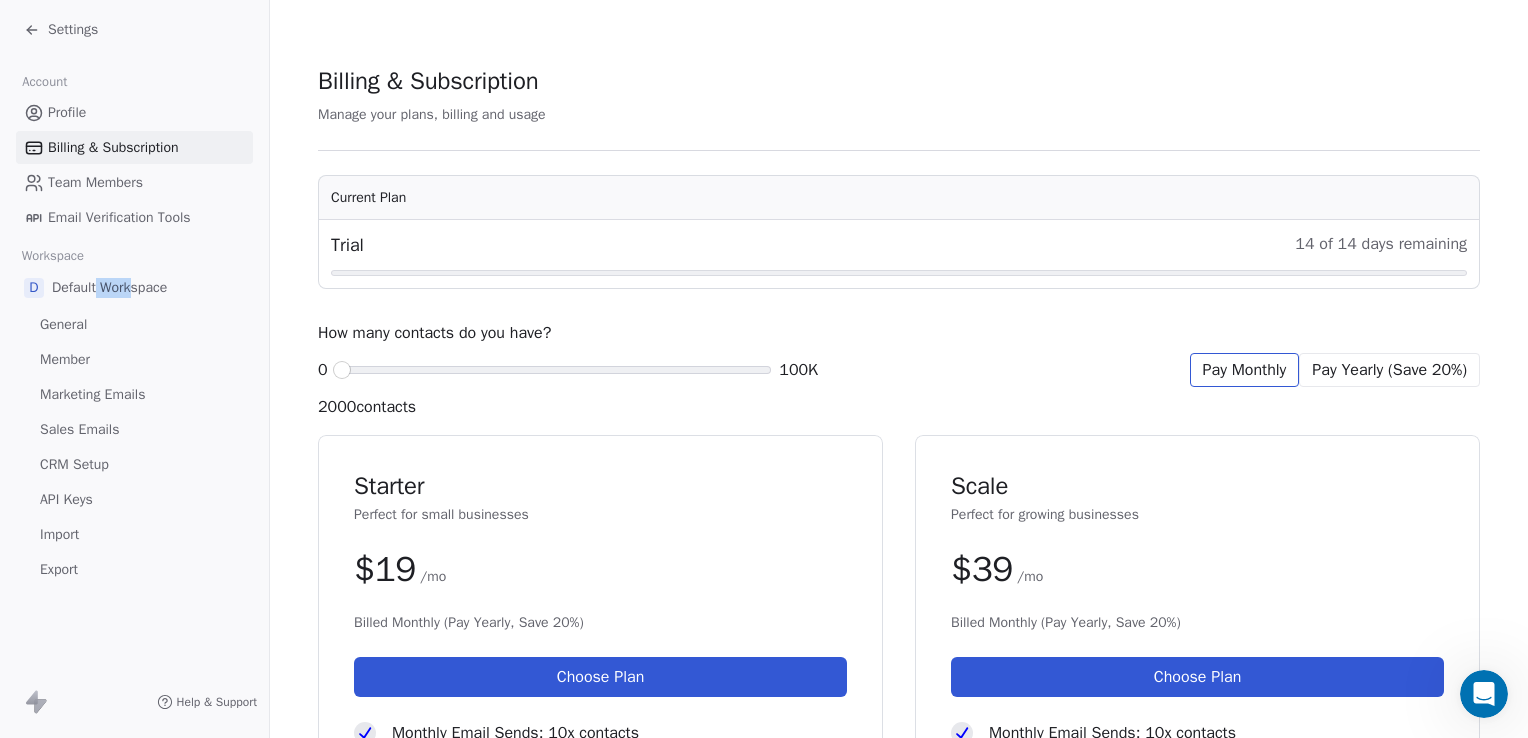 click on "Profile" at bounding box center [67, 112] 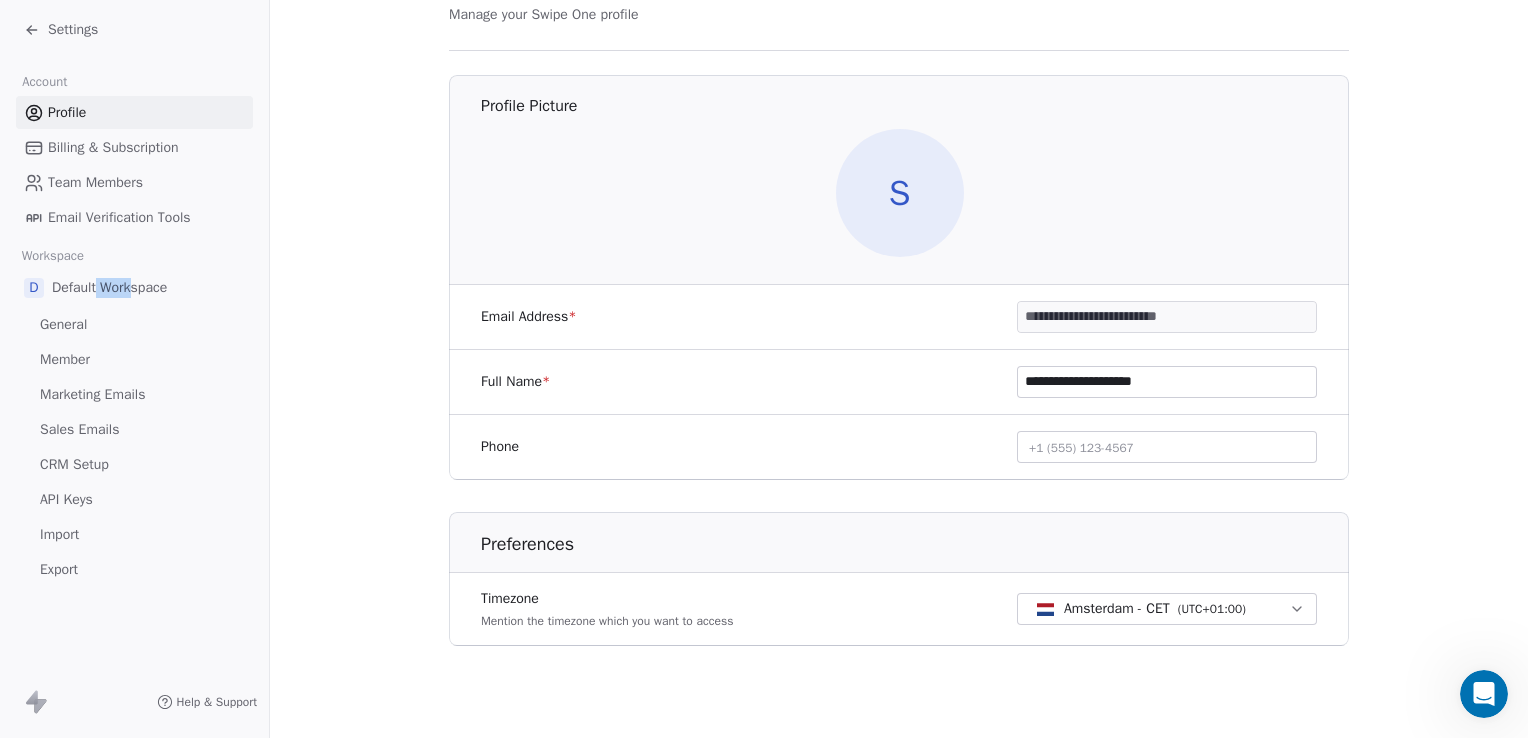 scroll, scrollTop: 102, scrollLeft: 0, axis: vertical 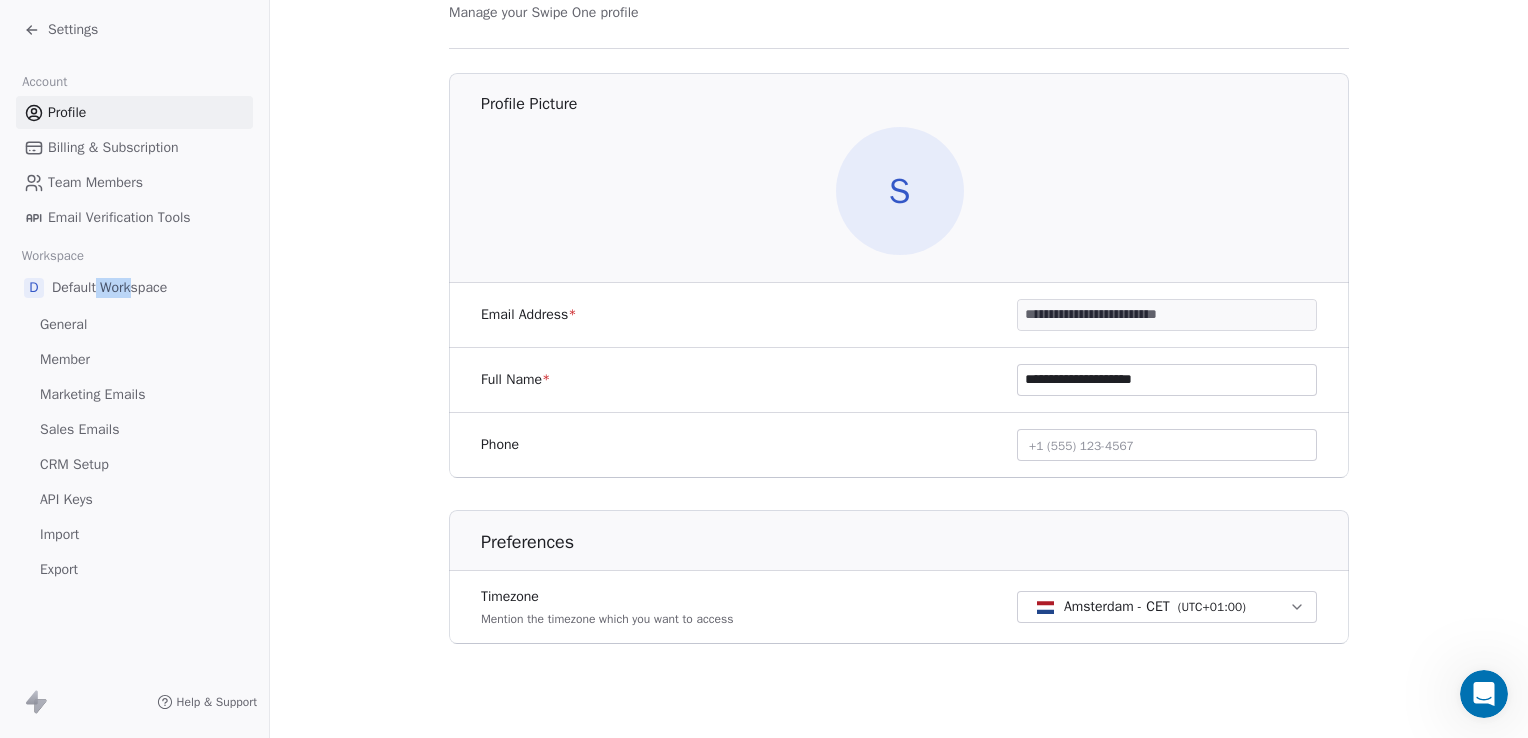 click on "Settings" at bounding box center [61, 30] 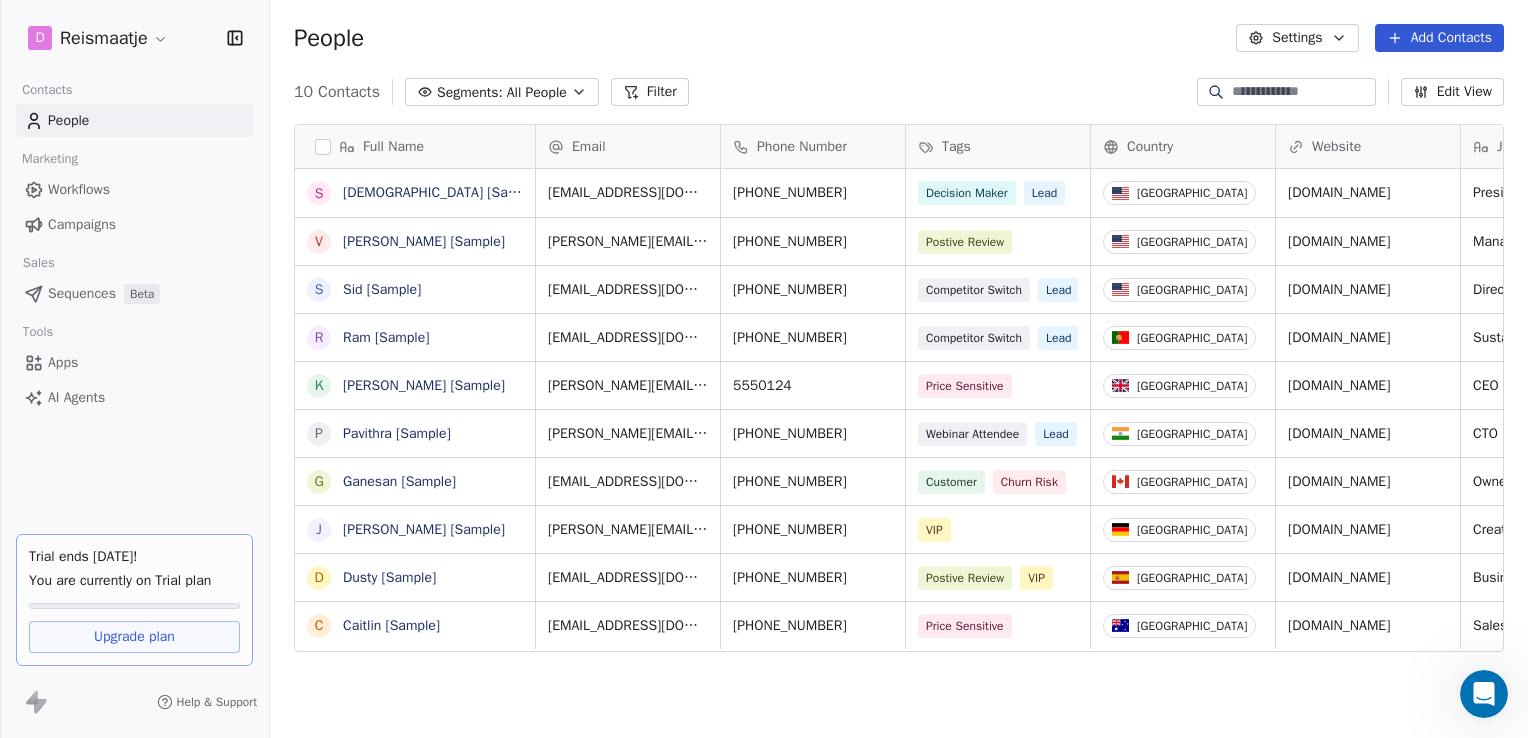 scroll, scrollTop: 16, scrollLeft: 16, axis: both 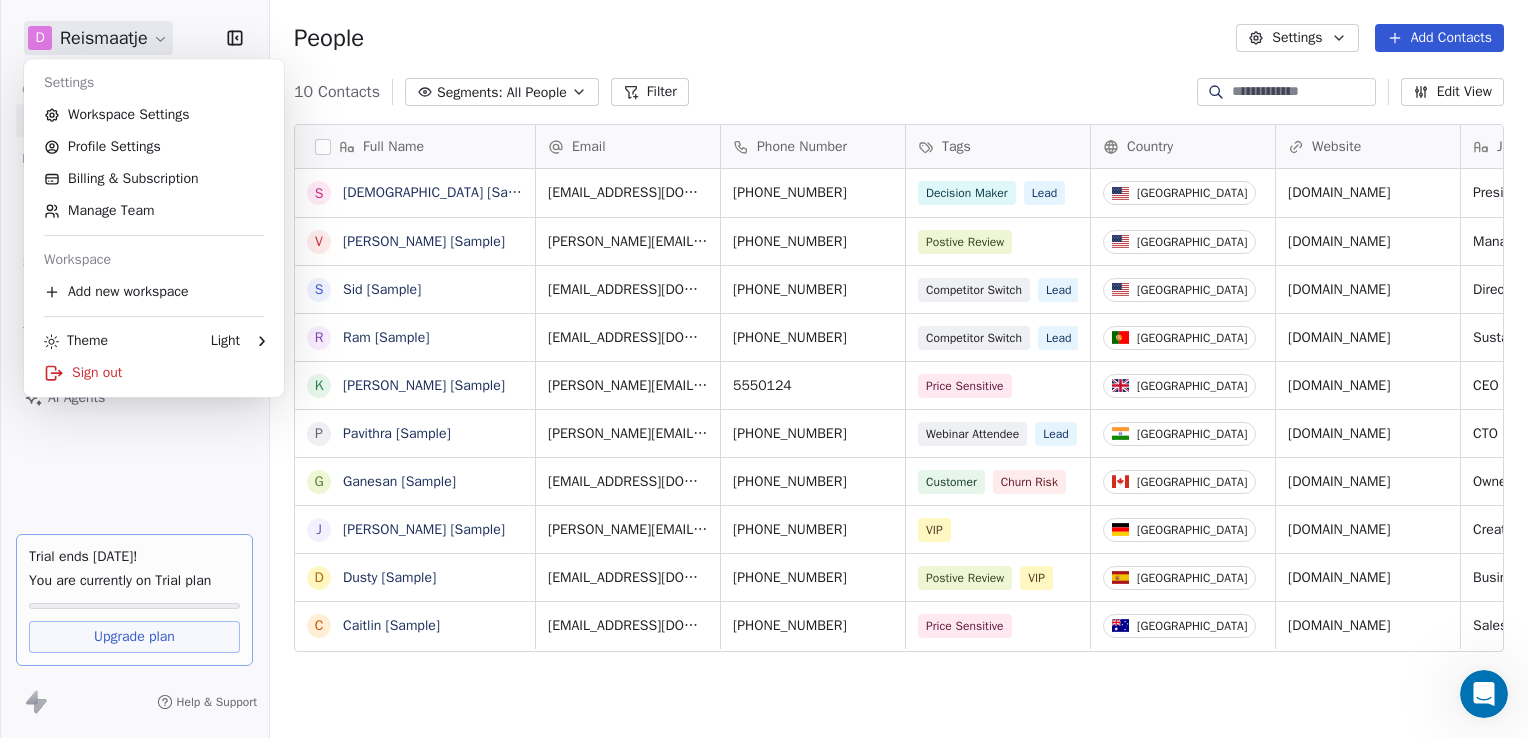 click on "D Reismaatje Contacts People Marketing Workflows Campaigns Sales Sequences Beta Tools Apps AI Agents Trial ends [DATE]! You are currently on Trial plan Upgrade plan Help & Support People Settings  Add Contacts 10 Contacts Segments: All People Filter  Edit View Tag Add to Sequence Export Full Name S [PERSON_NAME] [Sample] V [PERSON_NAME] [Sample] S [PERSON_NAME] [Sample] R Ram [Sample] K [PERSON_NAME] [Sample] P [PERSON_NAME] [Sample] G [PERSON_NAME] [Sample] [PERSON_NAME] [Sample] D Dusty [Sample] C Caitlin [Sample] Email Phone Number Tags Country Website Job Title Status Contact Source NPS Score [EMAIL_ADDRESS][DOMAIN_NAME] [PHONE_NUMBER] Decision Maker Lead United States [DOMAIN_NAME] President New Lead Social Media 9 [PERSON_NAME][EMAIL_ADDRESS][DOMAIN_NAME] [PHONE_NUMBER] Postive Review United States [DOMAIN_NAME] Managing Director closed_won Referral 9 [EMAIL_ADDRESS][DOMAIN_NAME] [PHONE_NUMBER] Competitor Switch Lead United States [DOMAIN_NAME] Director of Operations qualifying Website Form [EMAIL_ADDRESS][DOMAIN_NAME] [PHONE_NUMBER] Competitor Switch Lead Portugal [DOMAIN_NAME] closed_won" at bounding box center (764, 369) 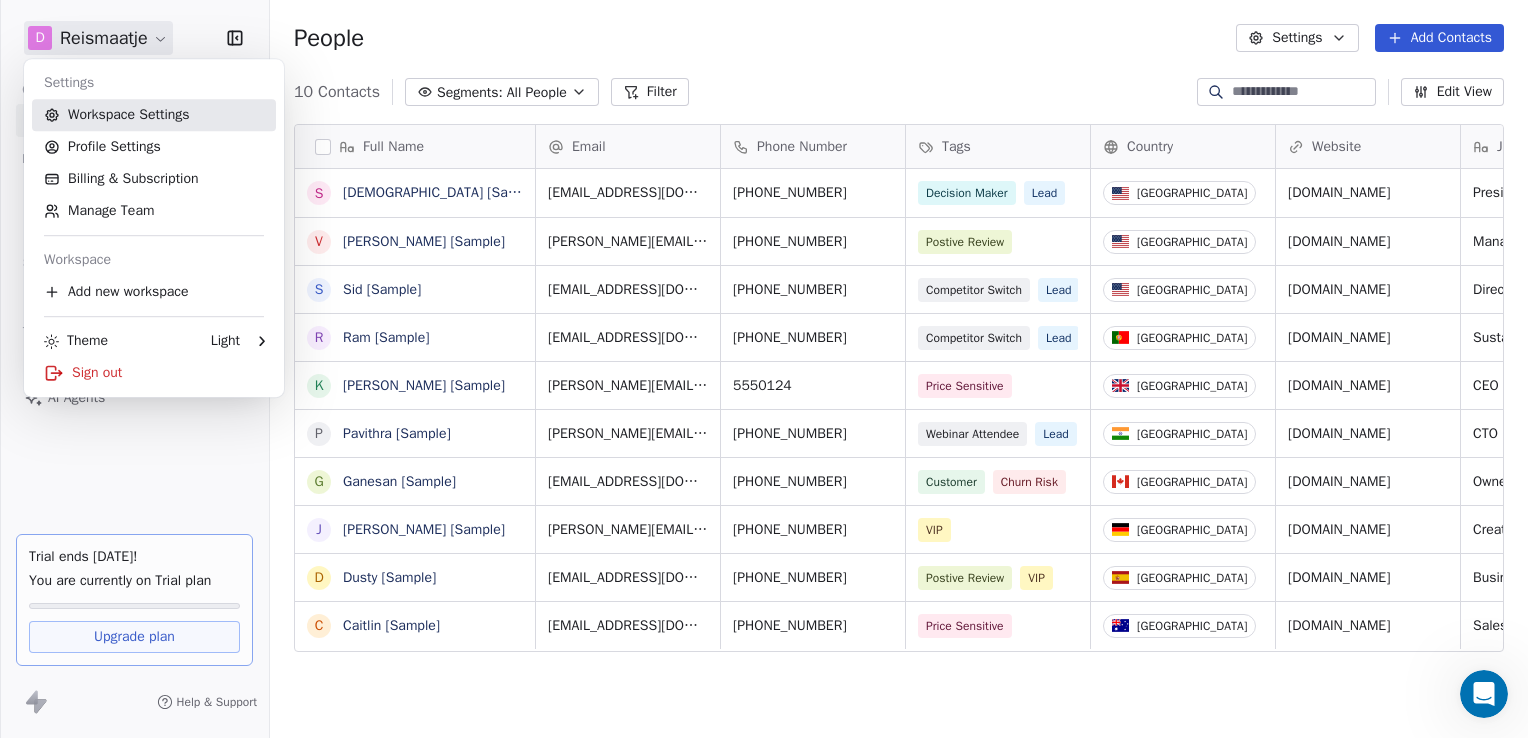 click on "Workspace Settings" at bounding box center [154, 115] 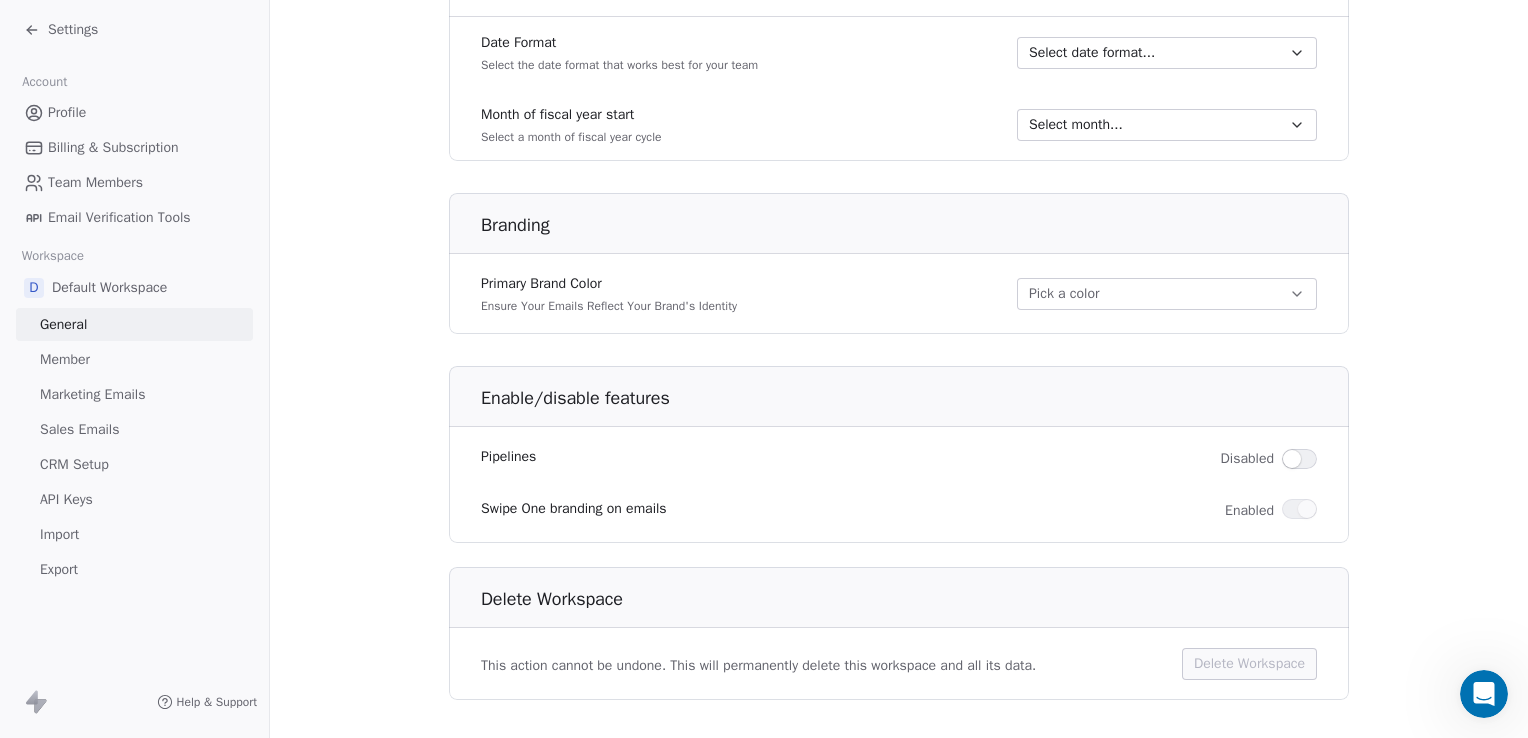 scroll, scrollTop: 1131, scrollLeft: 0, axis: vertical 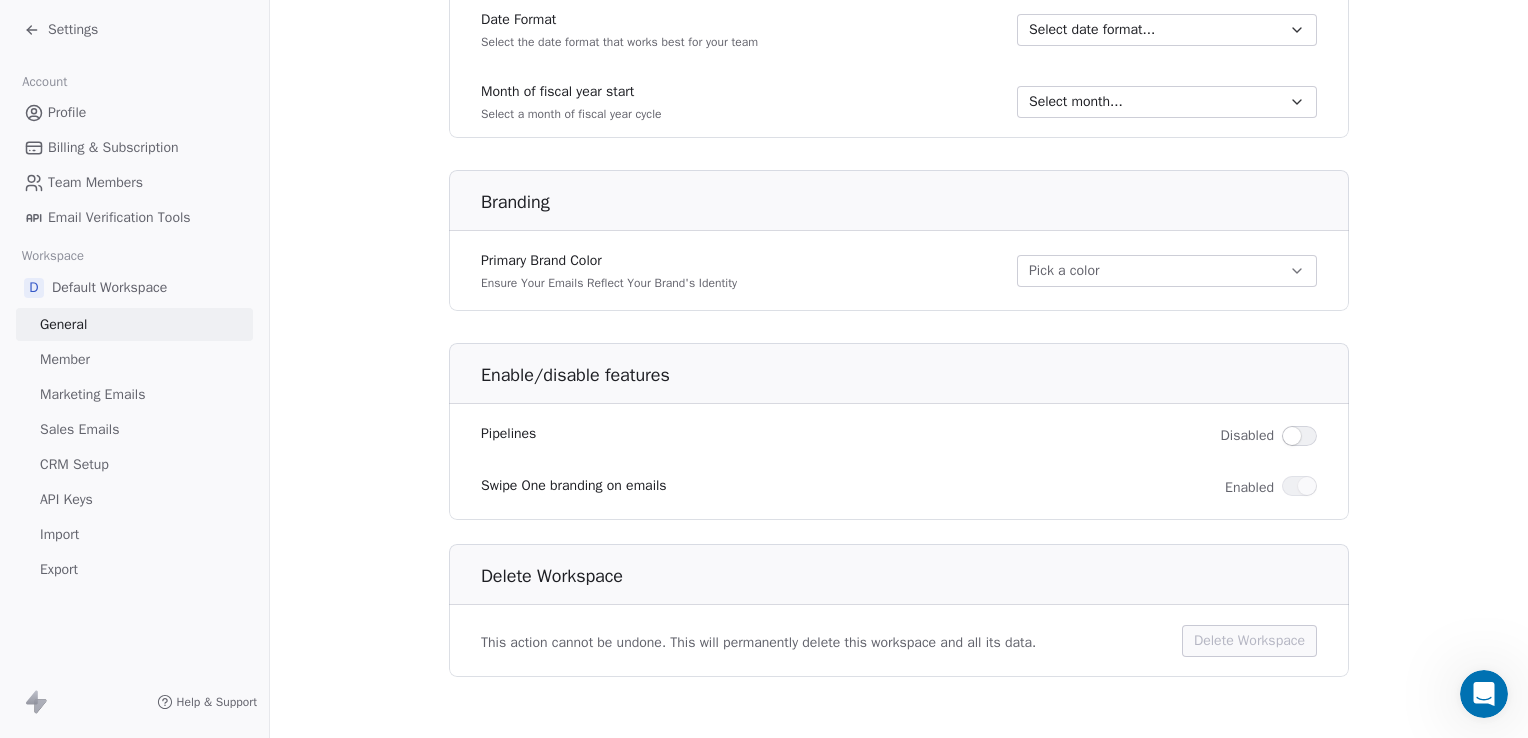 click 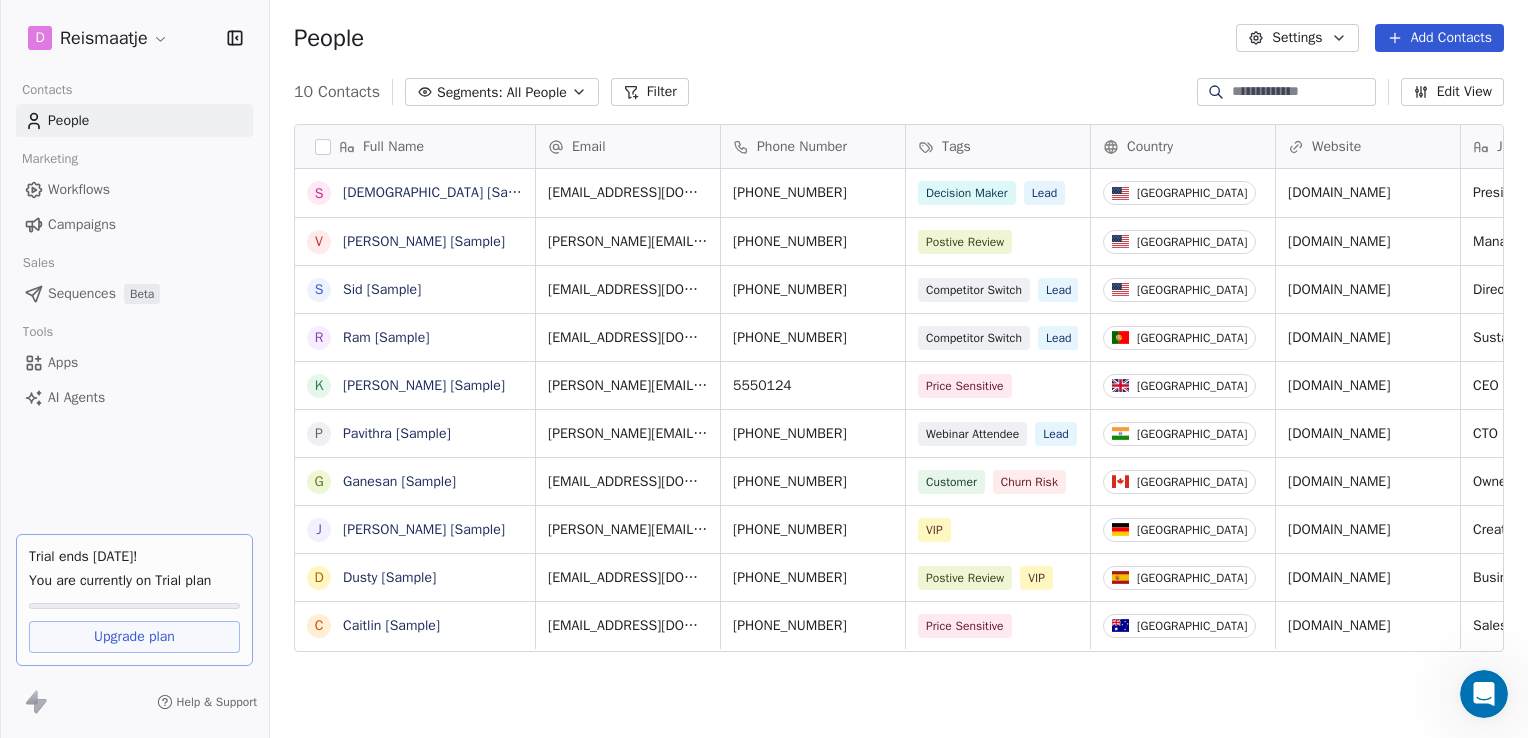 scroll, scrollTop: 16, scrollLeft: 16, axis: both 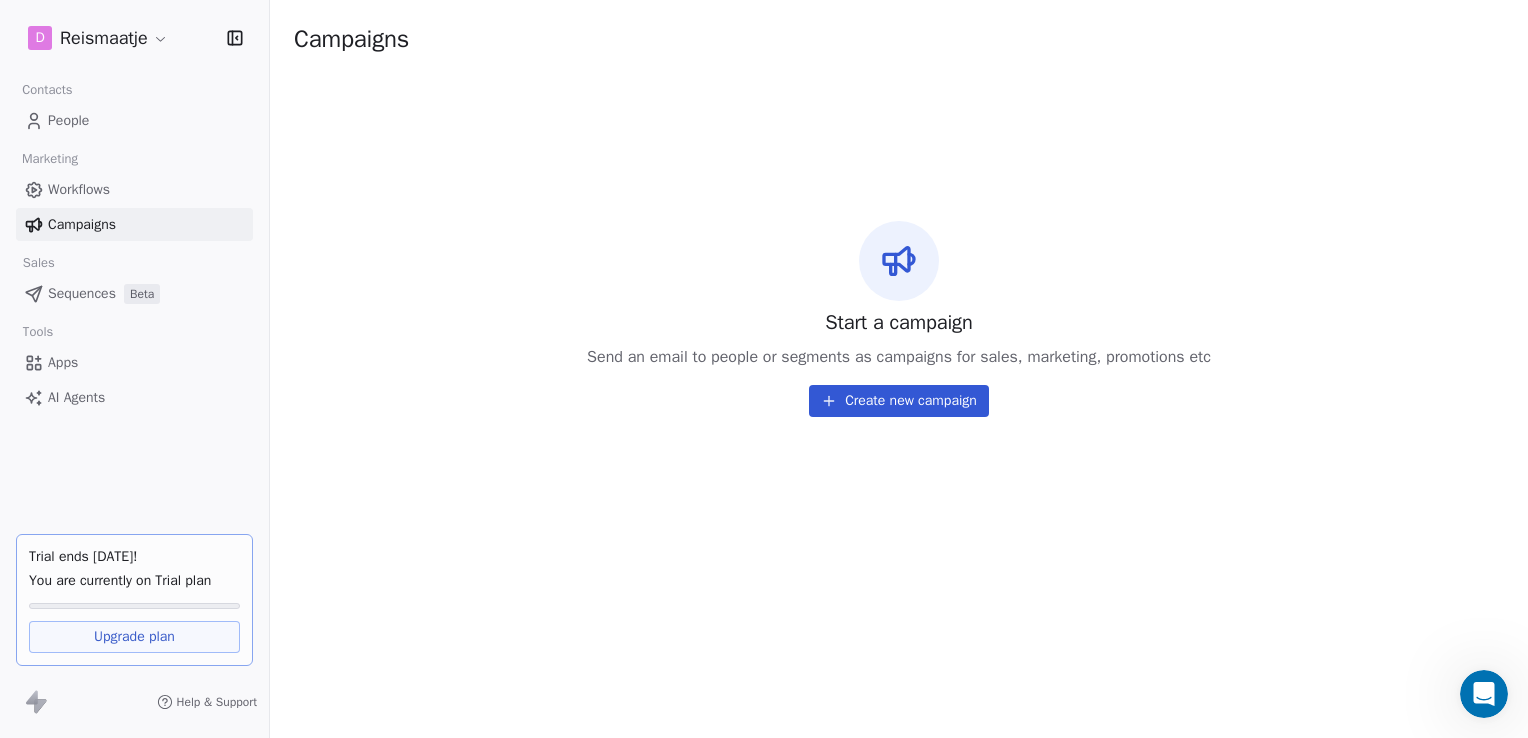 click on "Sequences Beta" at bounding box center [134, 293] 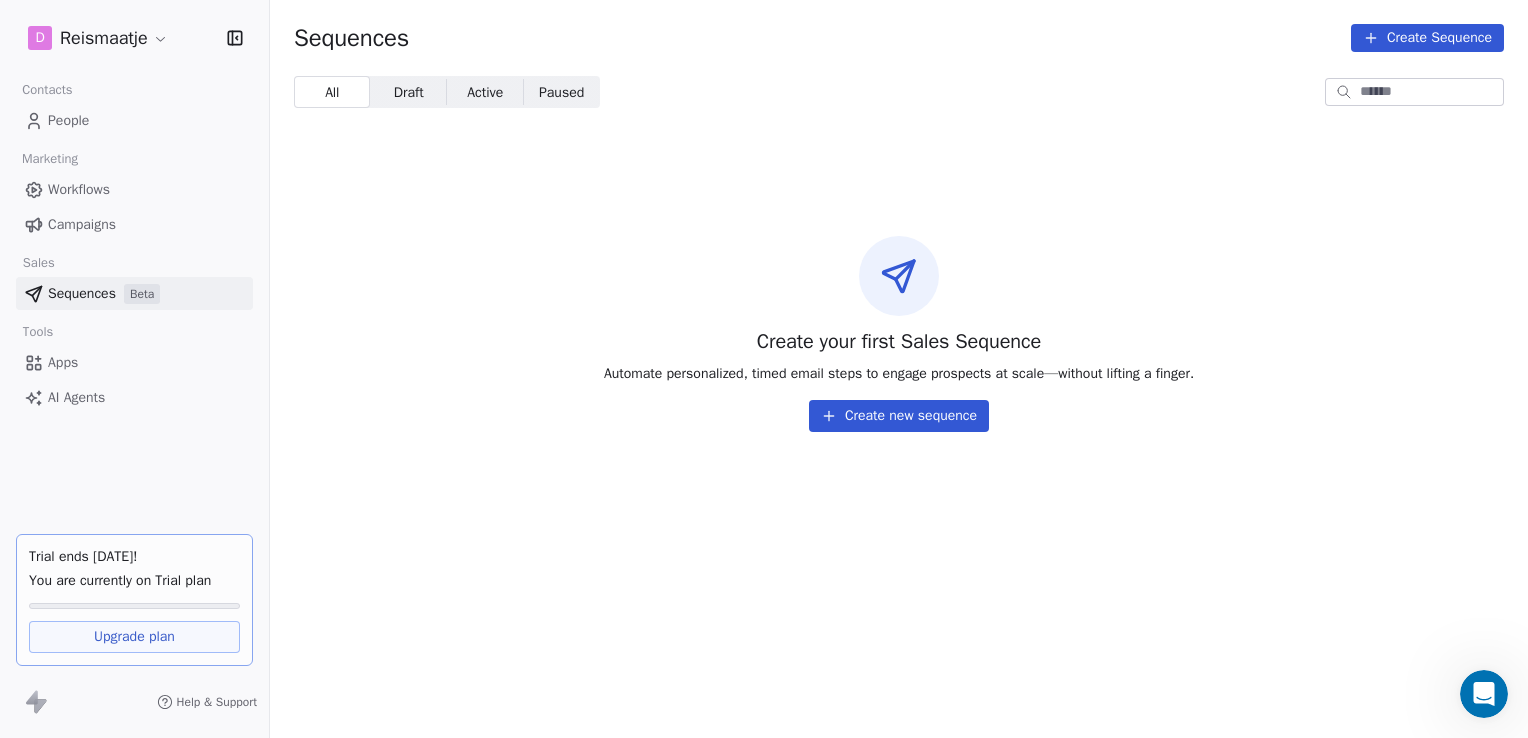 click on "Apps" at bounding box center (63, 362) 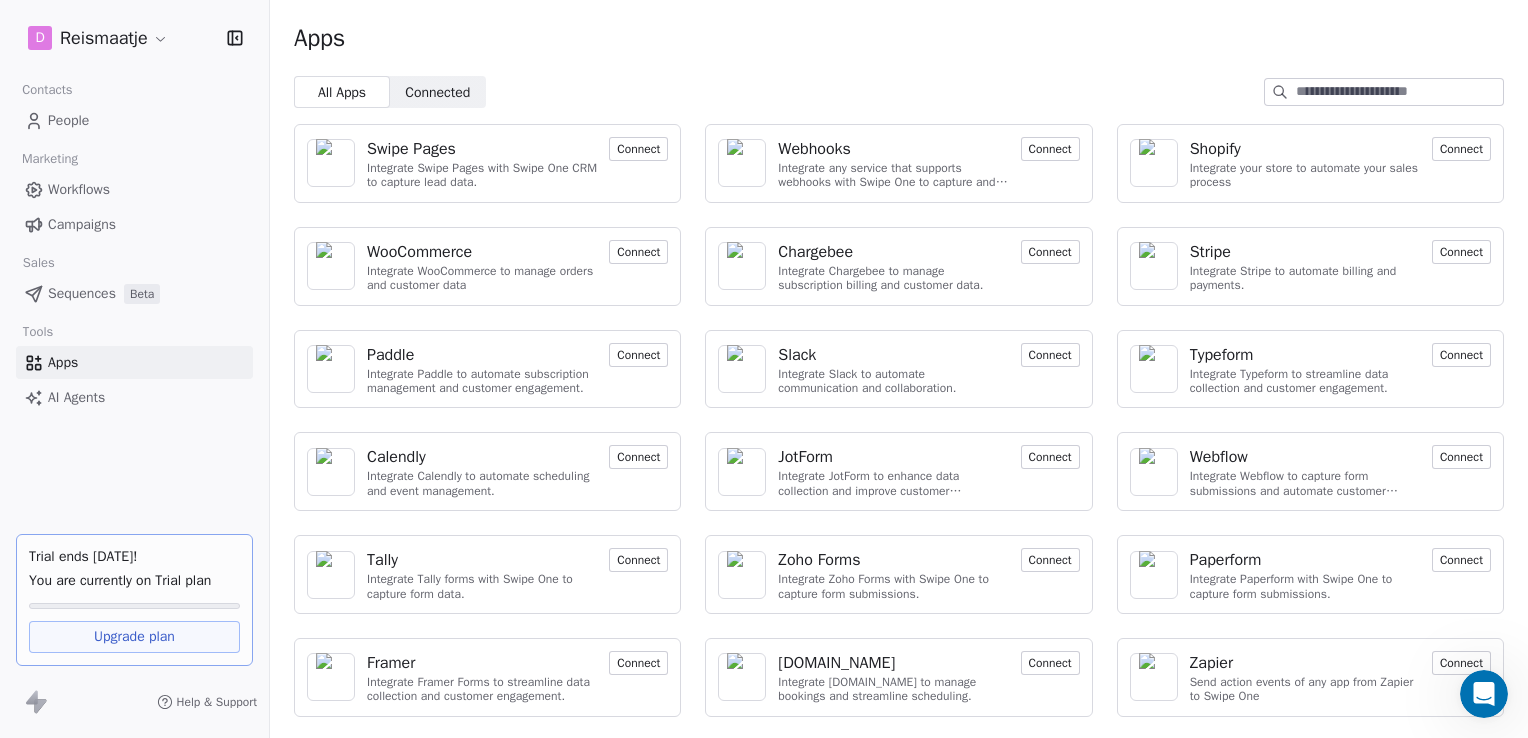 click on "AI Agents" at bounding box center (76, 397) 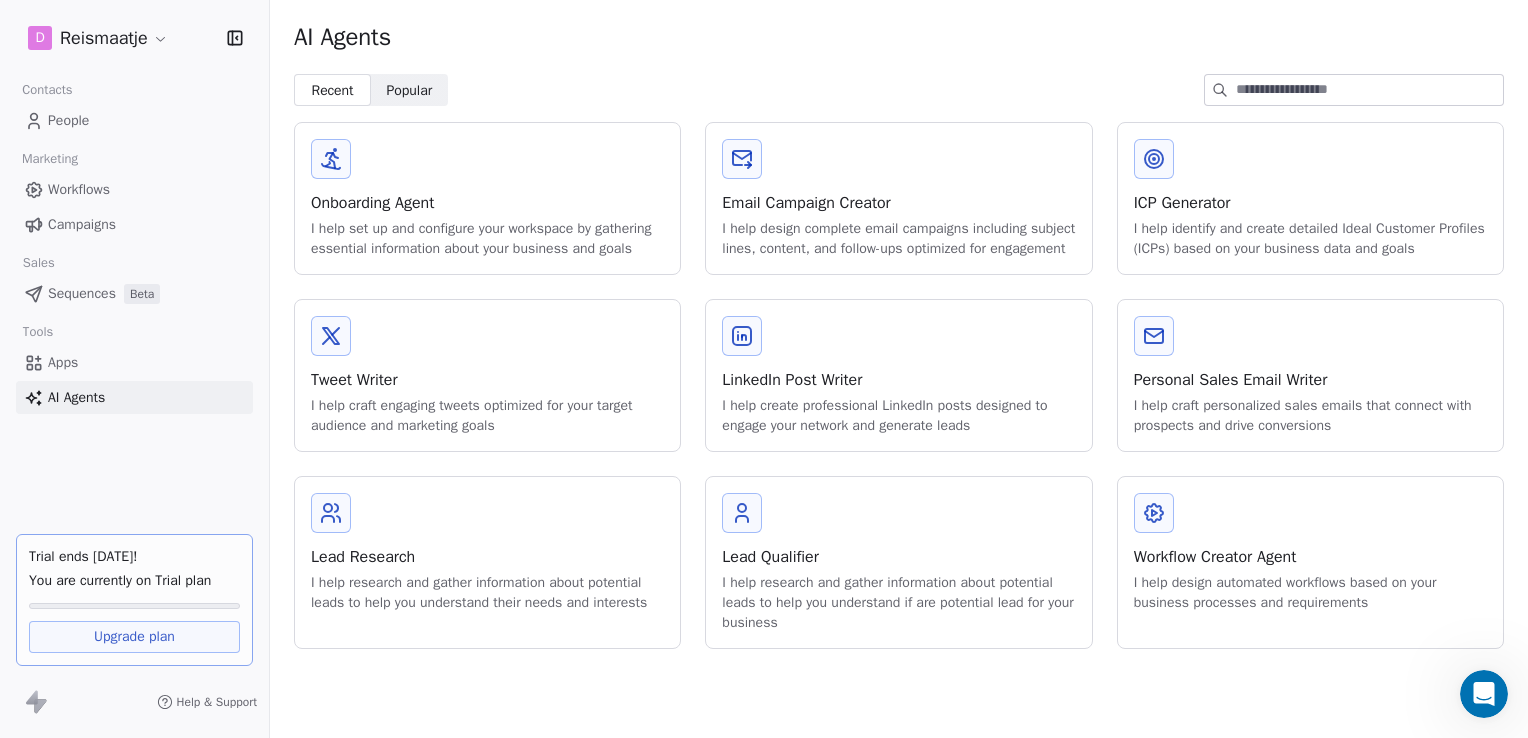 click on "People" at bounding box center [134, 120] 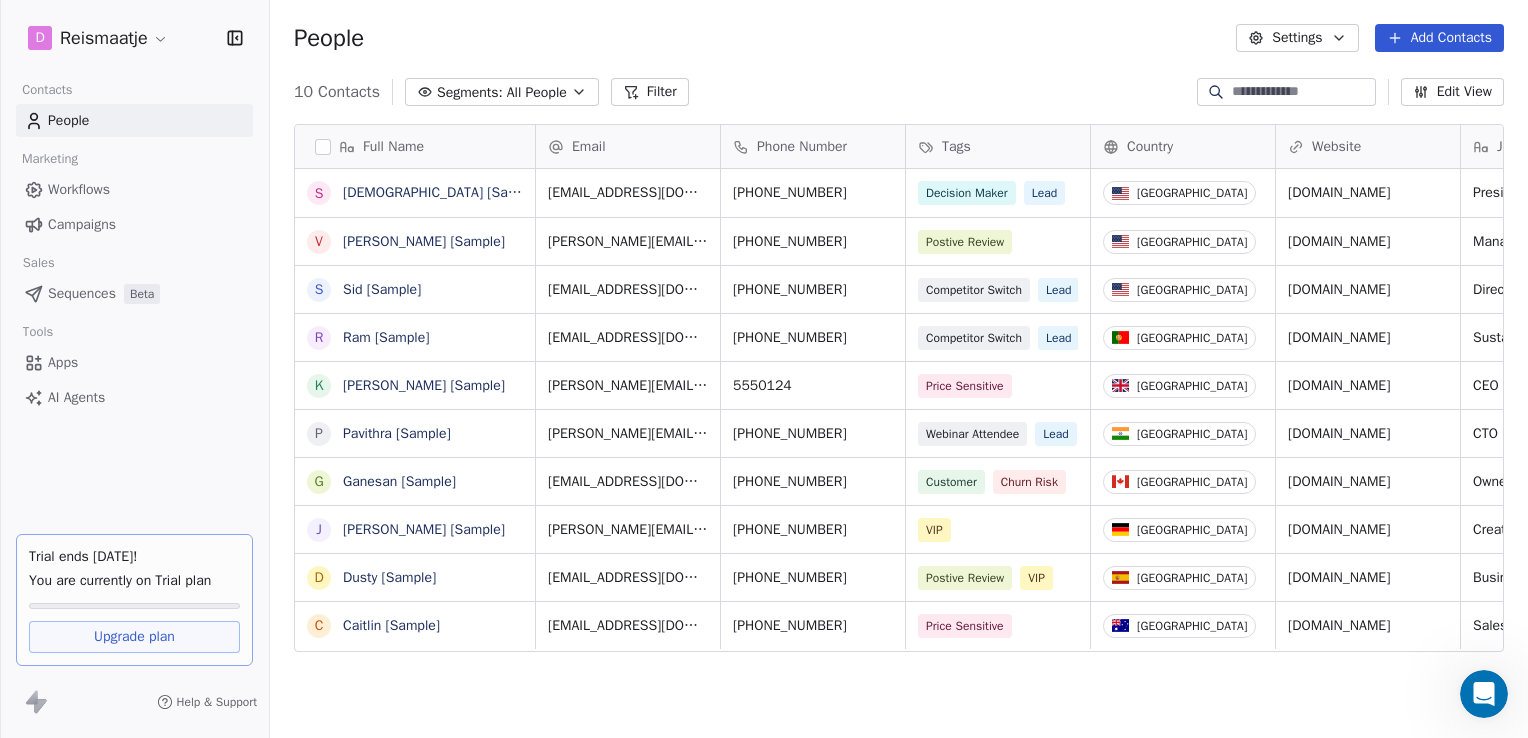 scroll, scrollTop: 16, scrollLeft: 16, axis: both 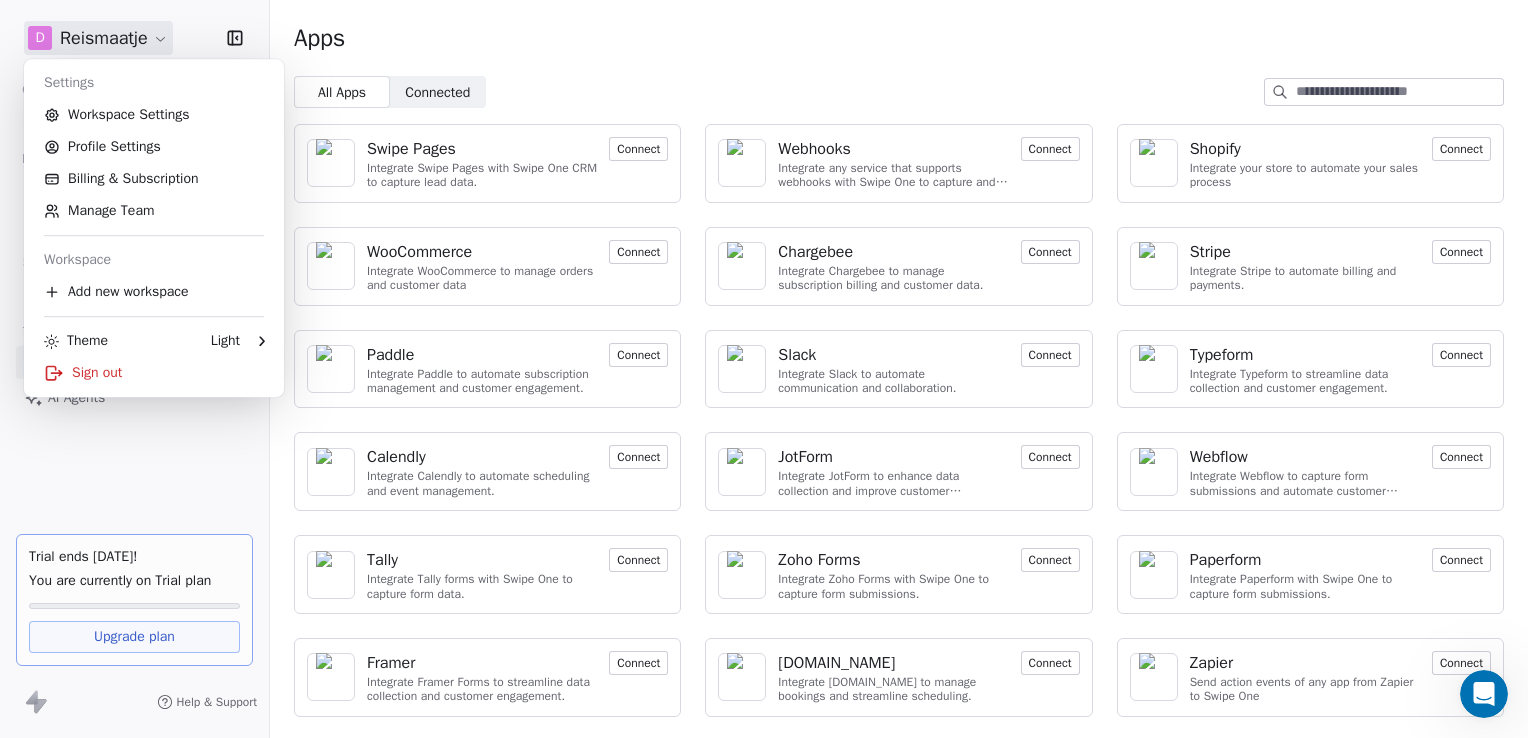 click on "D Reismaatje Contacts People Marketing Workflows Campaigns Sales Sequences Beta Tools Apps AI Agents Trial ends [DATE]! You are currently on Trial plan Upgrade plan Help & Support Apps All Apps All Apps Connected Connected Swipe Pages Integrate Swipe Pages with Swipe One CRM to capture lead data. Connect Webhooks Integrate any service that supports webhooks with Swipe One to capture and automate data workflows. Connect Shopify Integrate your store to automate your sales process Connect WooCommerce Integrate WooCommerce to manage orders and customer data Connect Chargebee Integrate Chargebee to manage subscription billing and customer data. Connect Stripe Integrate Stripe to automate billing and payments. Connect Paddle Integrate Paddle to automate subscription management and customer engagement. Connect Slack Integrate Slack to automate communication and collaboration. Connect Typeform Integrate Typeform to streamline data collection and customer engagement. Connect Calendly Connect JotForm Connect BETA" at bounding box center (764, 369) 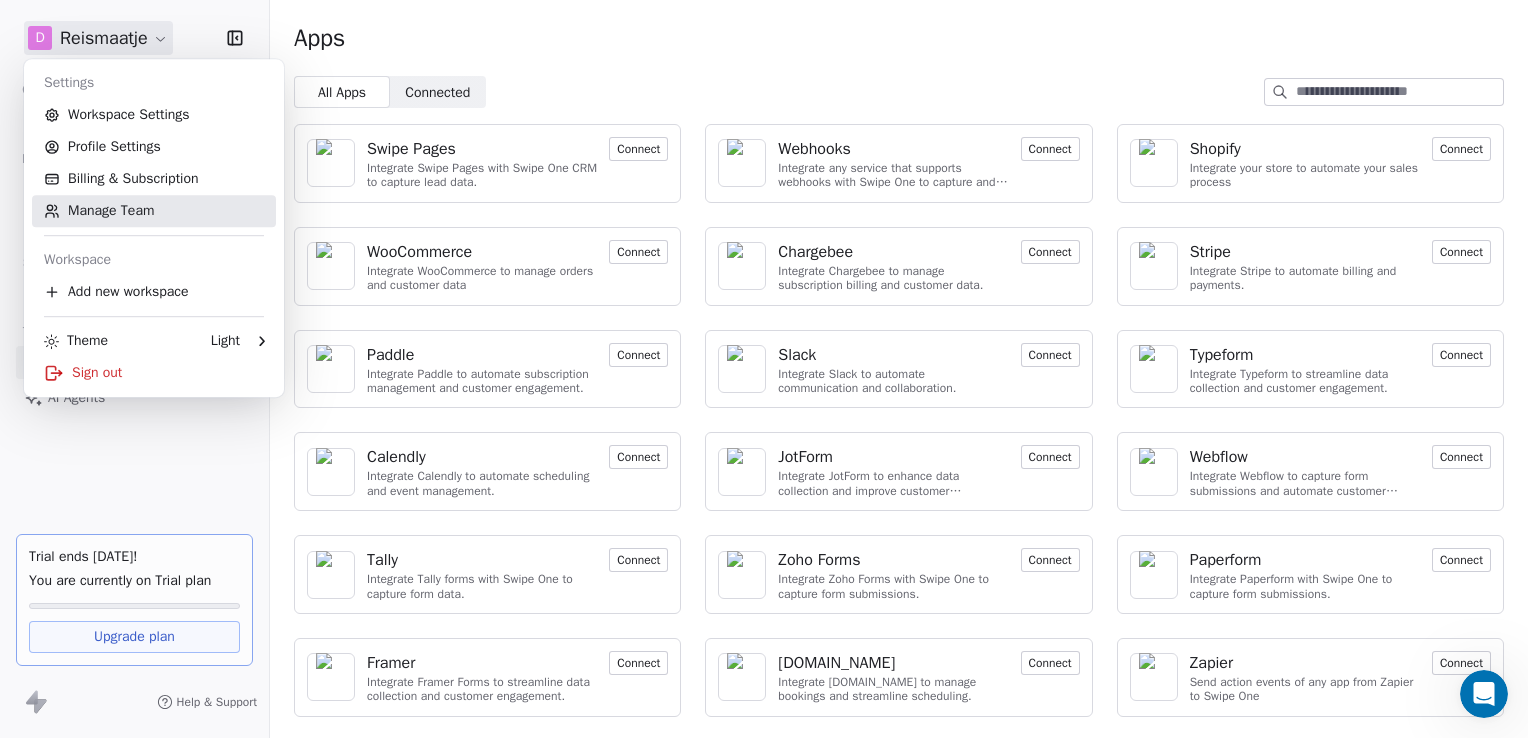 click on "Manage Team" at bounding box center (154, 211) 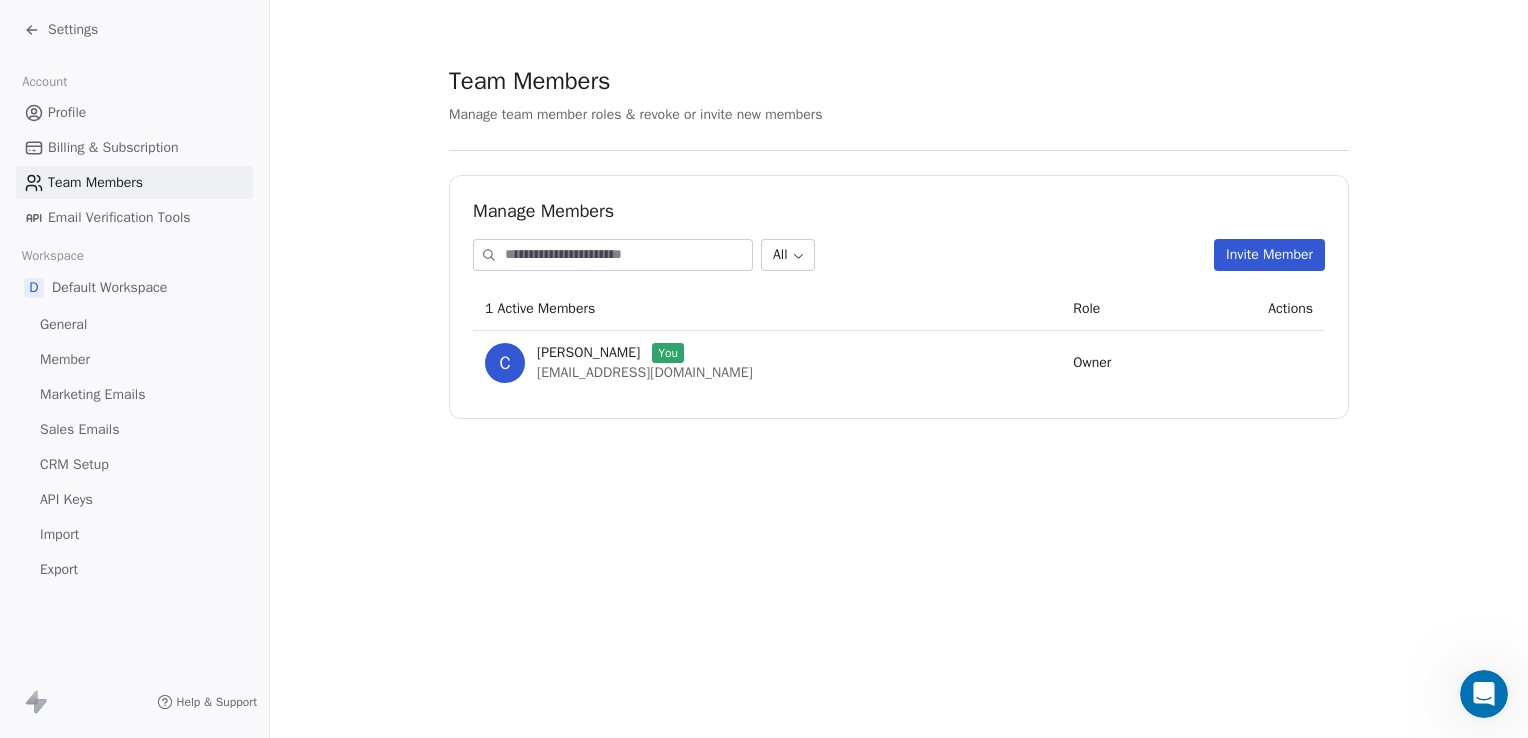 click on "Settings" at bounding box center (73, 30) 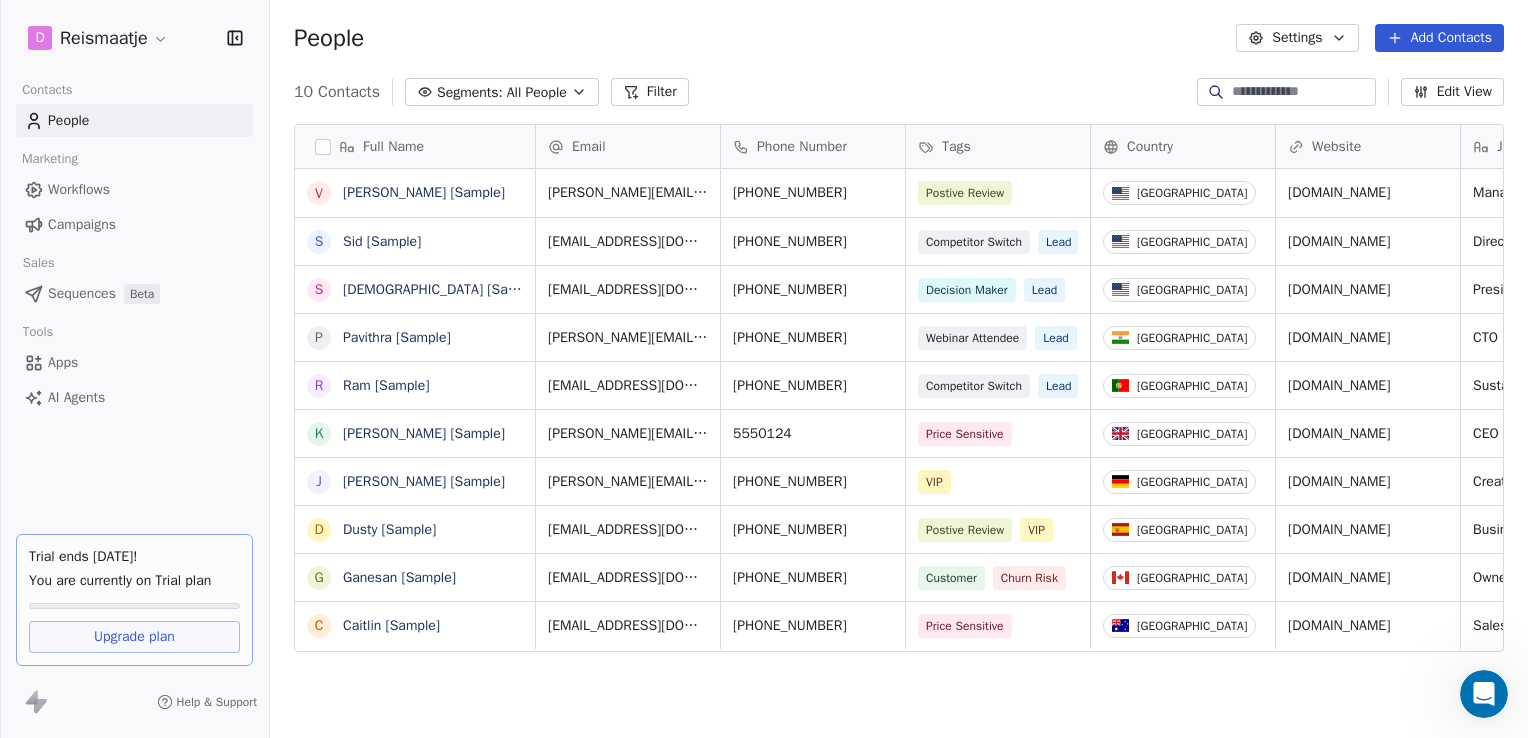 scroll, scrollTop: 16, scrollLeft: 16, axis: both 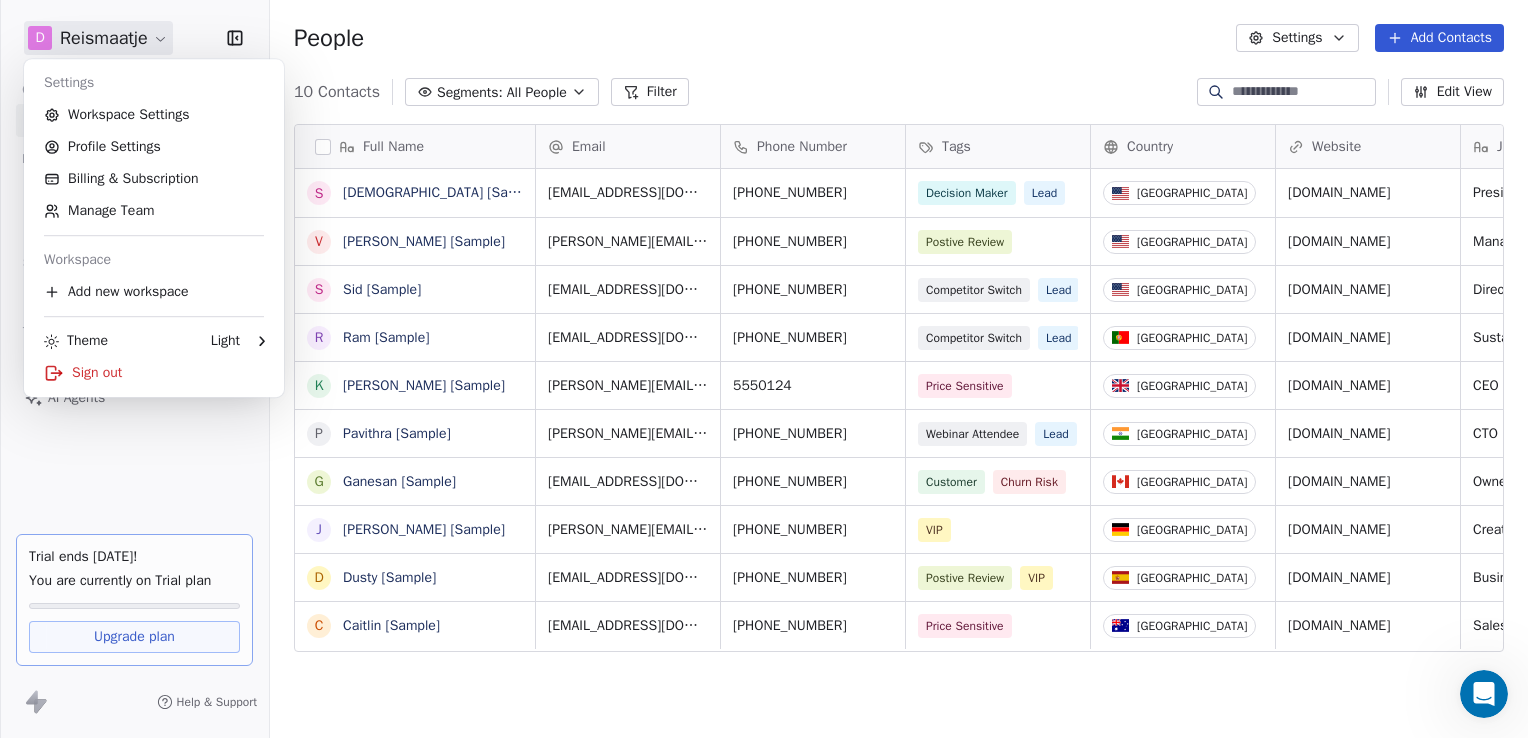 click on "D Reismaatje Contacts People Marketing Workflows Campaigns Sales Sequences Beta Tools Apps AI Agents Trial ends [DATE]! You are currently on Trial plan Upgrade plan Help & Support People Settings  Add Contacts 10 Contacts Segments: All People Filter  Edit View Tag Add to Sequence Export Full Name S [PERSON_NAME] [Sample] V [PERSON_NAME] [Sample] S [PERSON_NAME] [Sample] R Ram [Sample] K [PERSON_NAME] [Sample] P [PERSON_NAME] [Sample] G [PERSON_NAME] [Sample] [PERSON_NAME] [Sample] D Dusty [Sample] C Caitlin [Sample] Email Phone Number Tags Country Website Job Title Status Contact Source NPS Score [EMAIL_ADDRESS][DOMAIN_NAME] [PHONE_NUMBER] Decision Maker Lead United States [DOMAIN_NAME] President New Lead Social Media 9 [PERSON_NAME][EMAIL_ADDRESS][DOMAIN_NAME] [PHONE_NUMBER] Postive Review United States [DOMAIN_NAME] Managing Director closed_won Referral 9 [EMAIL_ADDRESS][DOMAIN_NAME] [PHONE_NUMBER] Competitor Switch Lead United States [DOMAIN_NAME] Director of Operations qualifying Website Form [EMAIL_ADDRESS][DOMAIN_NAME] [PHONE_NUMBER] Competitor Switch Lead Portugal [DOMAIN_NAME] closed_won" at bounding box center (764, 369) 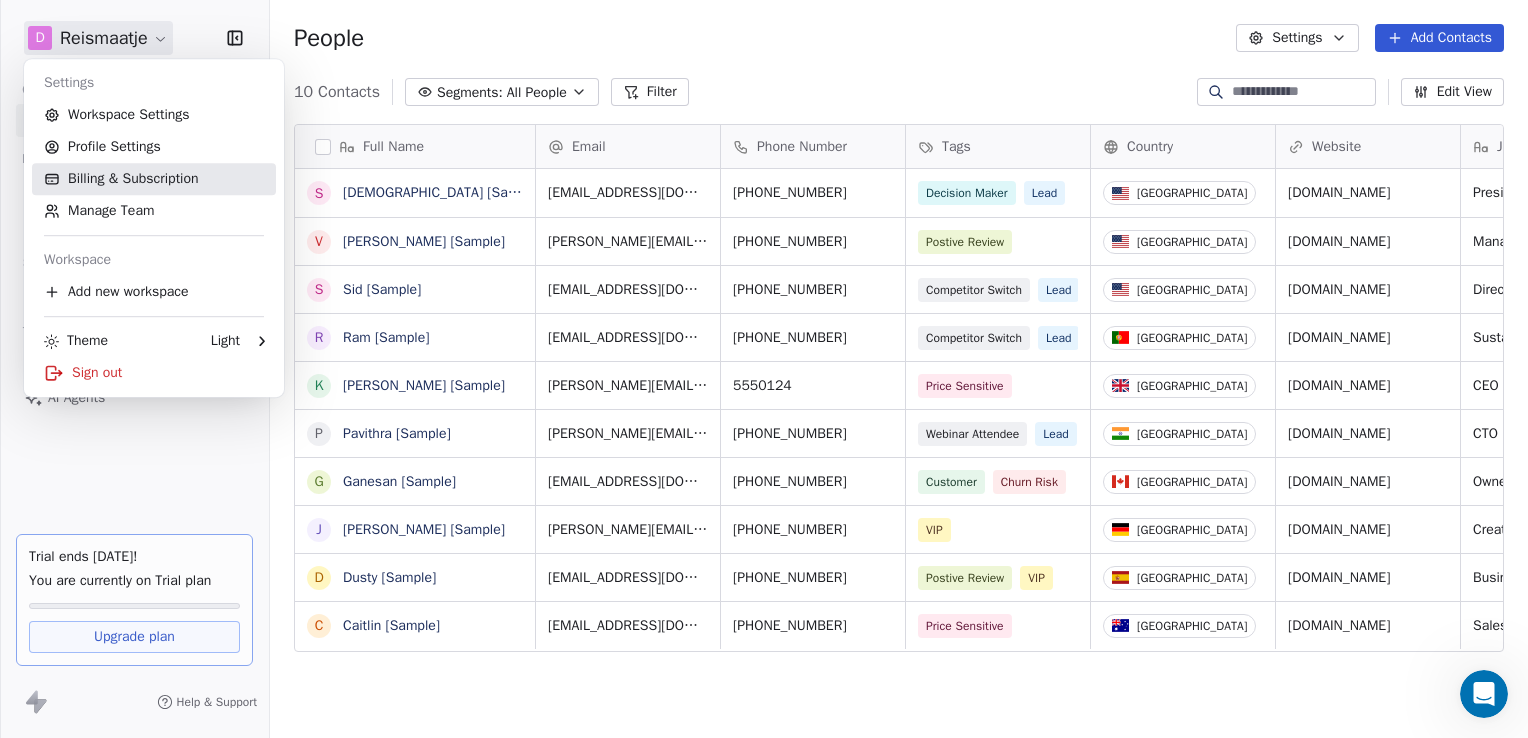 click on "Billing & Subscription" at bounding box center (154, 179) 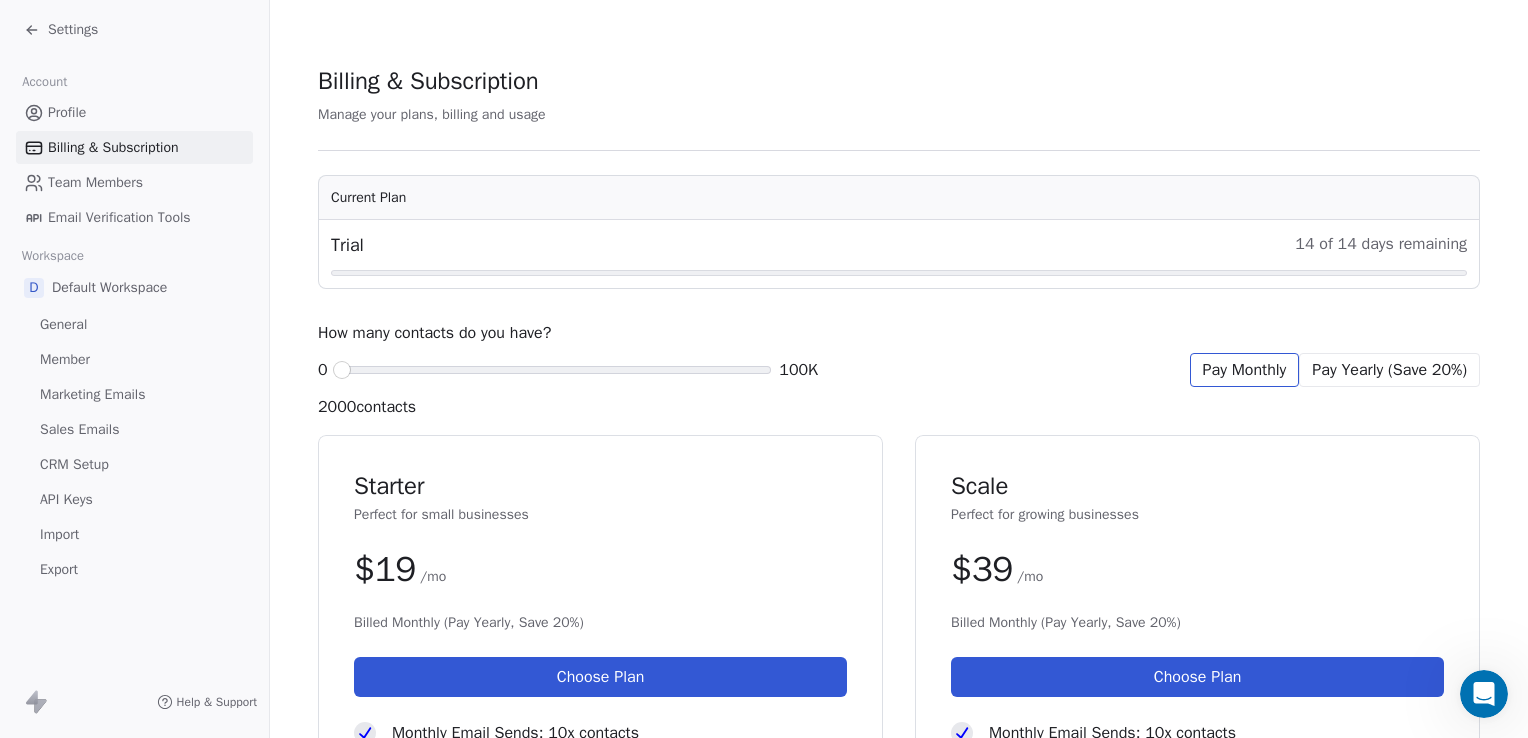 click on "Email Verification Tools" at bounding box center [119, 217] 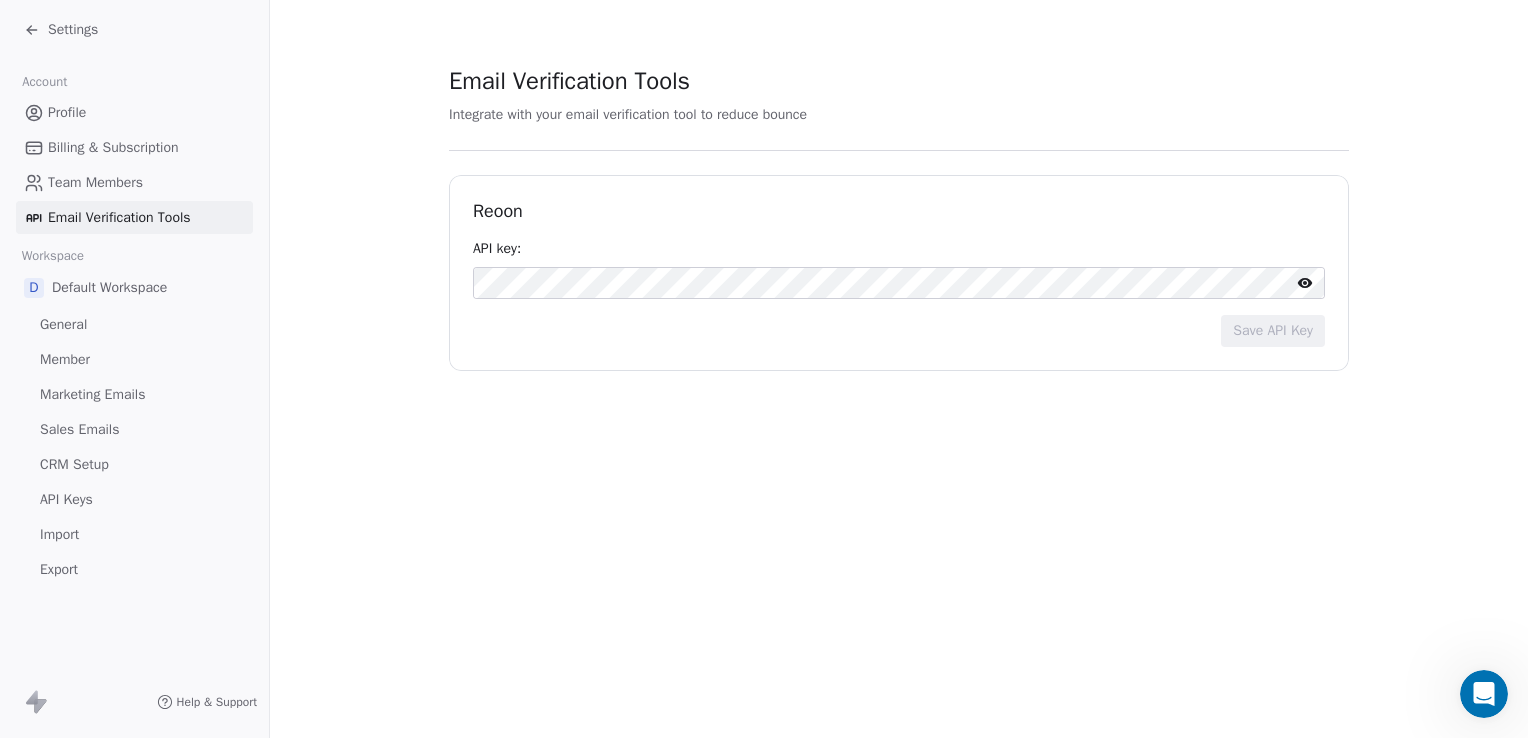 click on "Settings" at bounding box center (61, 30) 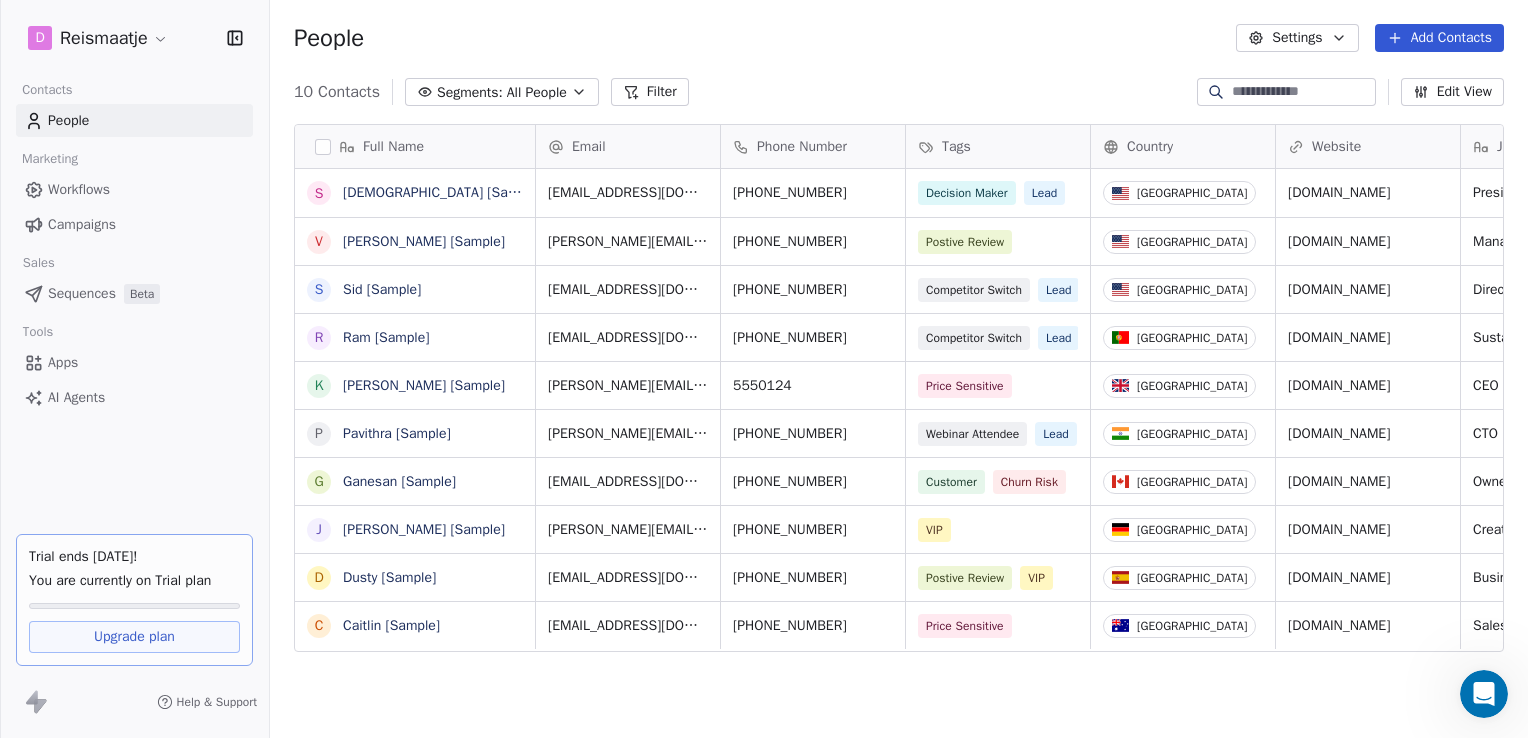 scroll, scrollTop: 16, scrollLeft: 16, axis: both 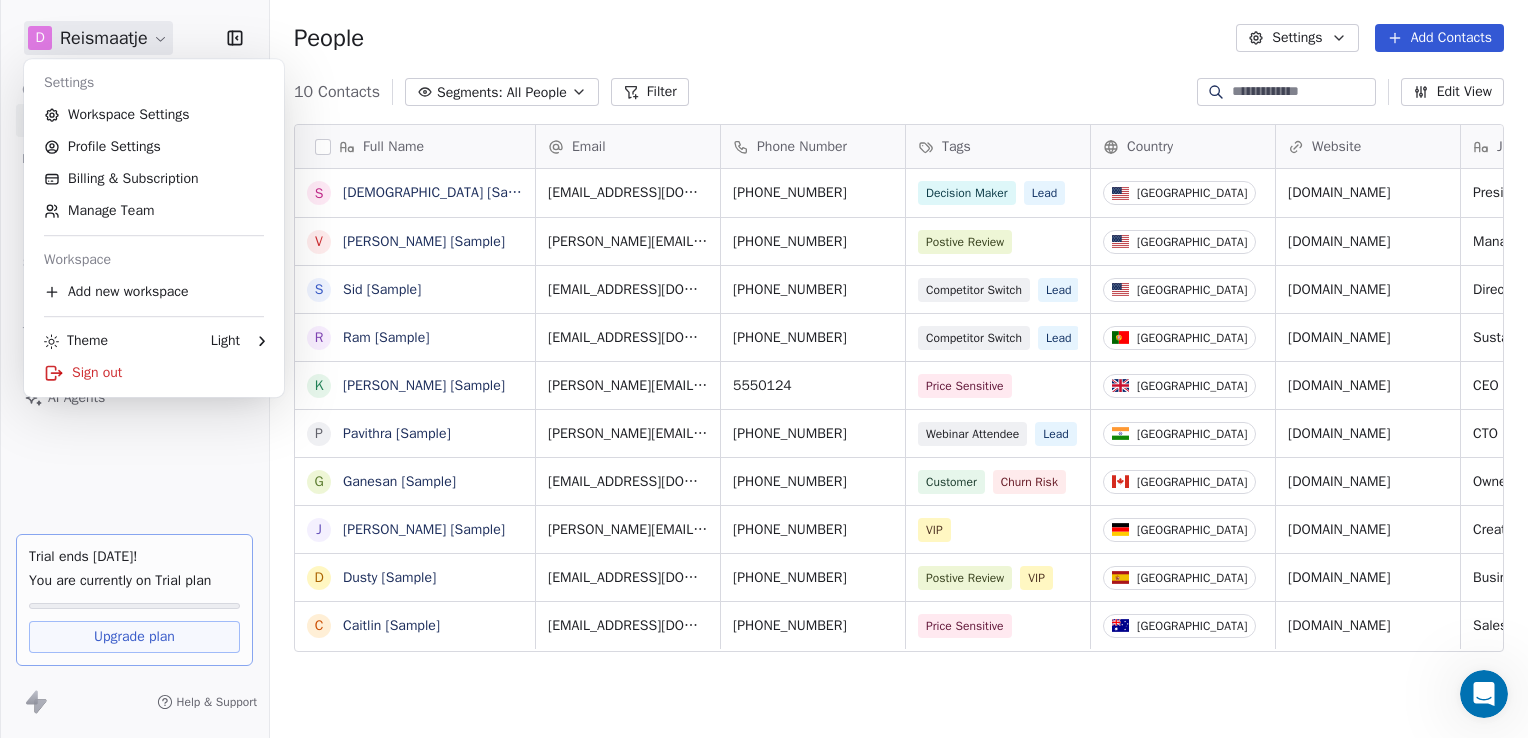 click on "D Reismaatje Contacts People Marketing Workflows Campaigns Sales Sequences Beta Tools Apps AI Agents Trial ends [DATE]! You are currently on Trial plan Upgrade plan Help & Support People Settings  Add Contacts 10 Contacts Segments: All People Filter  Edit View Tag Add to Sequence Export Full Name S [PERSON_NAME] [Sample] V [PERSON_NAME] [Sample] S [PERSON_NAME] [Sample] R Ram [Sample] K [PERSON_NAME] [Sample] P [PERSON_NAME] [Sample] G [PERSON_NAME] [Sample] [PERSON_NAME] [Sample] D Dusty [Sample] C Caitlin [Sample] Email Phone Number Tags Country Website Job Title Status Contact Source NPS Score [EMAIL_ADDRESS][DOMAIN_NAME] [PHONE_NUMBER] Decision Maker Lead United States [DOMAIN_NAME] President New Lead Social Media 9 [PERSON_NAME][EMAIL_ADDRESS][DOMAIN_NAME] [PHONE_NUMBER] Postive Review United States [DOMAIN_NAME] Managing Director closed_won Referral 9 [EMAIL_ADDRESS][DOMAIN_NAME] [PHONE_NUMBER] Competitor Switch Lead United States [DOMAIN_NAME] Director of Operations qualifying Website Form [EMAIL_ADDRESS][DOMAIN_NAME] [PHONE_NUMBER] Competitor Switch Lead Portugal [DOMAIN_NAME] closed_won" at bounding box center (764, 369) 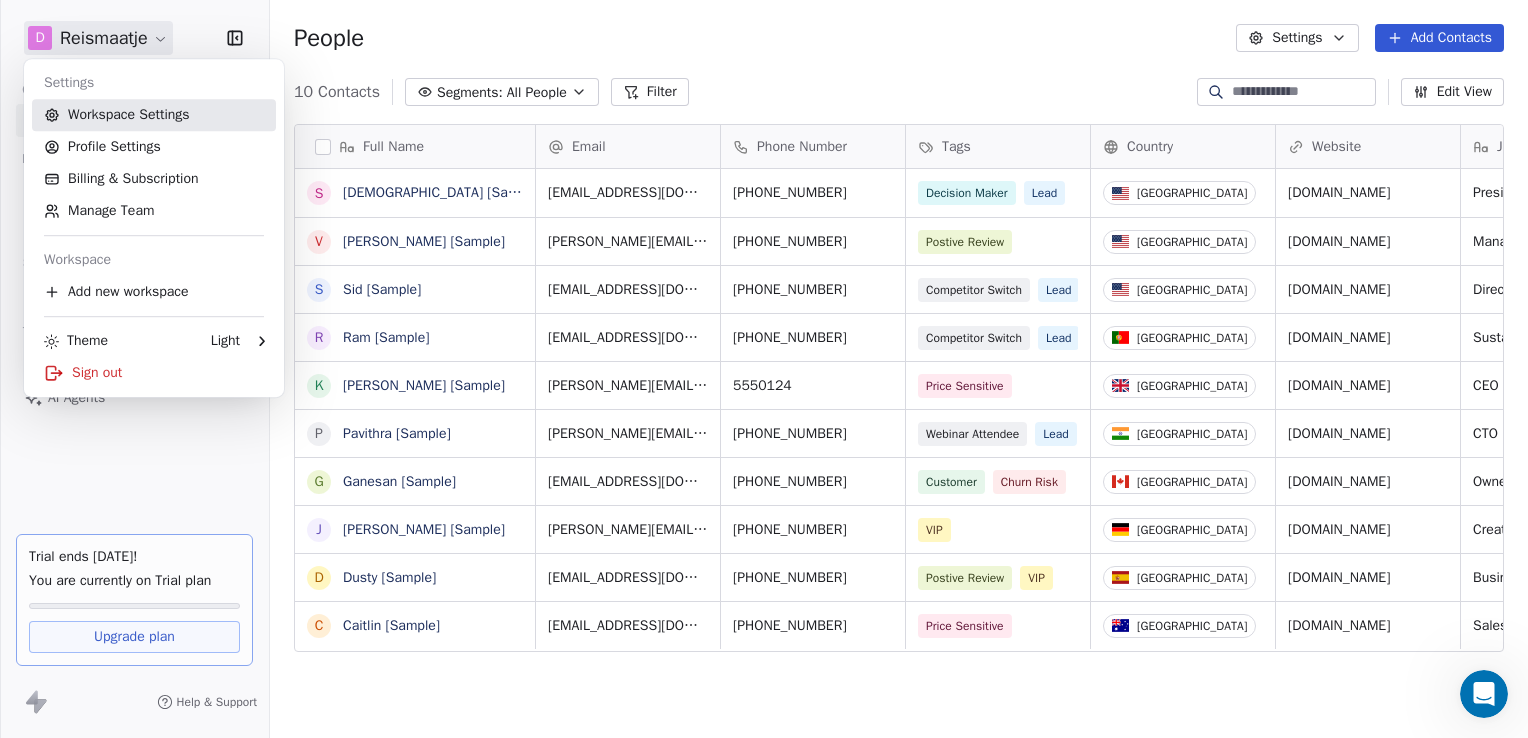 click on "Workspace Settings" at bounding box center (154, 115) 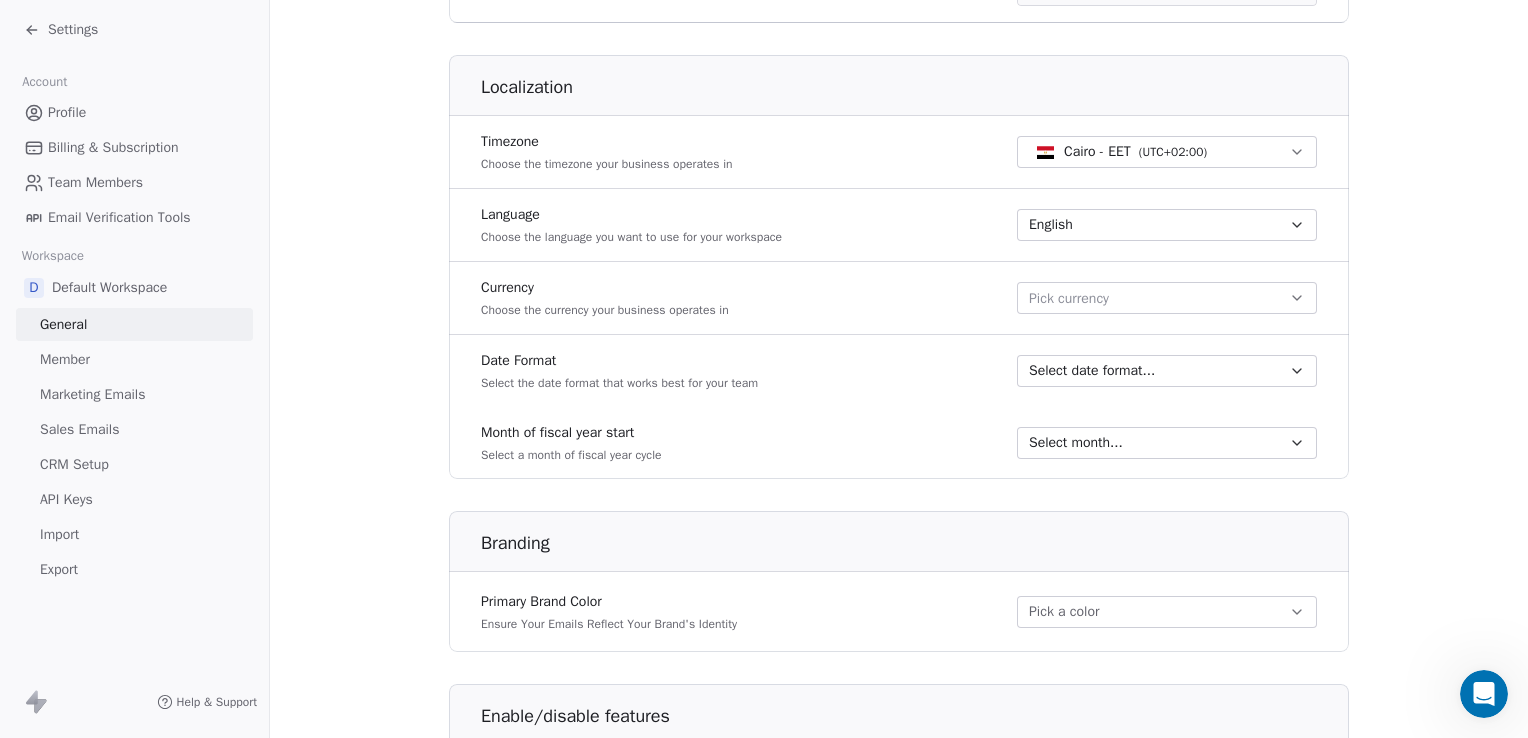 scroll, scrollTop: 1131, scrollLeft: 0, axis: vertical 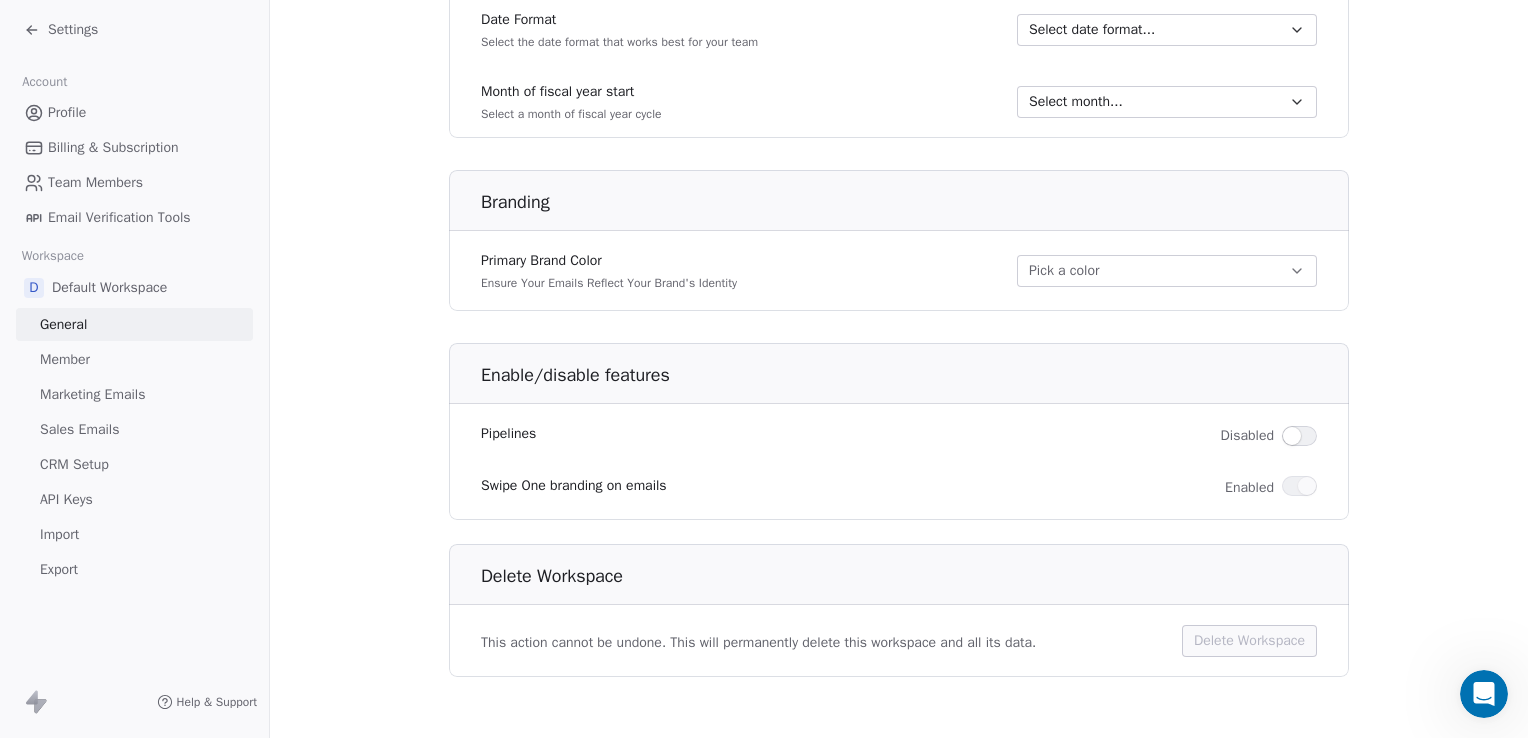 click on "Help & Support" at bounding box center [217, 702] 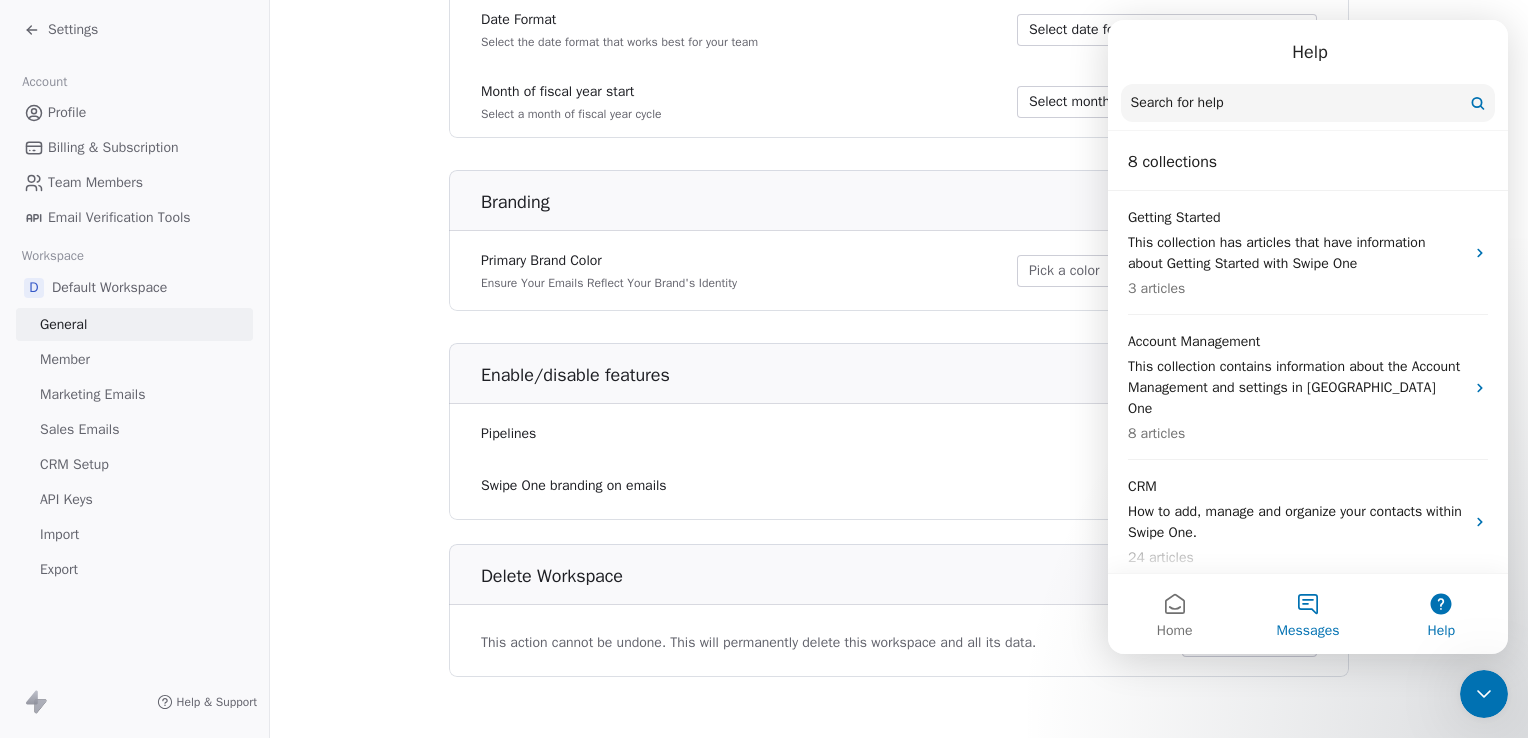 click on "Messages" at bounding box center [1307, 614] 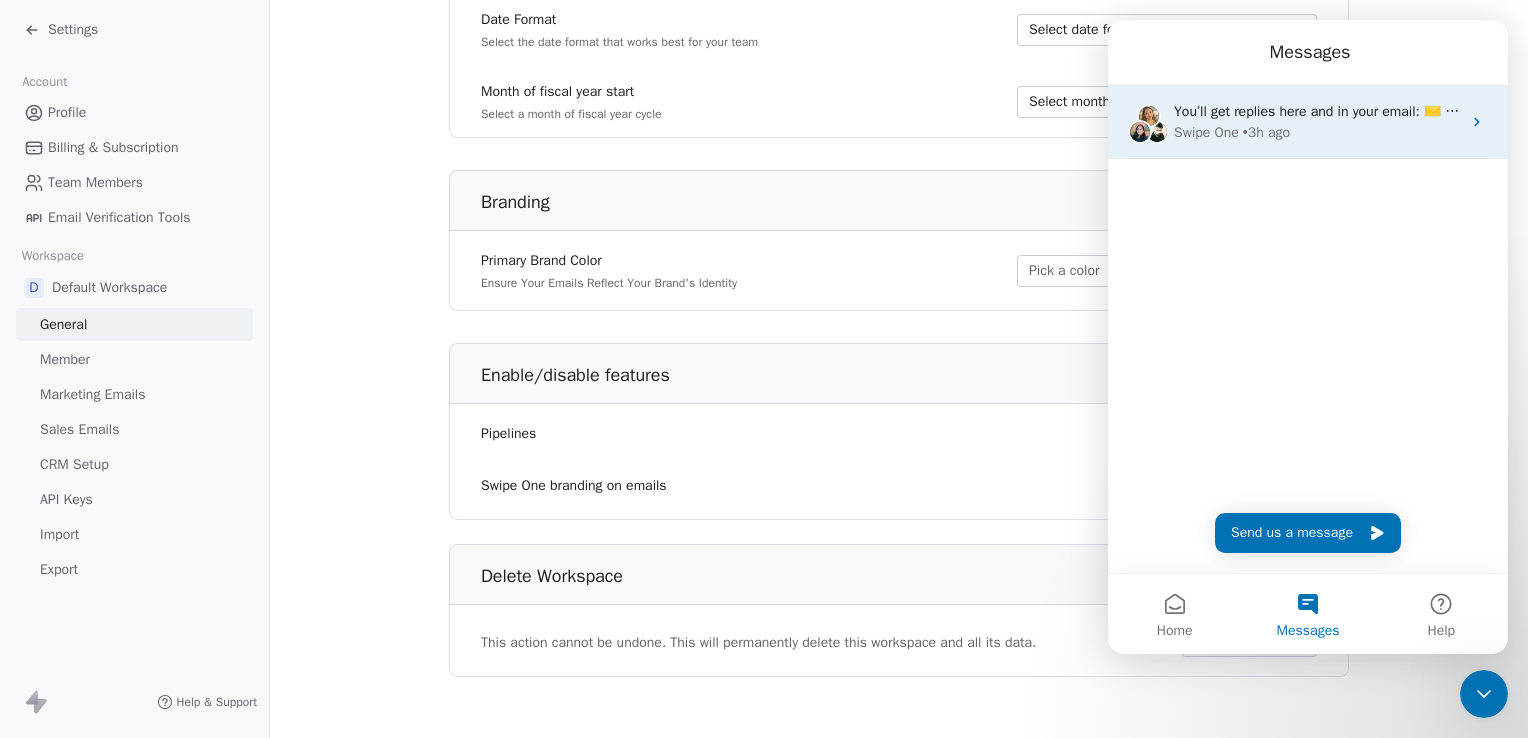 click on "You’ll get replies here and in your email: ✉️ [EMAIL_ADDRESS][DOMAIN_NAME] Our usual reply time 🕒 1 day" at bounding box center [1510, 111] 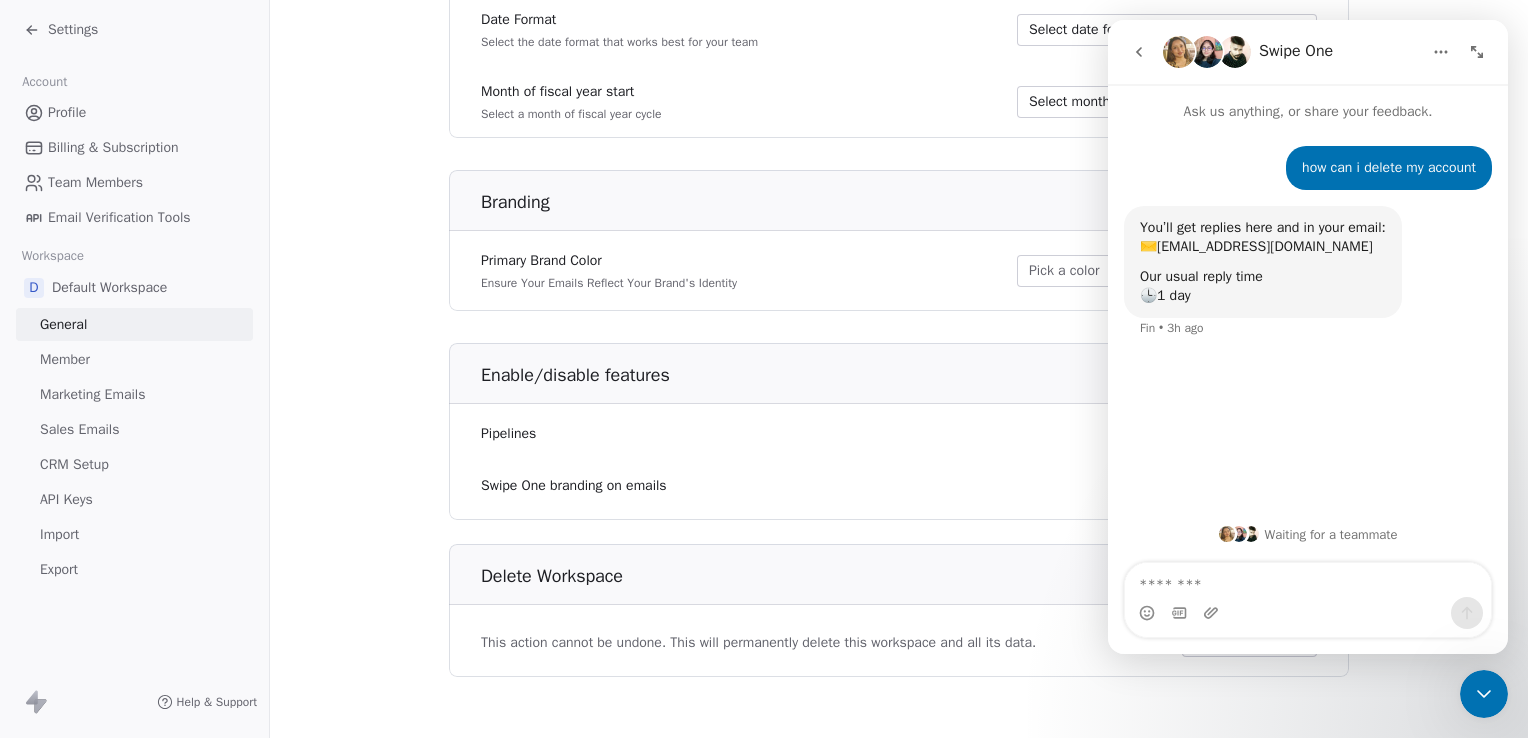 click on "Waiting for a teammate" at bounding box center (1308, 534) 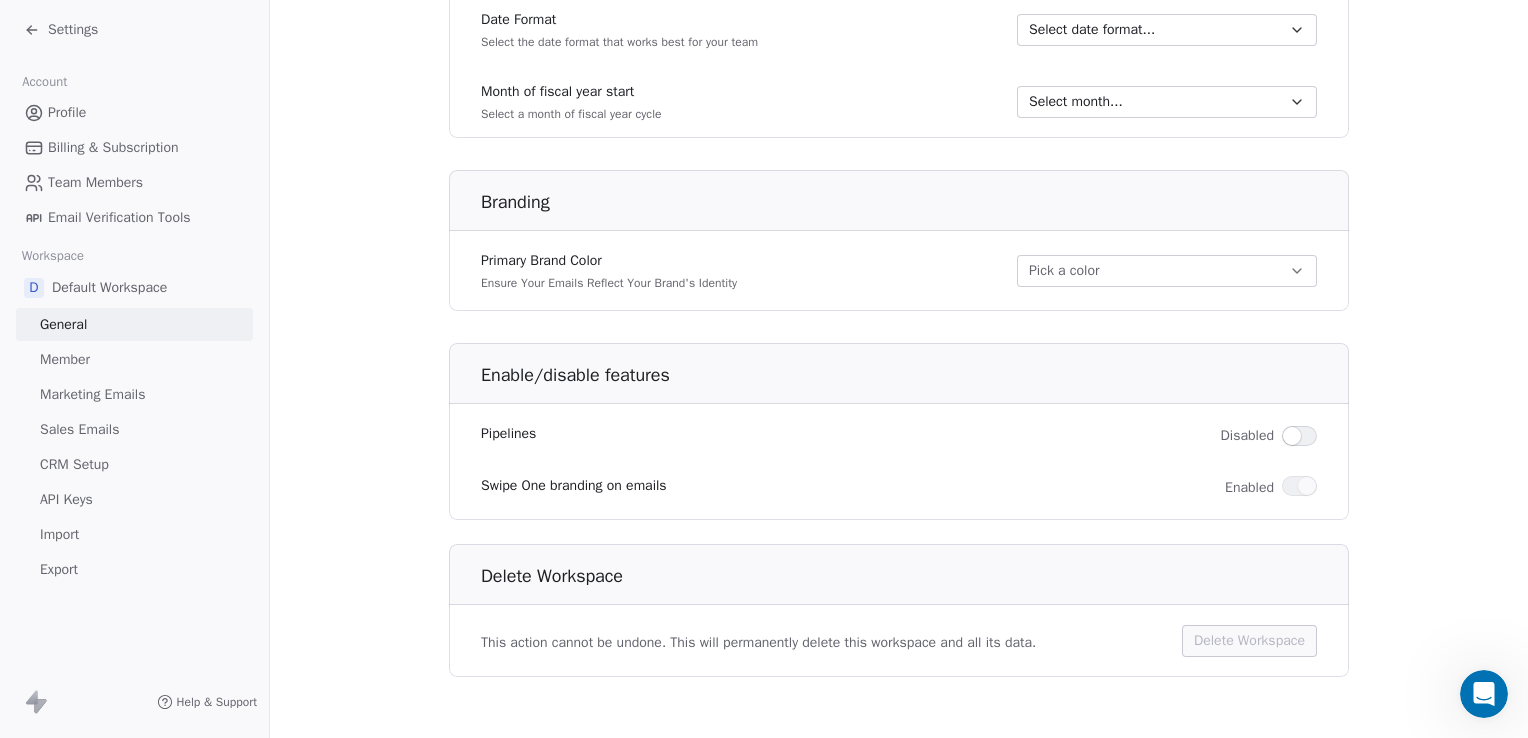 click on "This action cannot be undone. This will permanently delete this workspace and all its data. Delete Workspace" at bounding box center (899, 641) 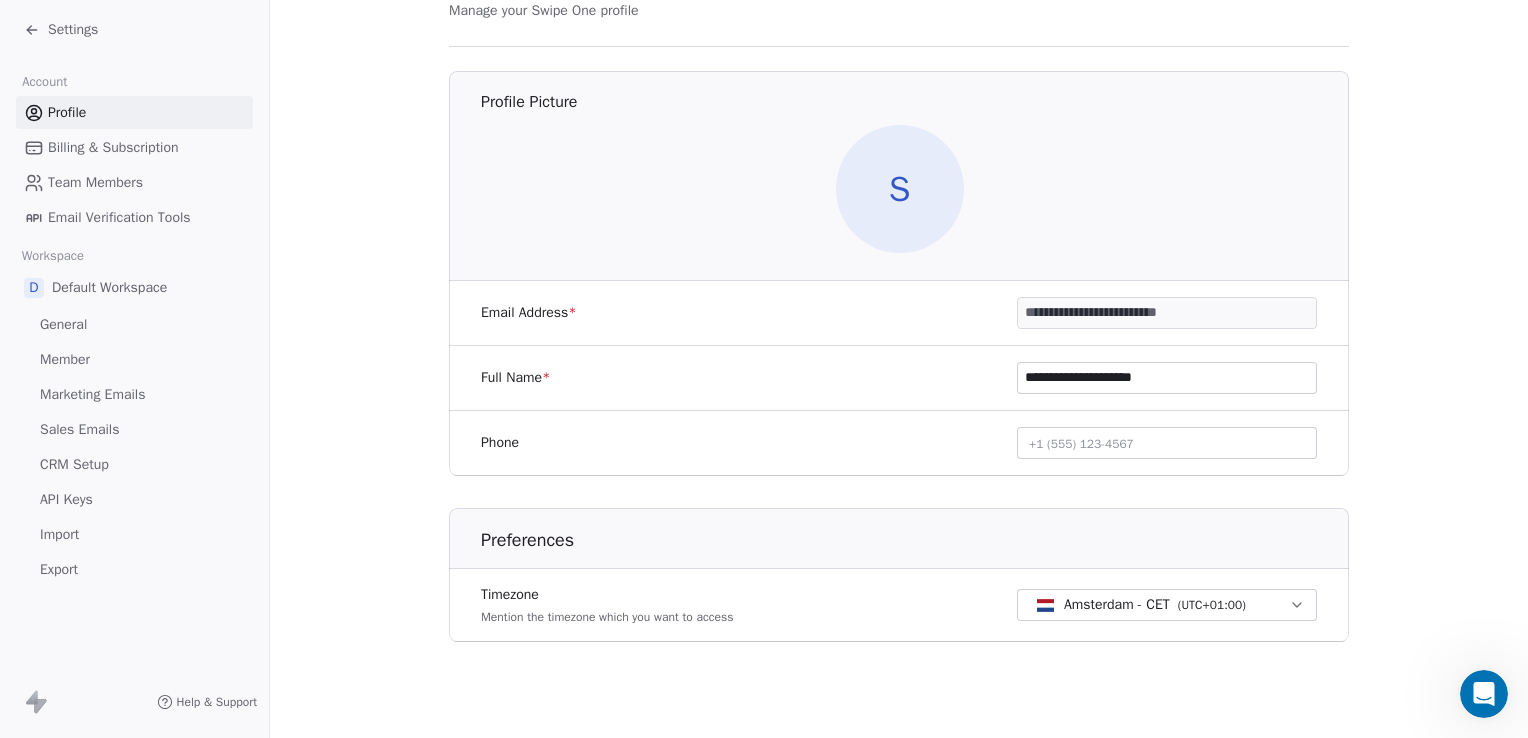 scroll, scrollTop: 0, scrollLeft: 0, axis: both 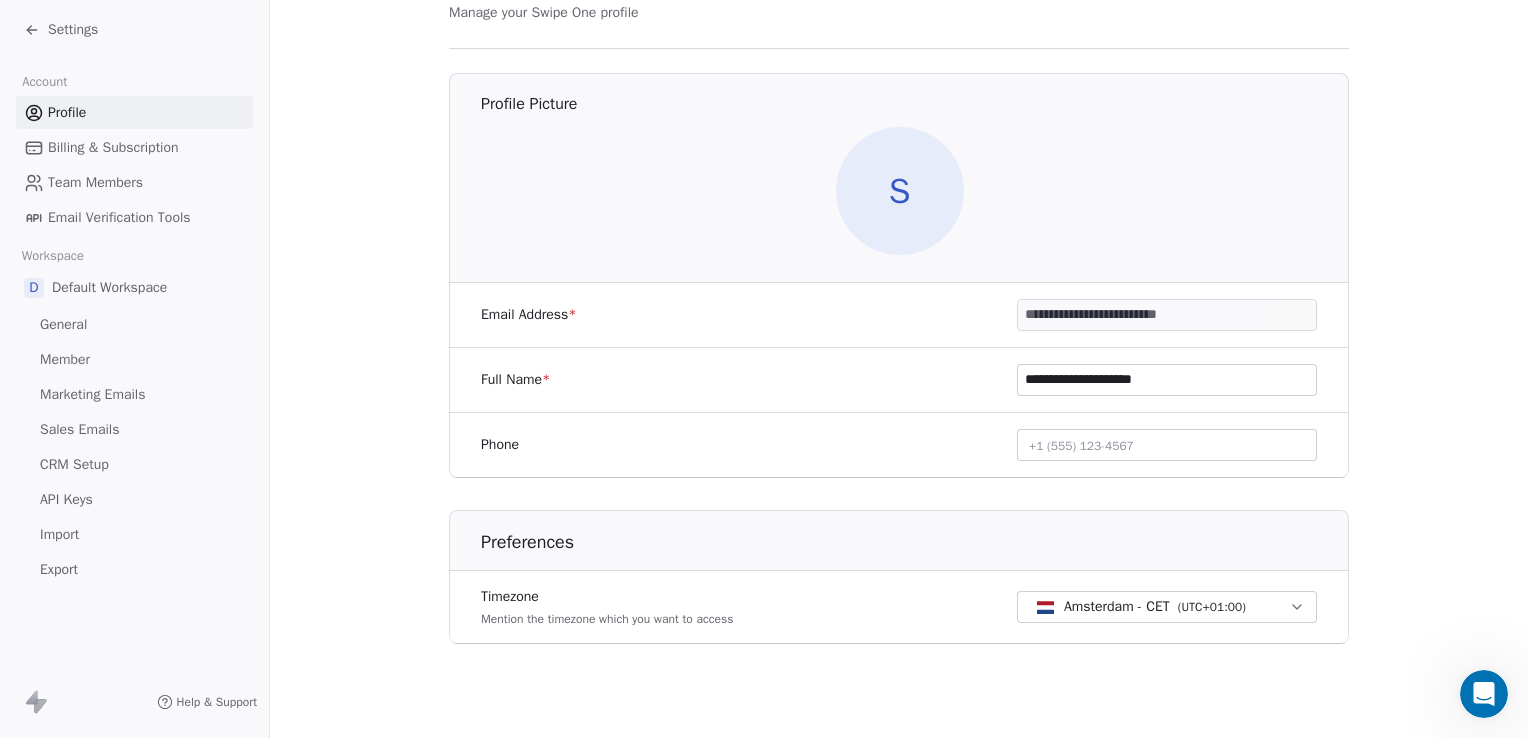 click on "Amsterdam - CET" at bounding box center (1117, 607) 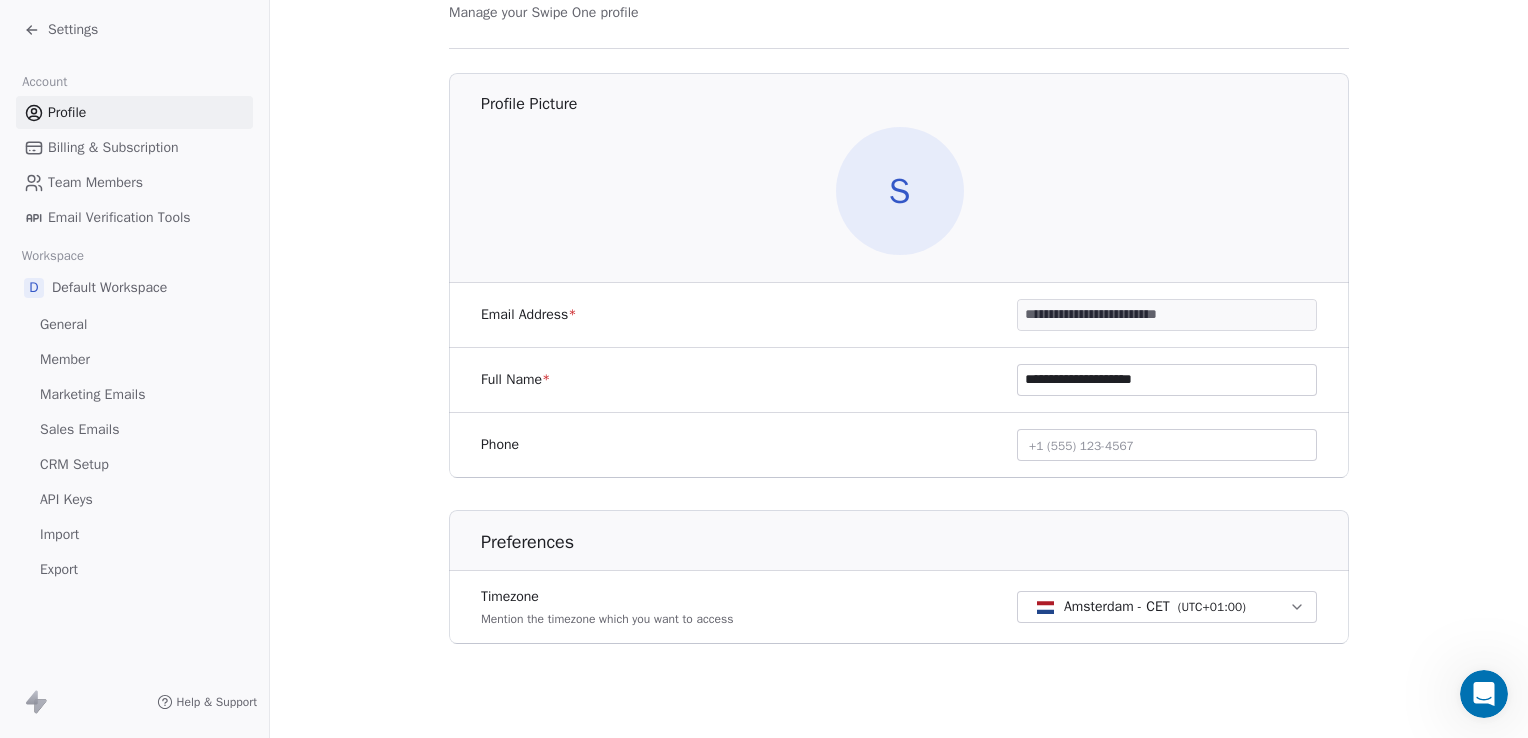 click on "**********" at bounding box center (764, 369) 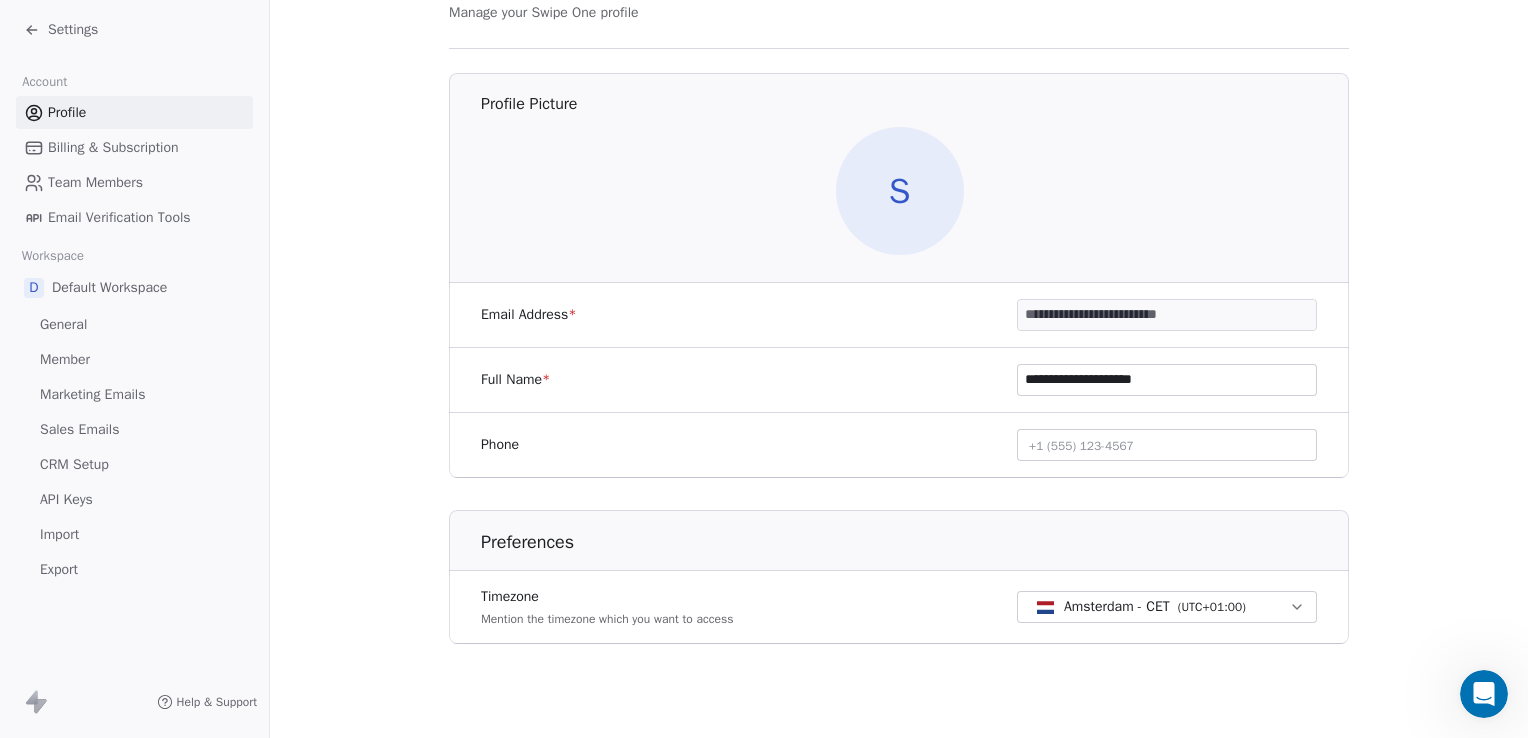 drag, startPoint x: 1070, startPoint y: 374, endPoint x: 1290, endPoint y: 364, distance: 220.22716 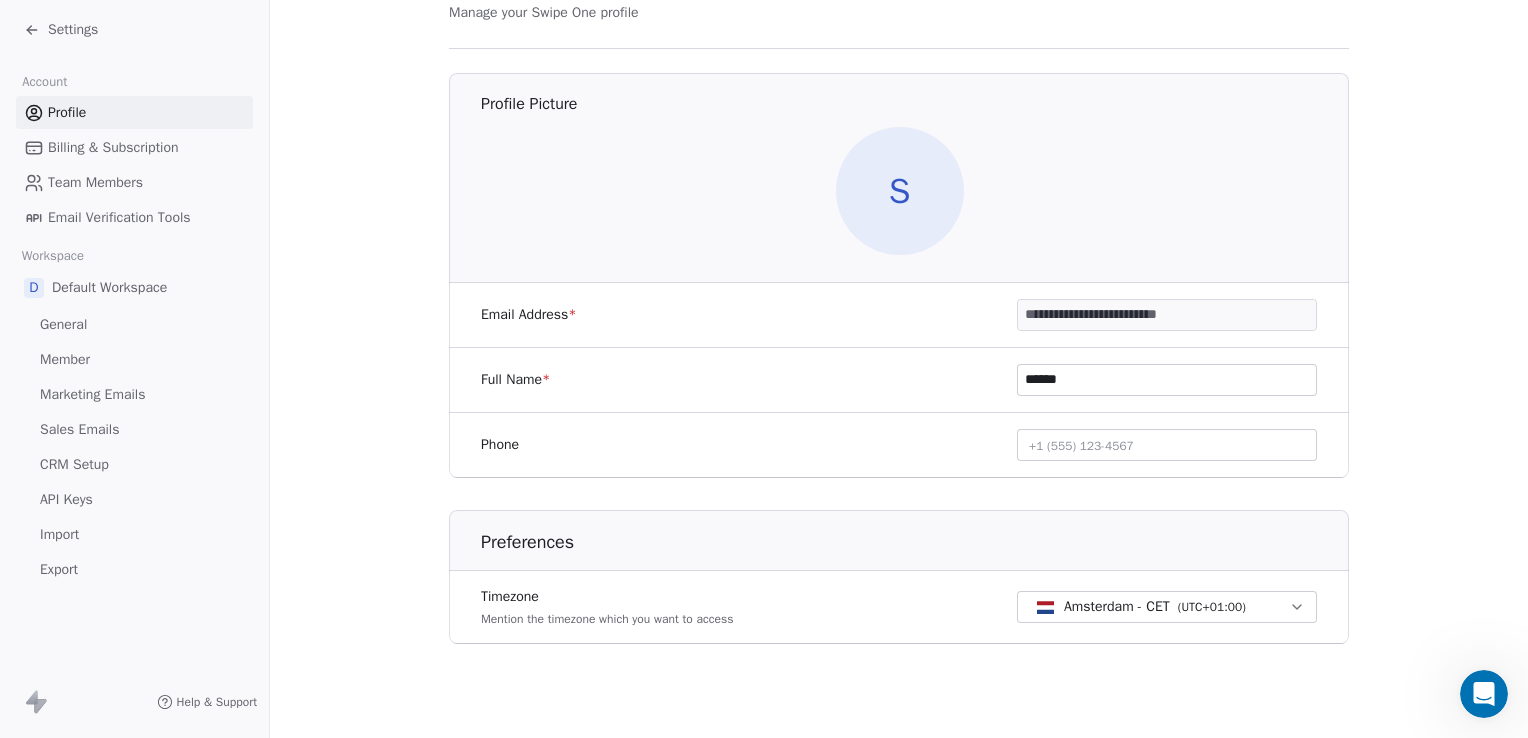 type on "******" 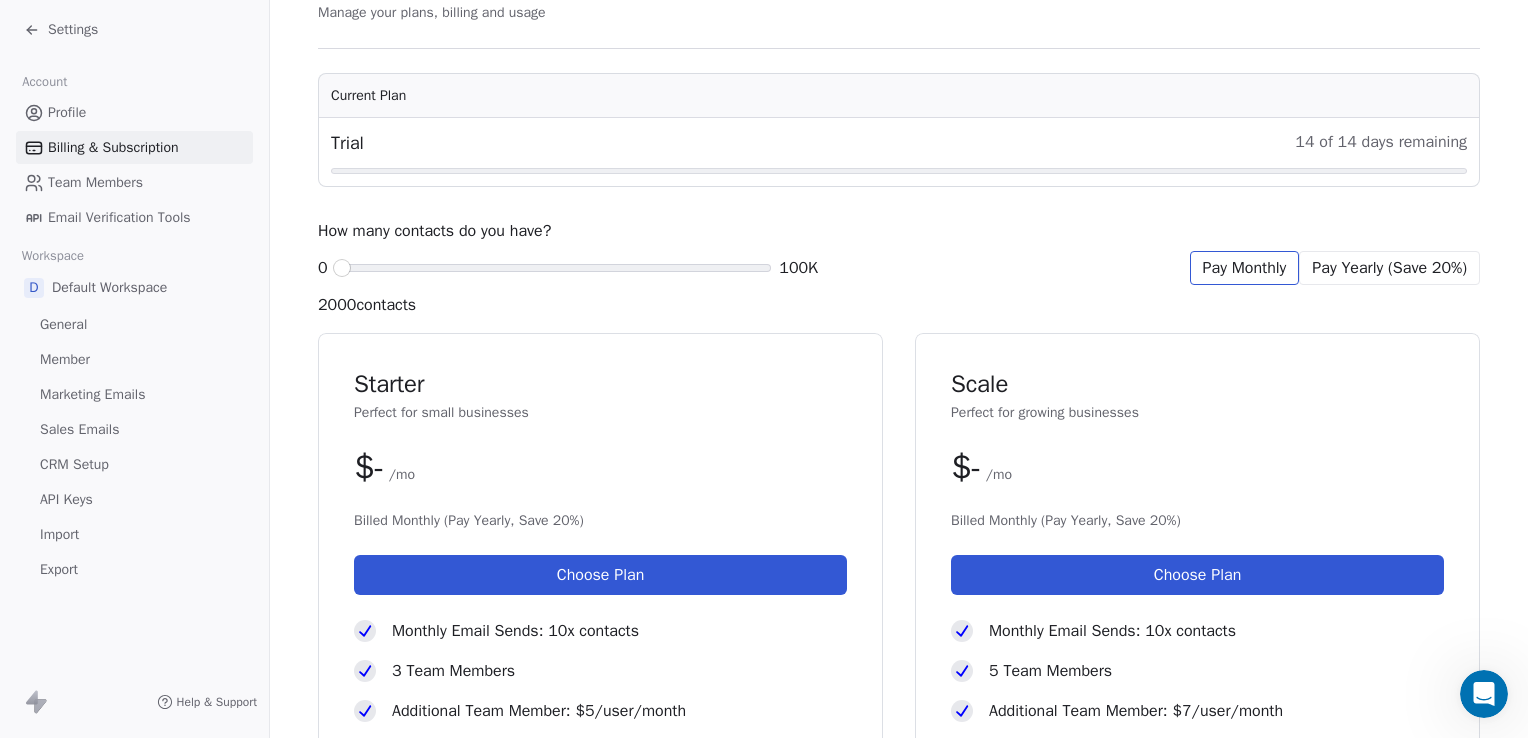 scroll, scrollTop: 0, scrollLeft: 0, axis: both 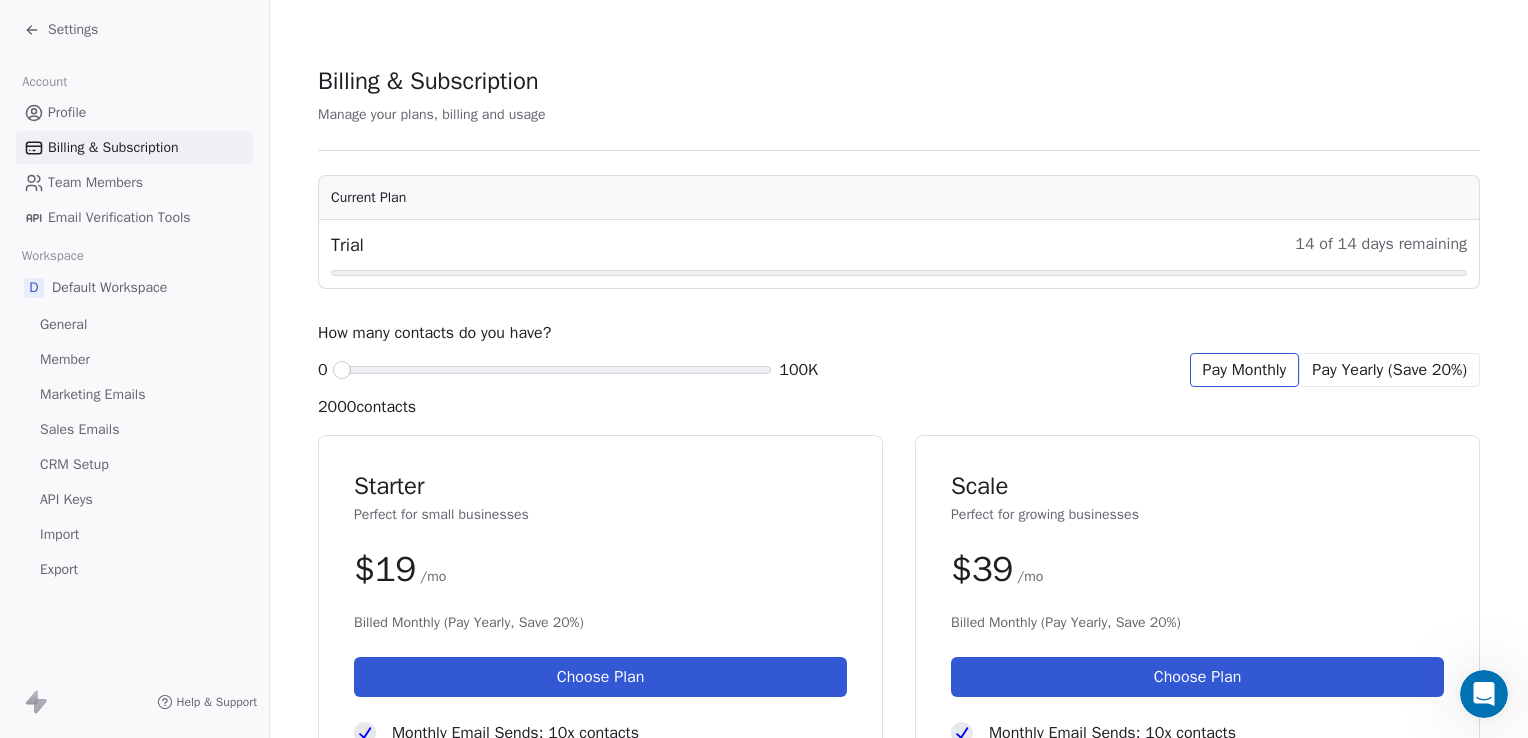click on "Profile" at bounding box center [67, 112] 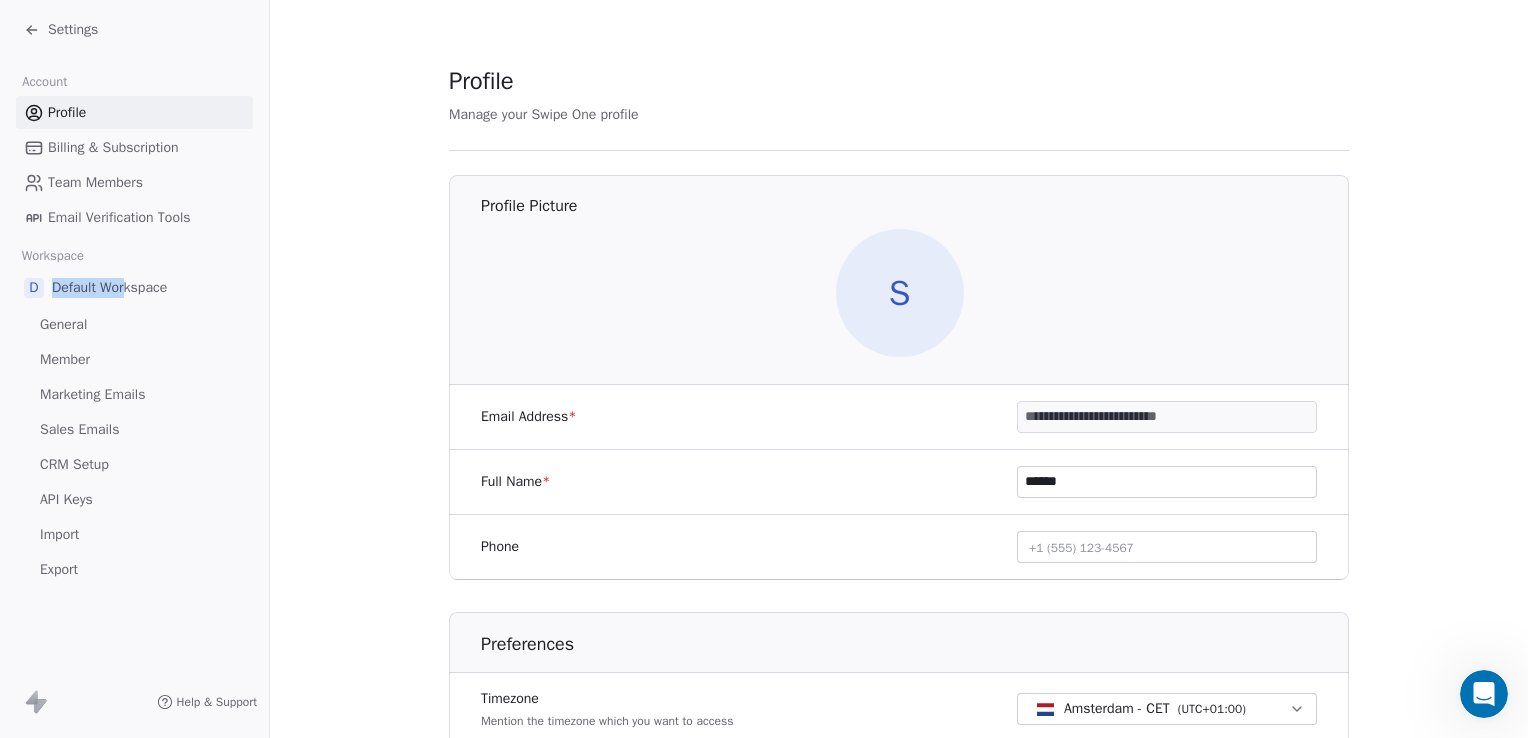 drag, startPoint x: 129, startPoint y: 289, endPoint x: 53, endPoint y: 294, distance: 76.1643 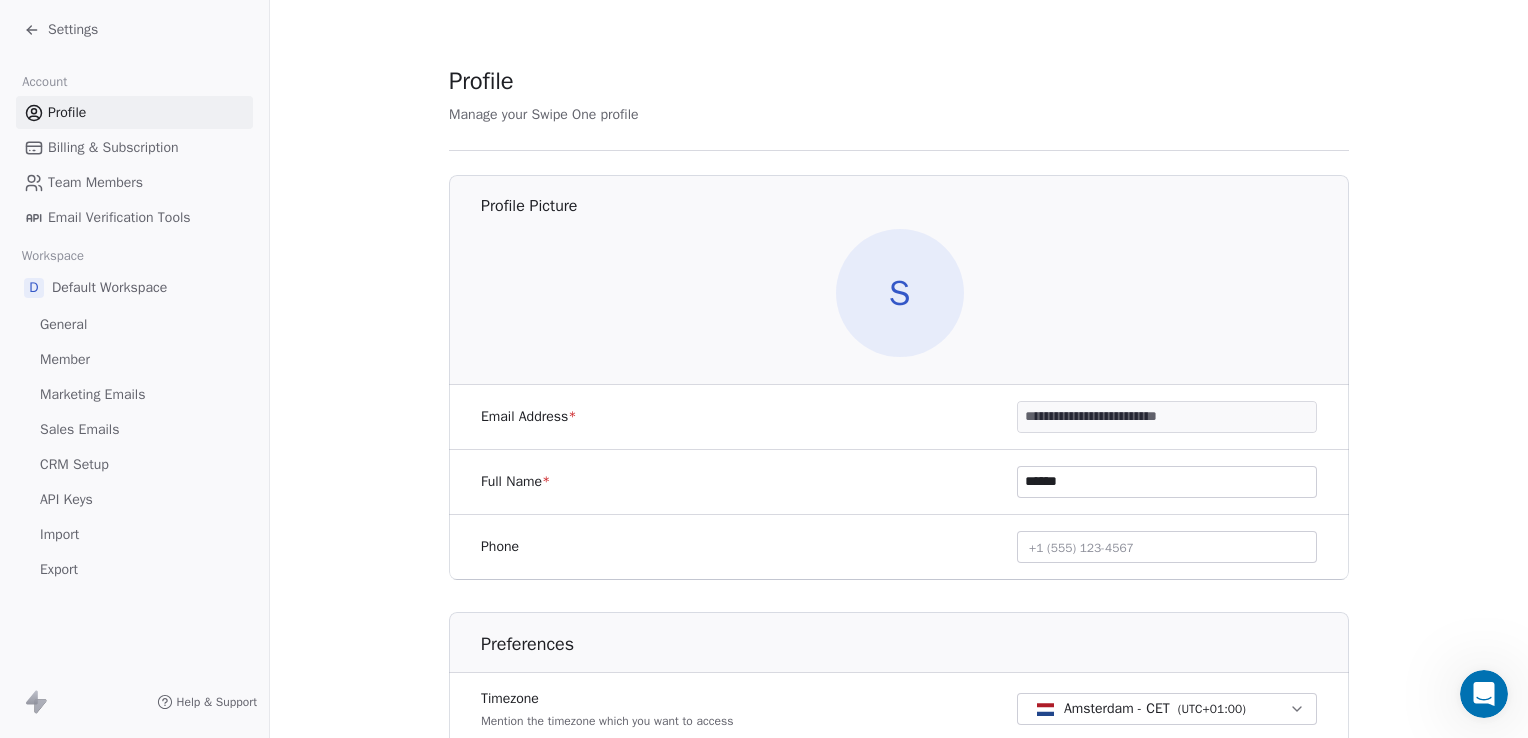 click 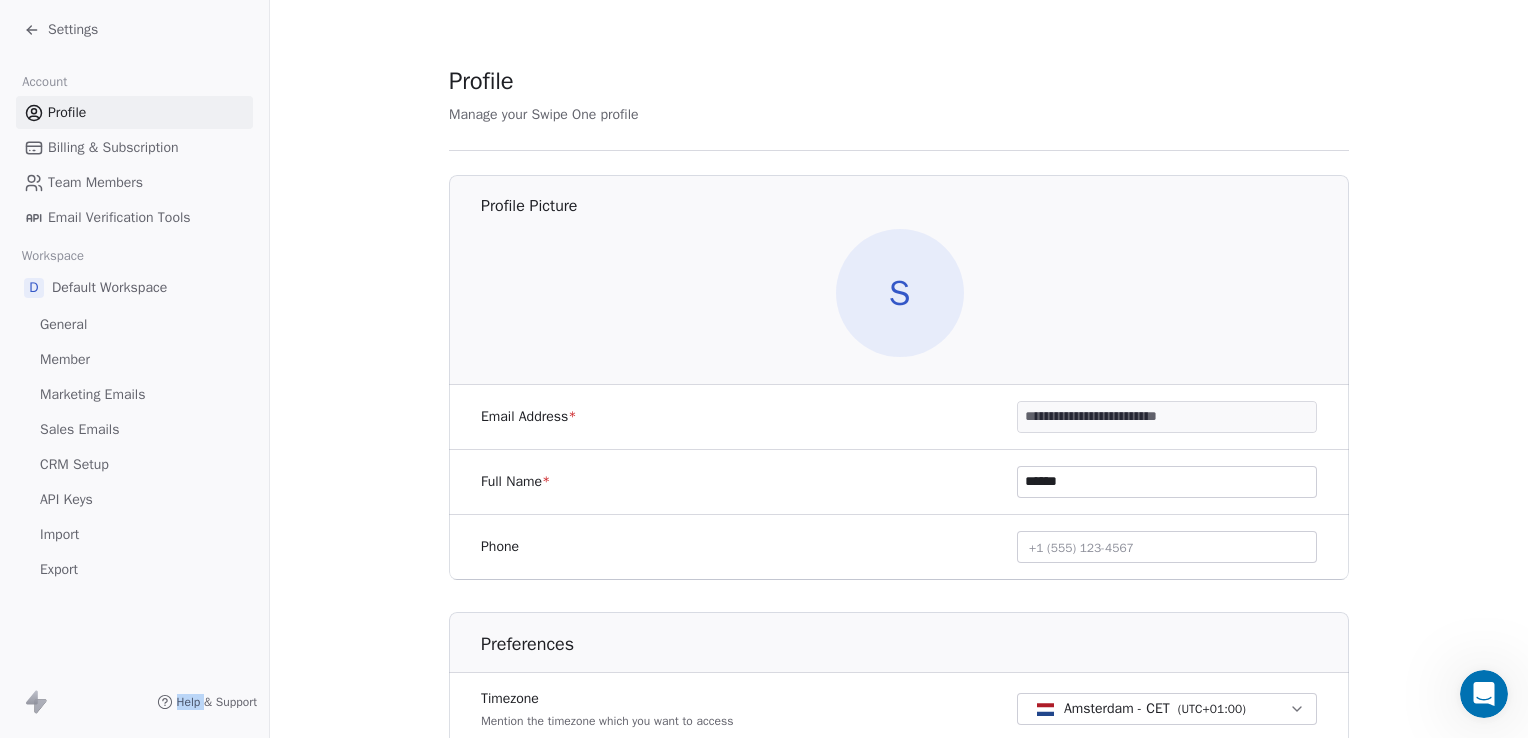 click 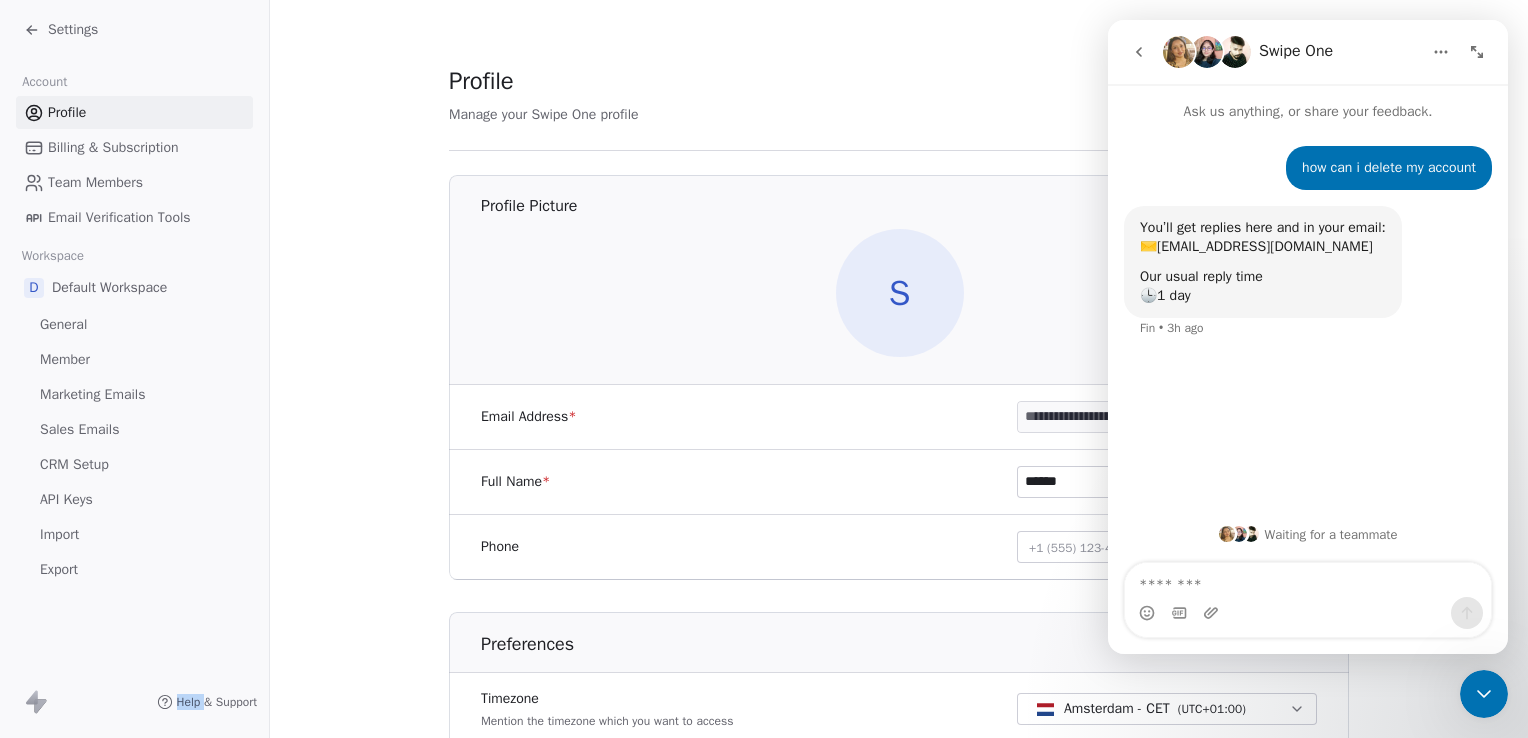 click 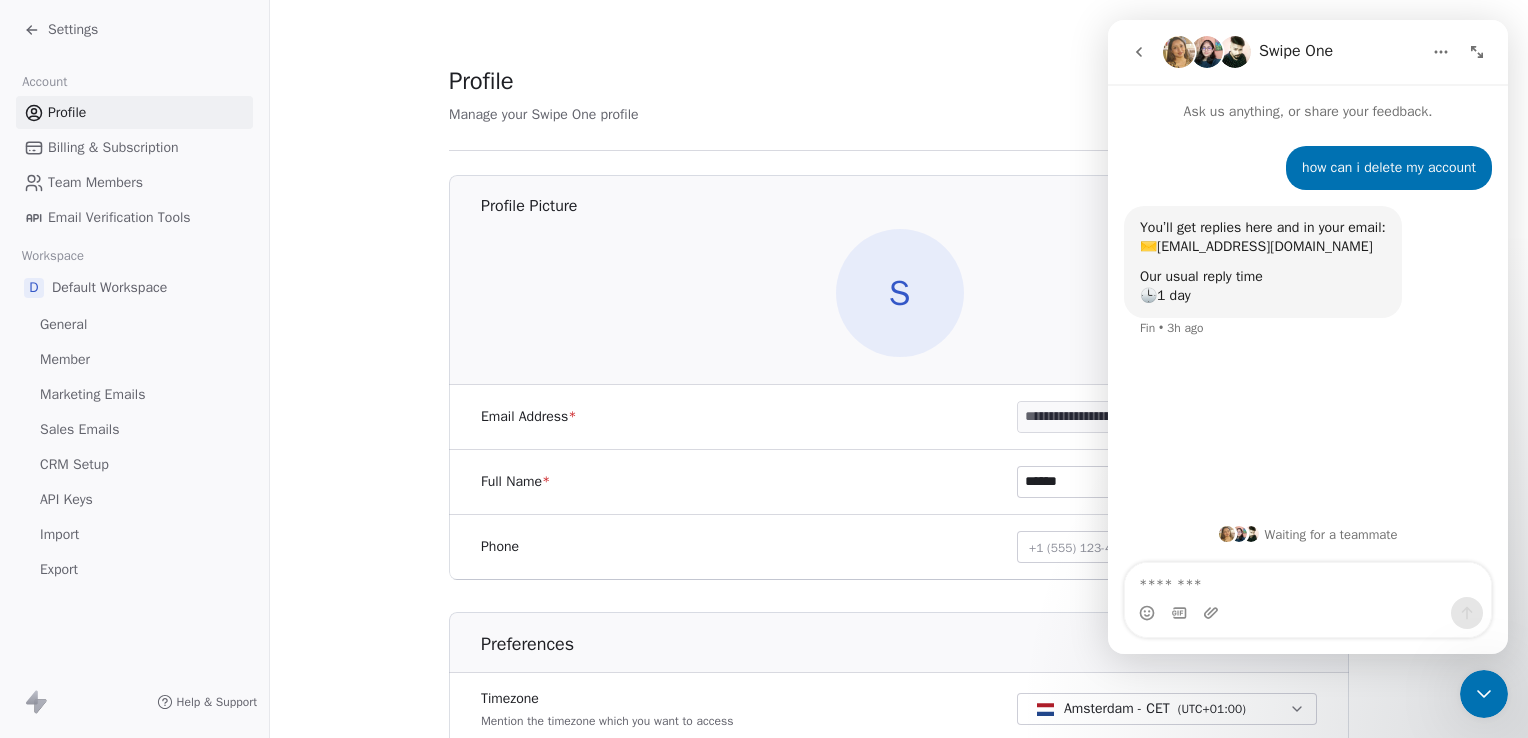 click on "Help & Support" at bounding box center (134, 702) 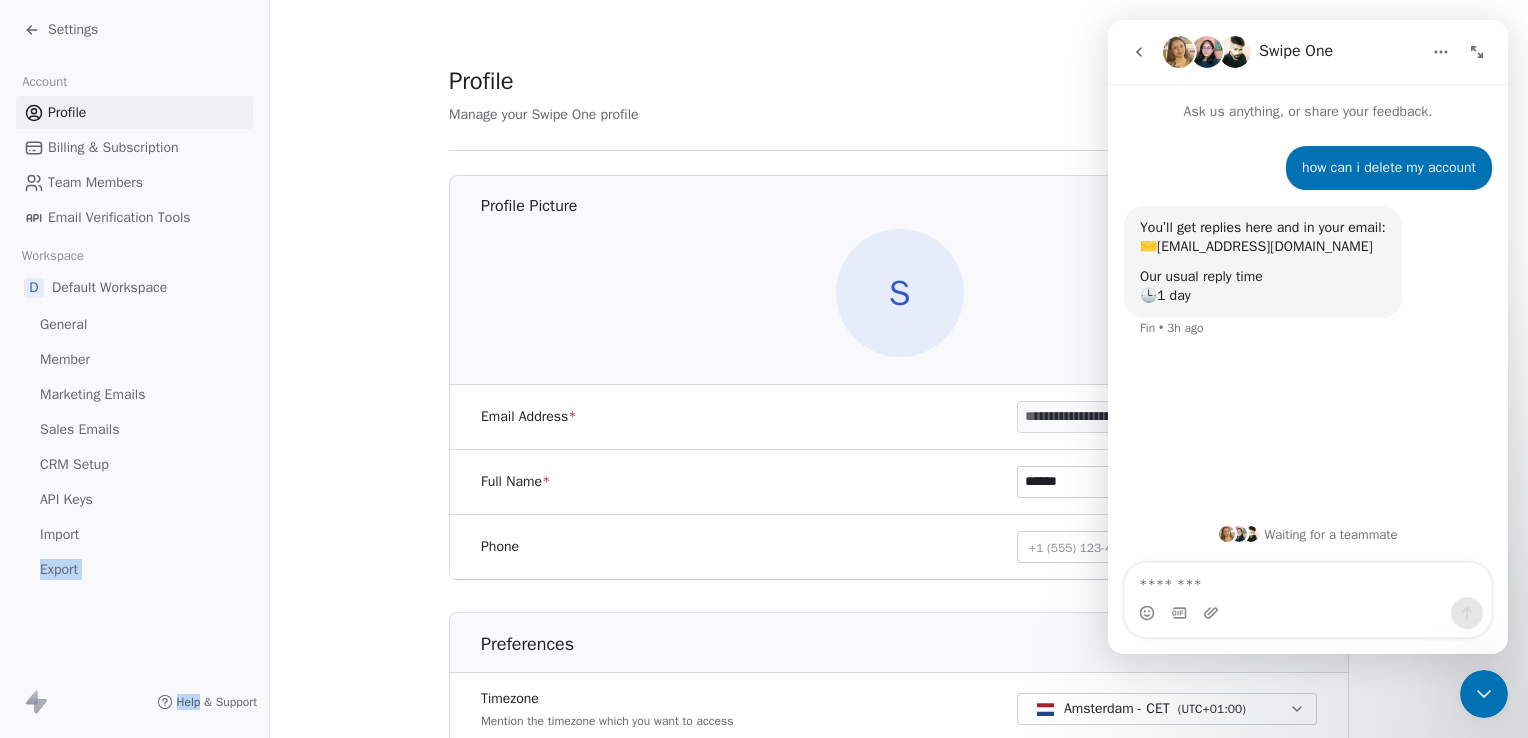 drag, startPoint x: 52, startPoint y: 697, endPoint x: 218, endPoint y: 529, distance: 236.1779 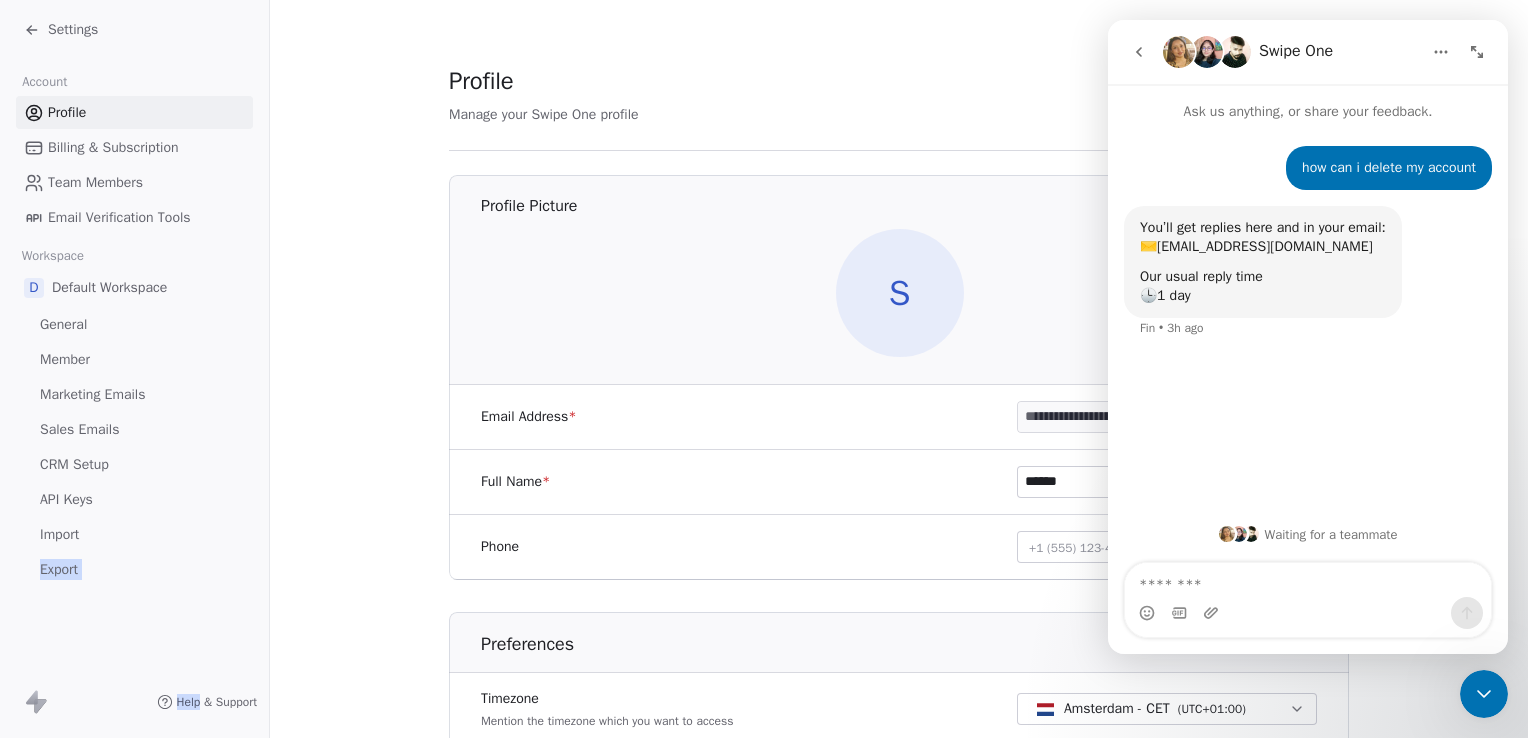 click on "how can i delete my account" at bounding box center [1389, 168] 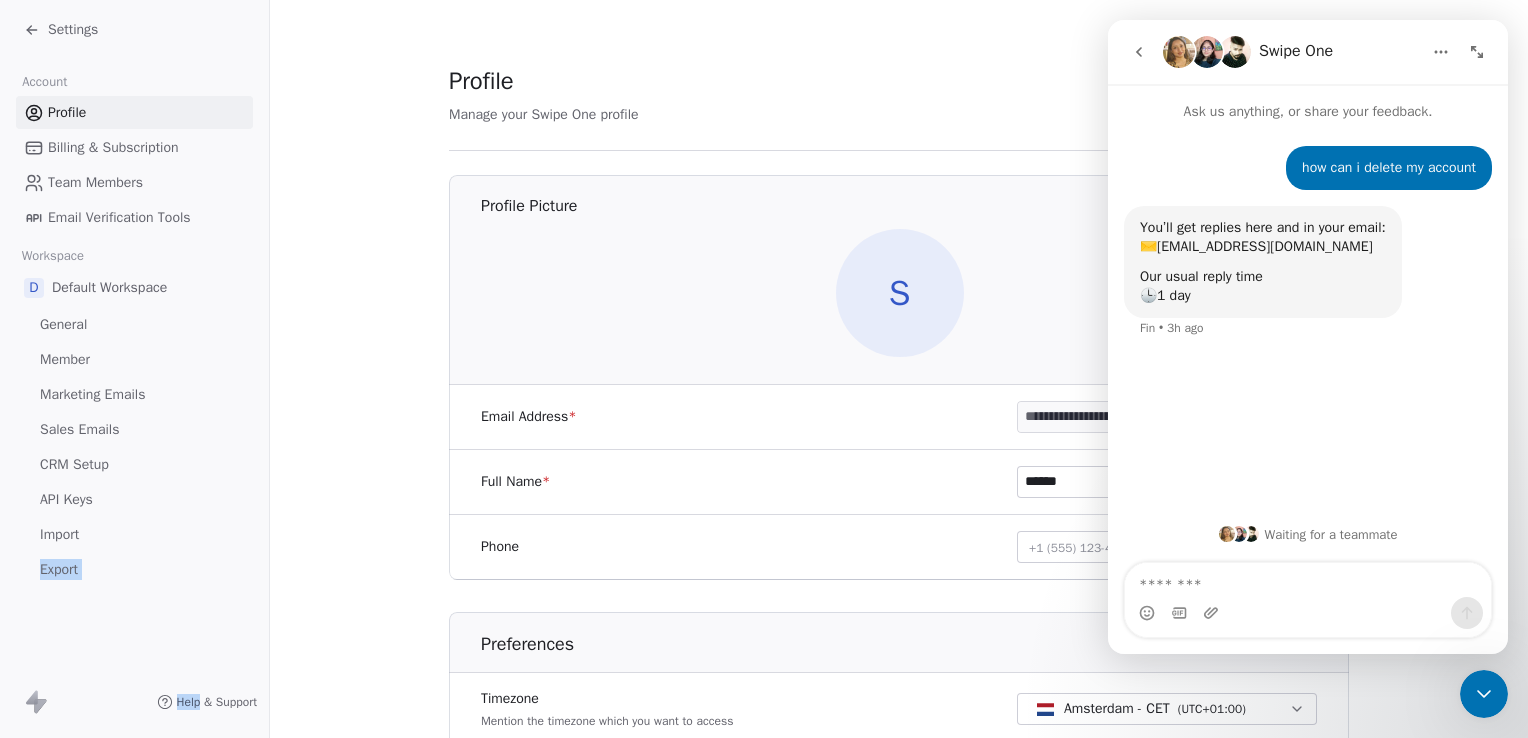 click on "Profile" at bounding box center [67, 112] 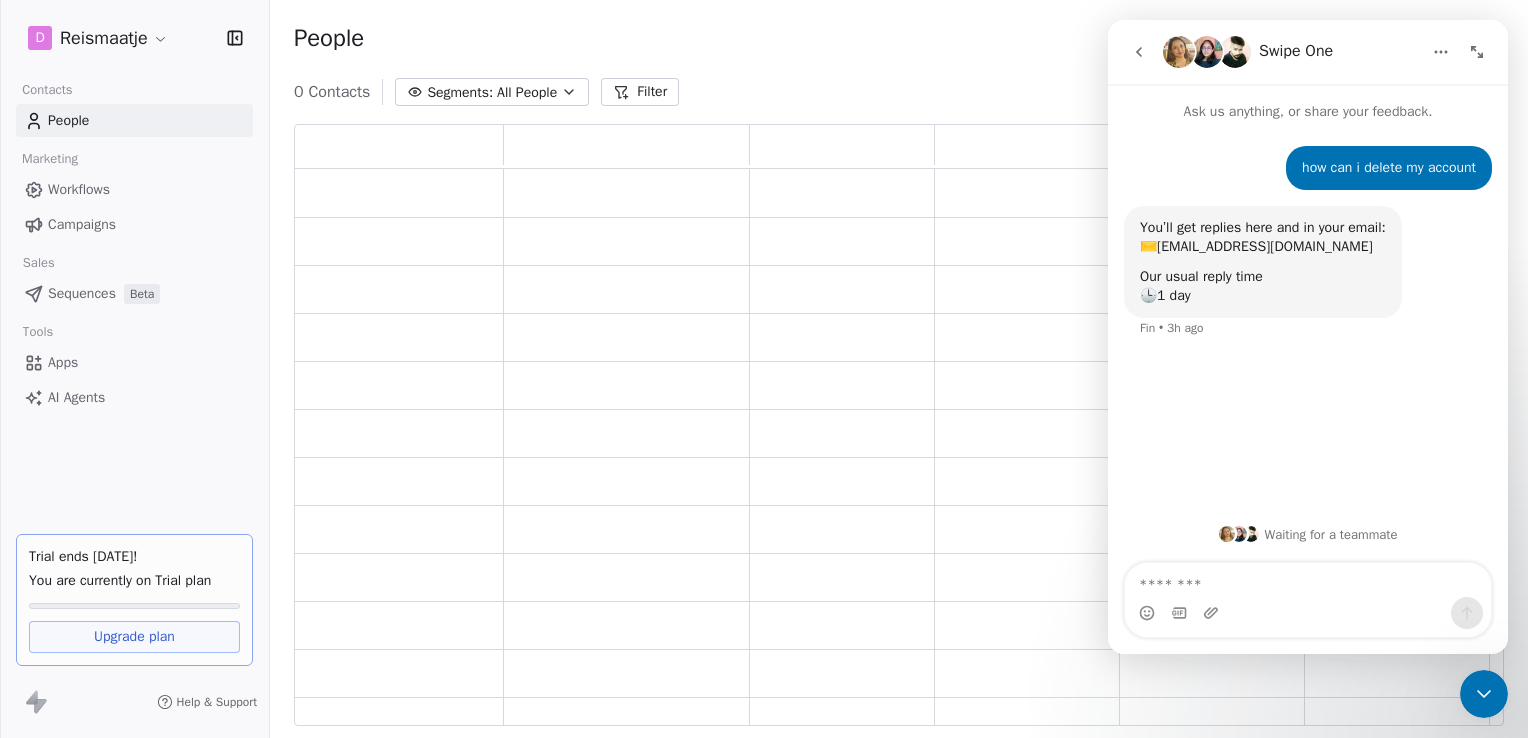 scroll, scrollTop: 16, scrollLeft: 16, axis: both 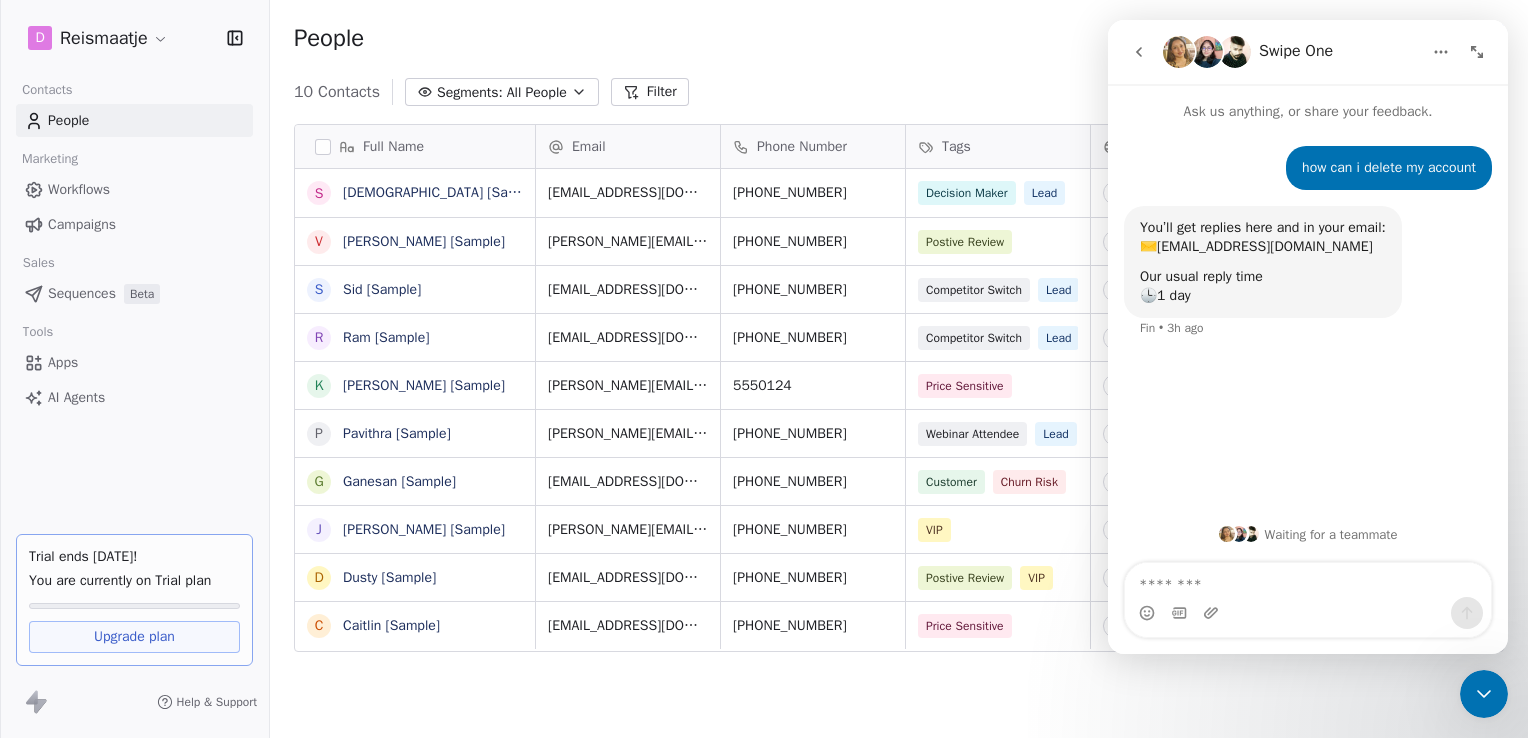 click on "Upgrade plan" at bounding box center (134, 637) 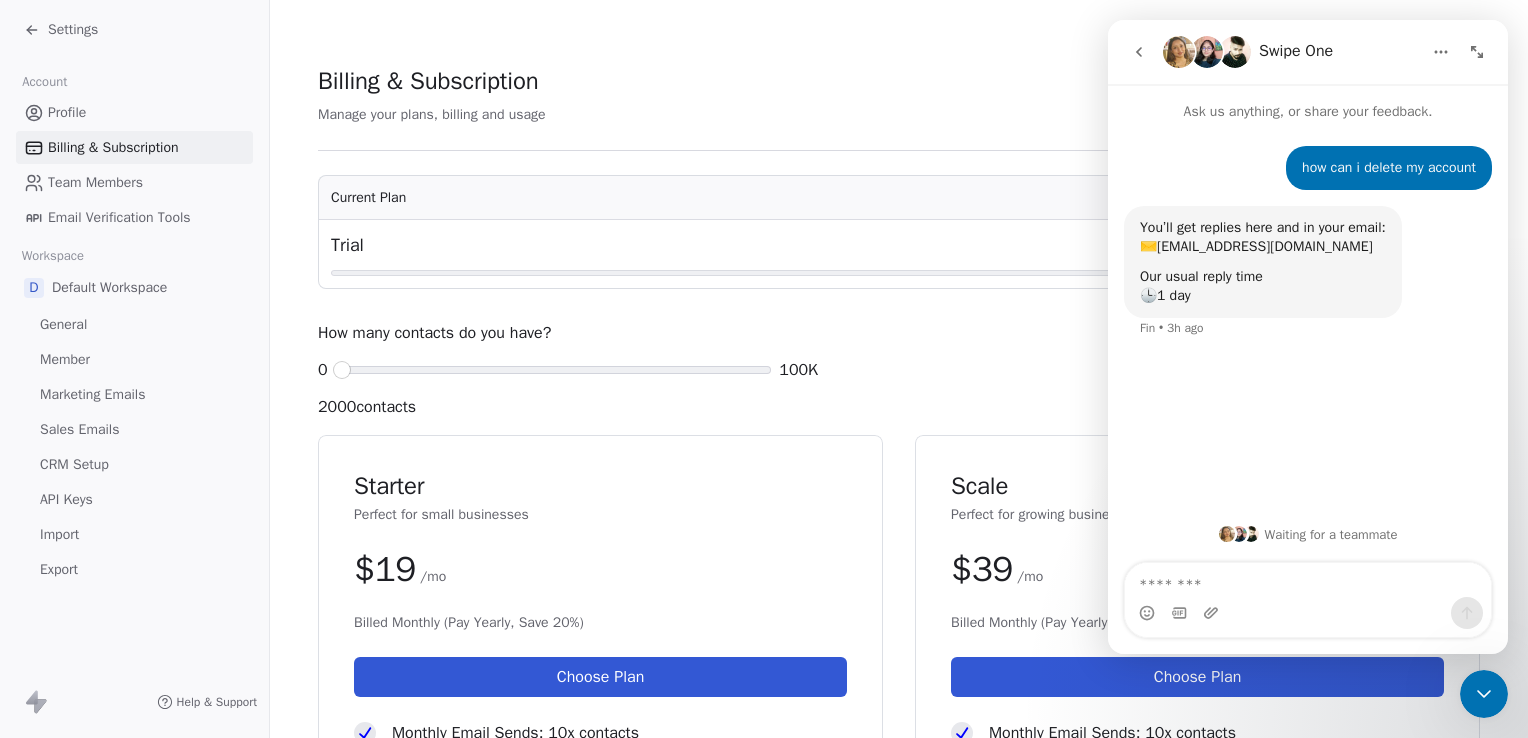 click at bounding box center (1484, 694) 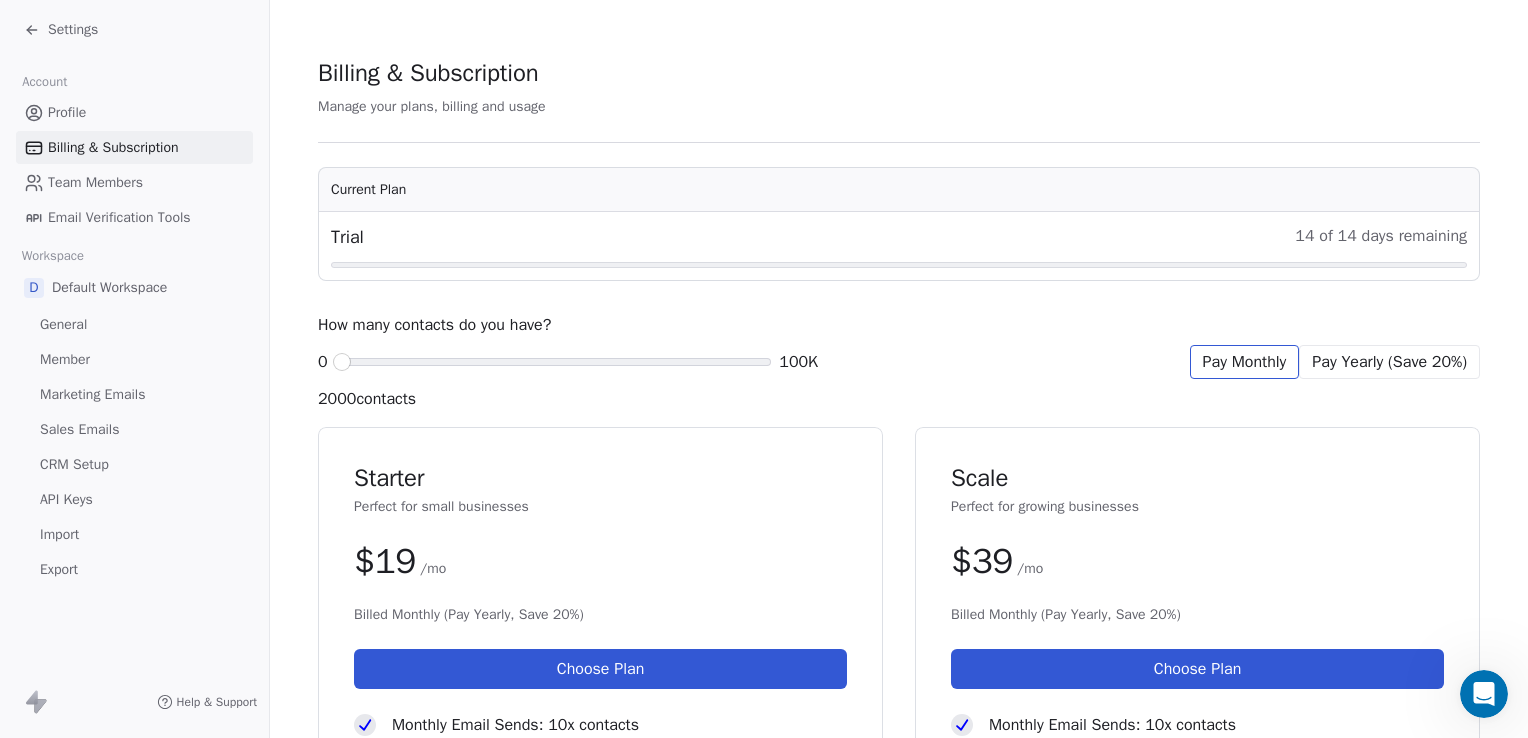 scroll, scrollTop: 0, scrollLeft: 0, axis: both 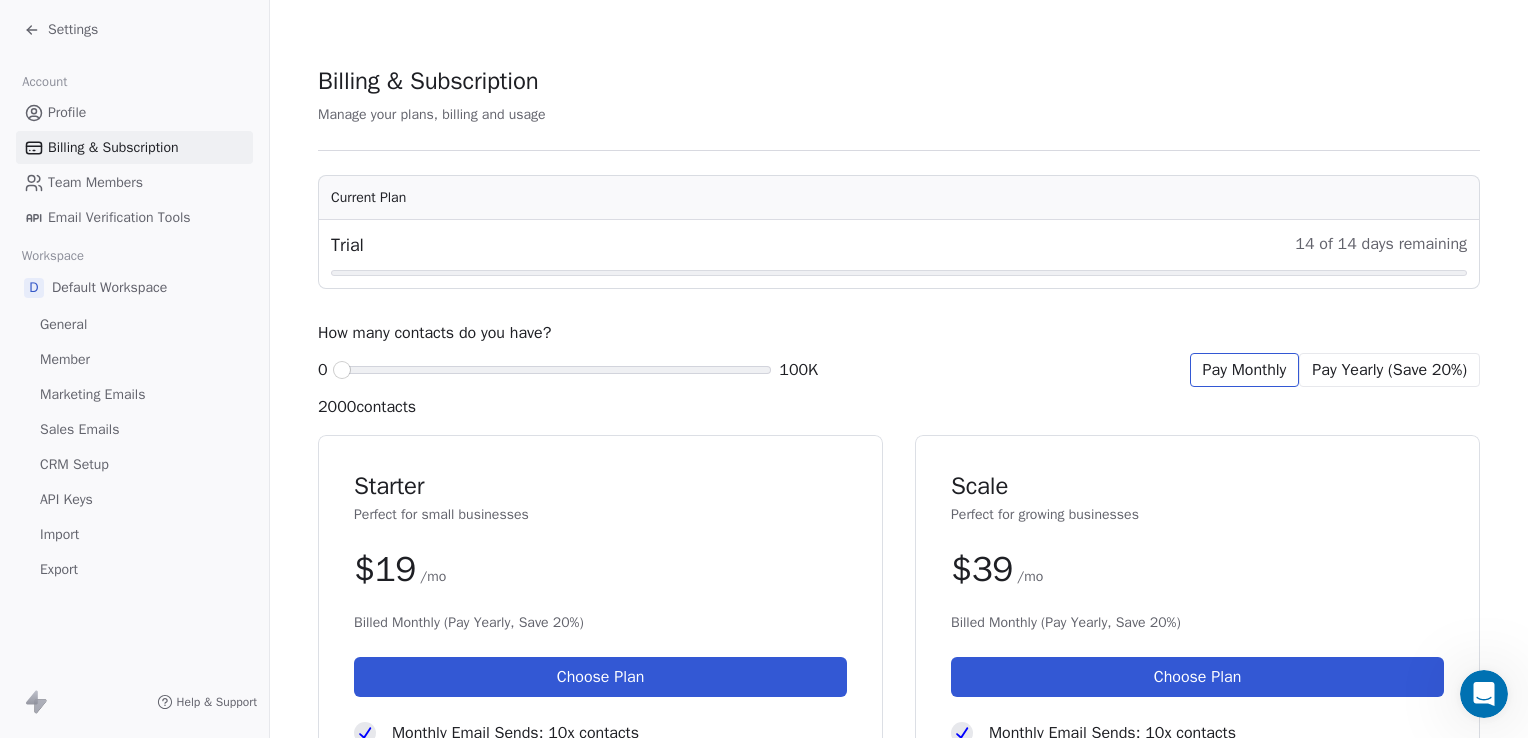 click on "Trial      14 of 14 days remaining" at bounding box center [899, 254] 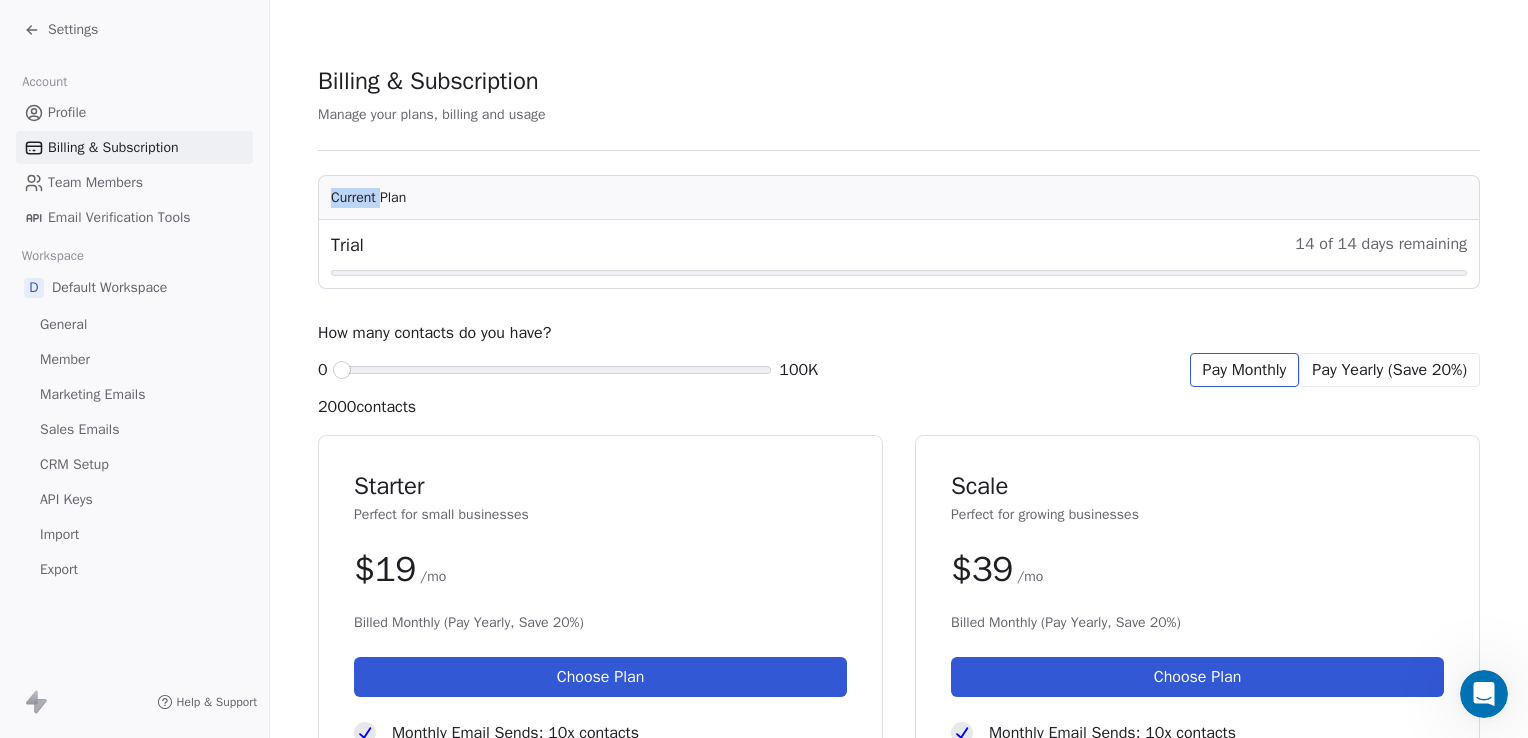 click on "Current Plan" at bounding box center (899, 198) 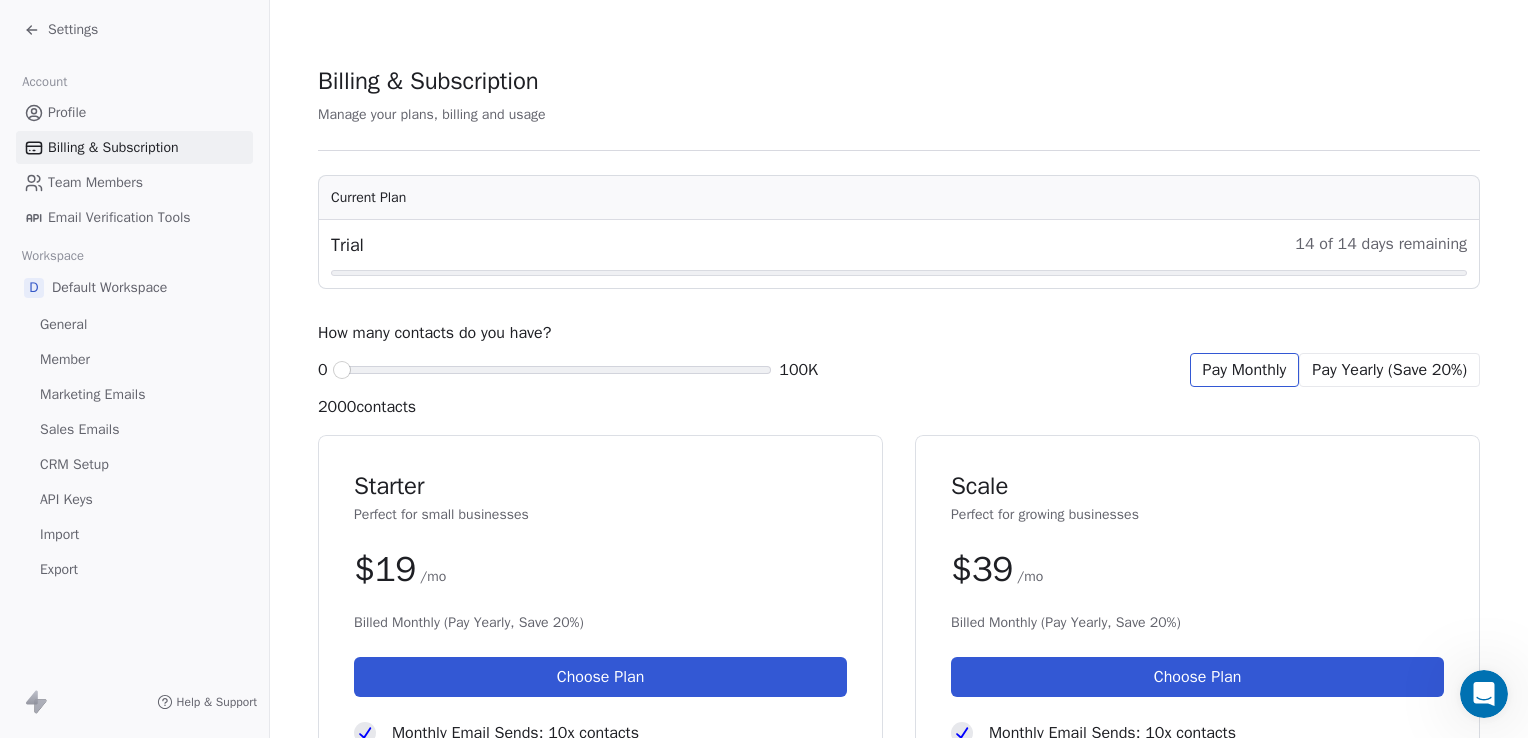 drag, startPoint x: 369, startPoint y: 192, endPoint x: 558, endPoint y: 186, distance: 189.09521 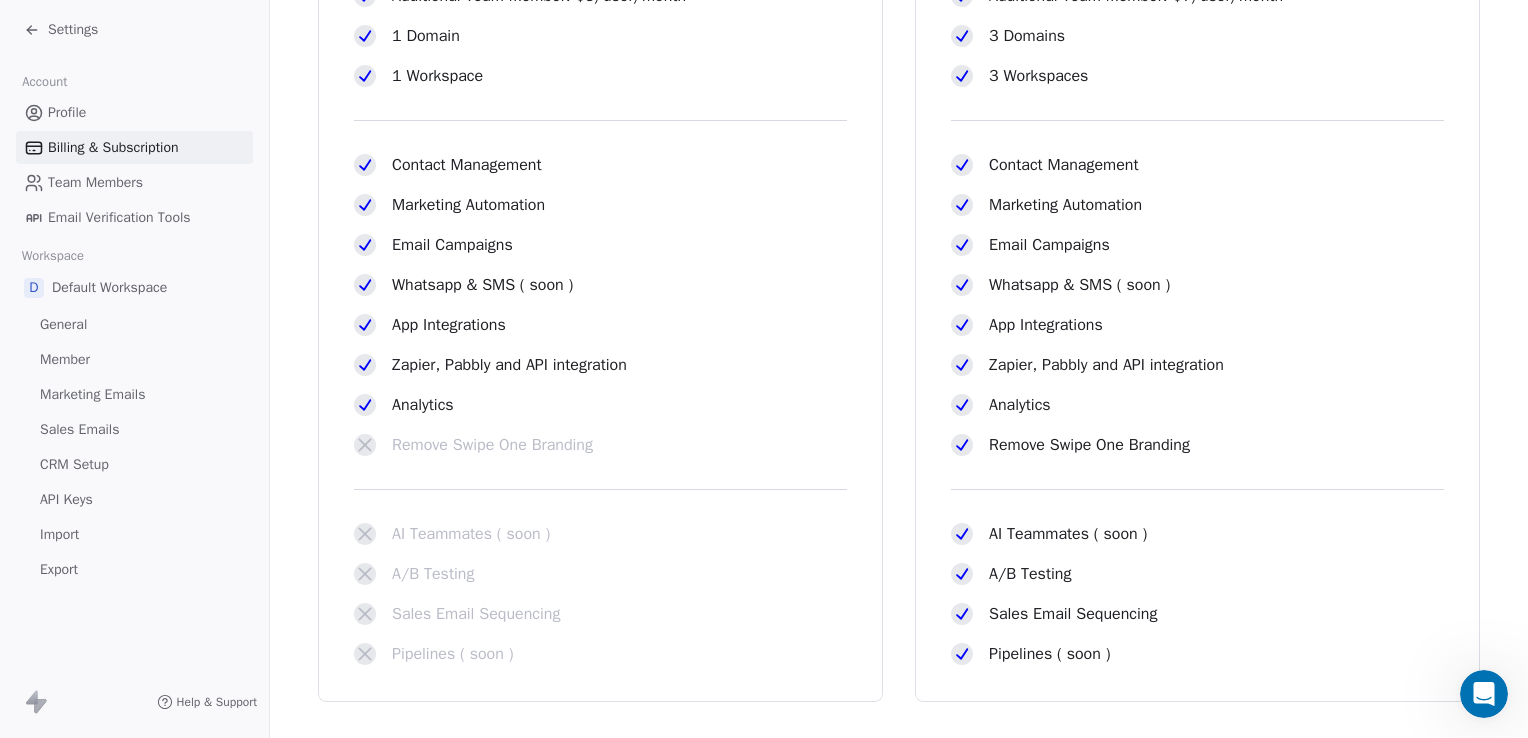 scroll, scrollTop: 844, scrollLeft: 0, axis: vertical 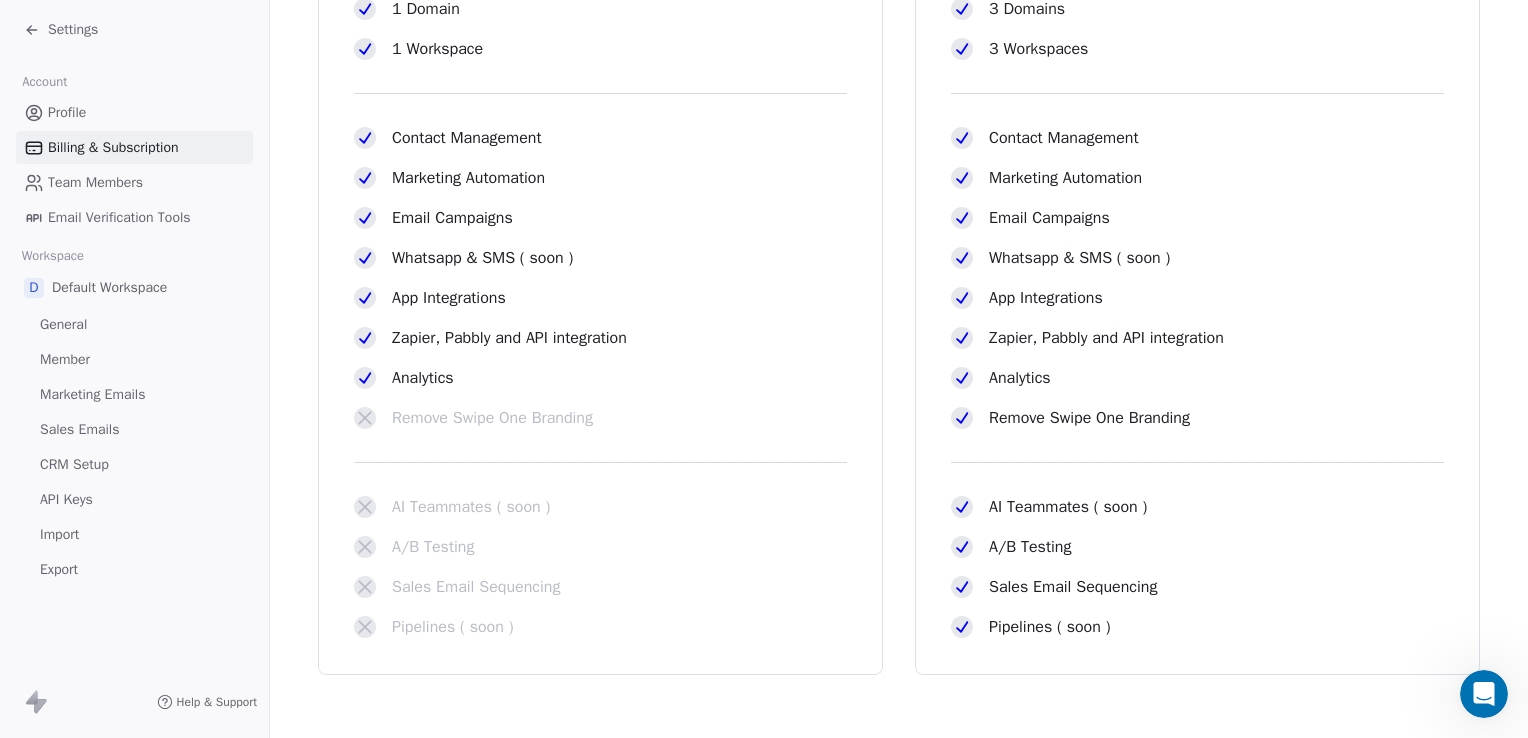 click on "Billing & Subscription" at bounding box center [113, 147] 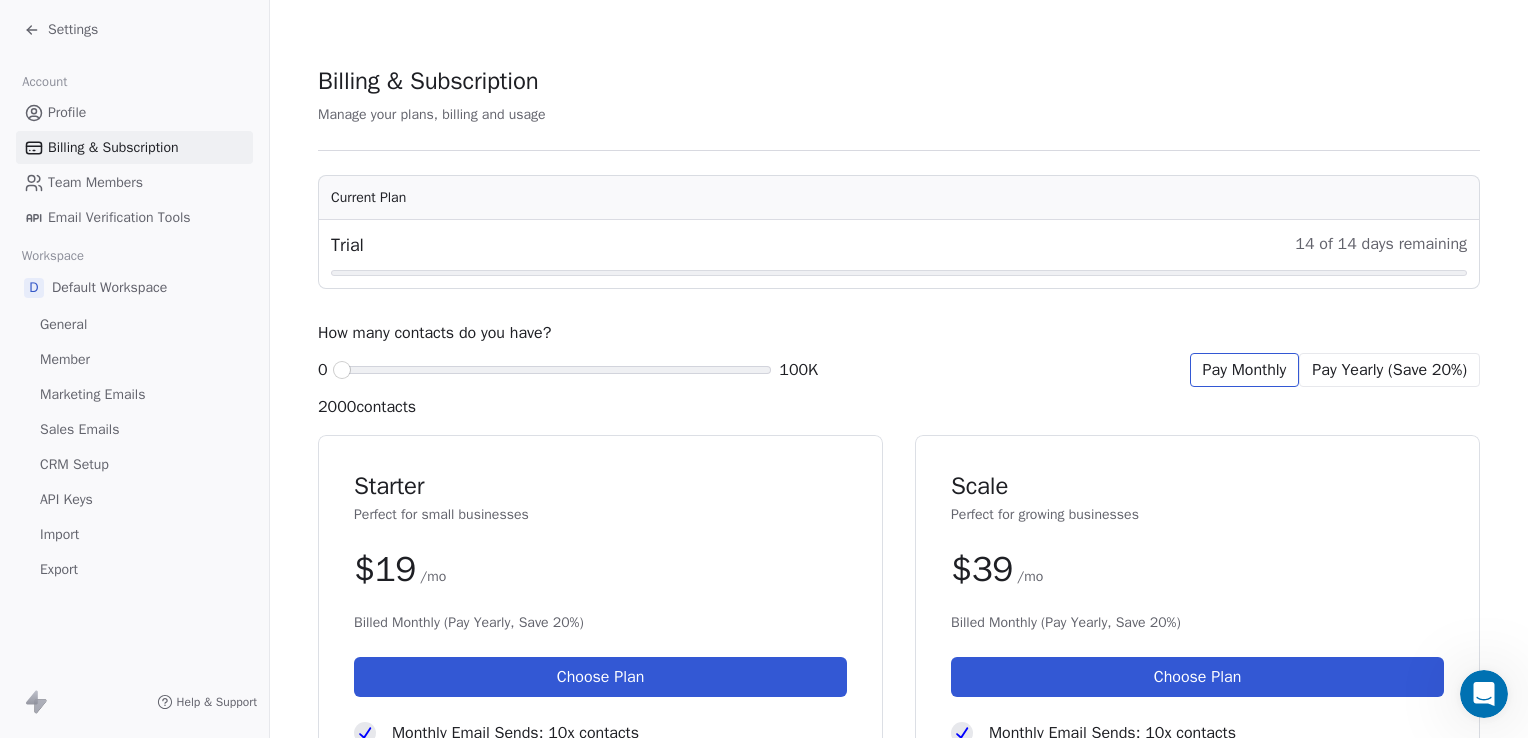 click on "Billing & Subscription" at bounding box center [113, 147] 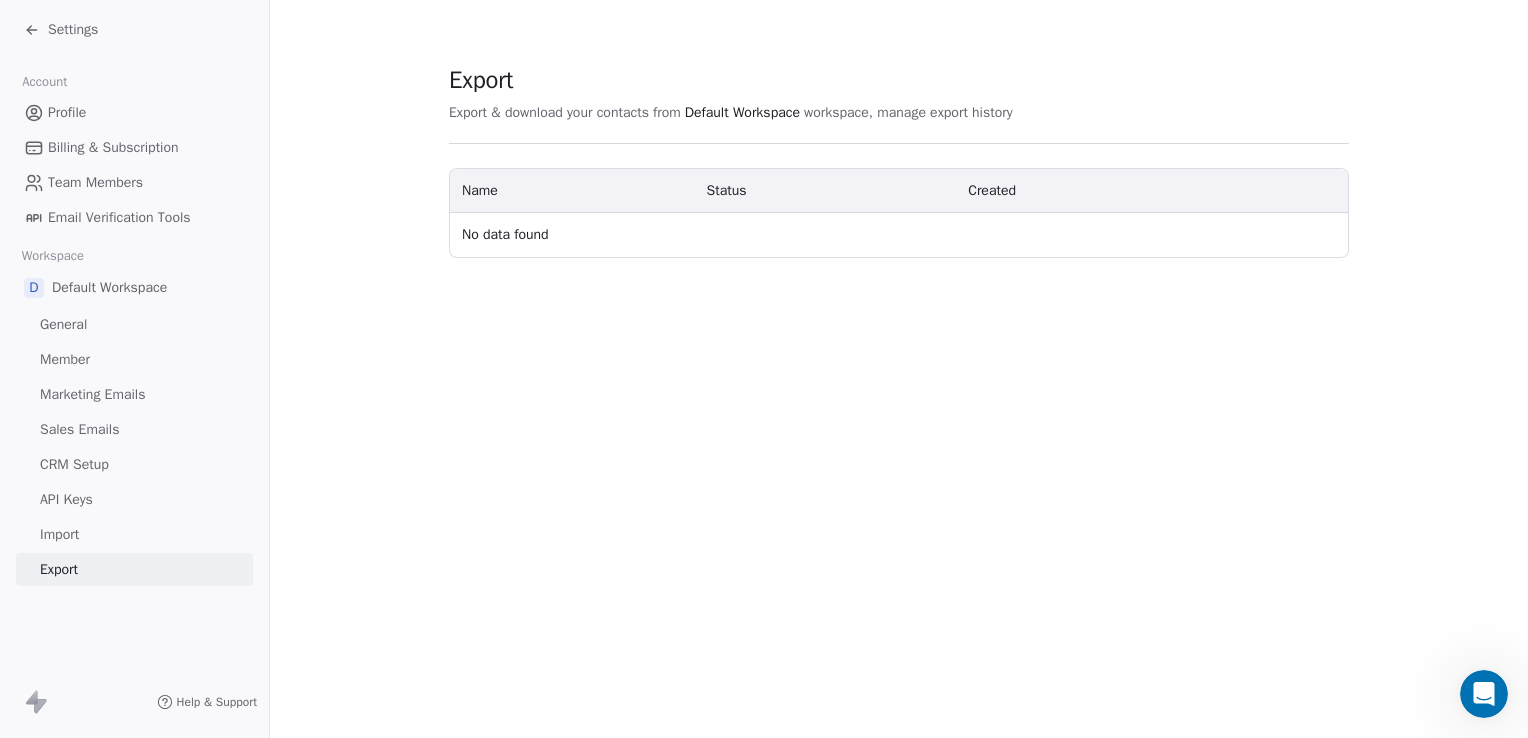 click on "Import" at bounding box center [59, 534] 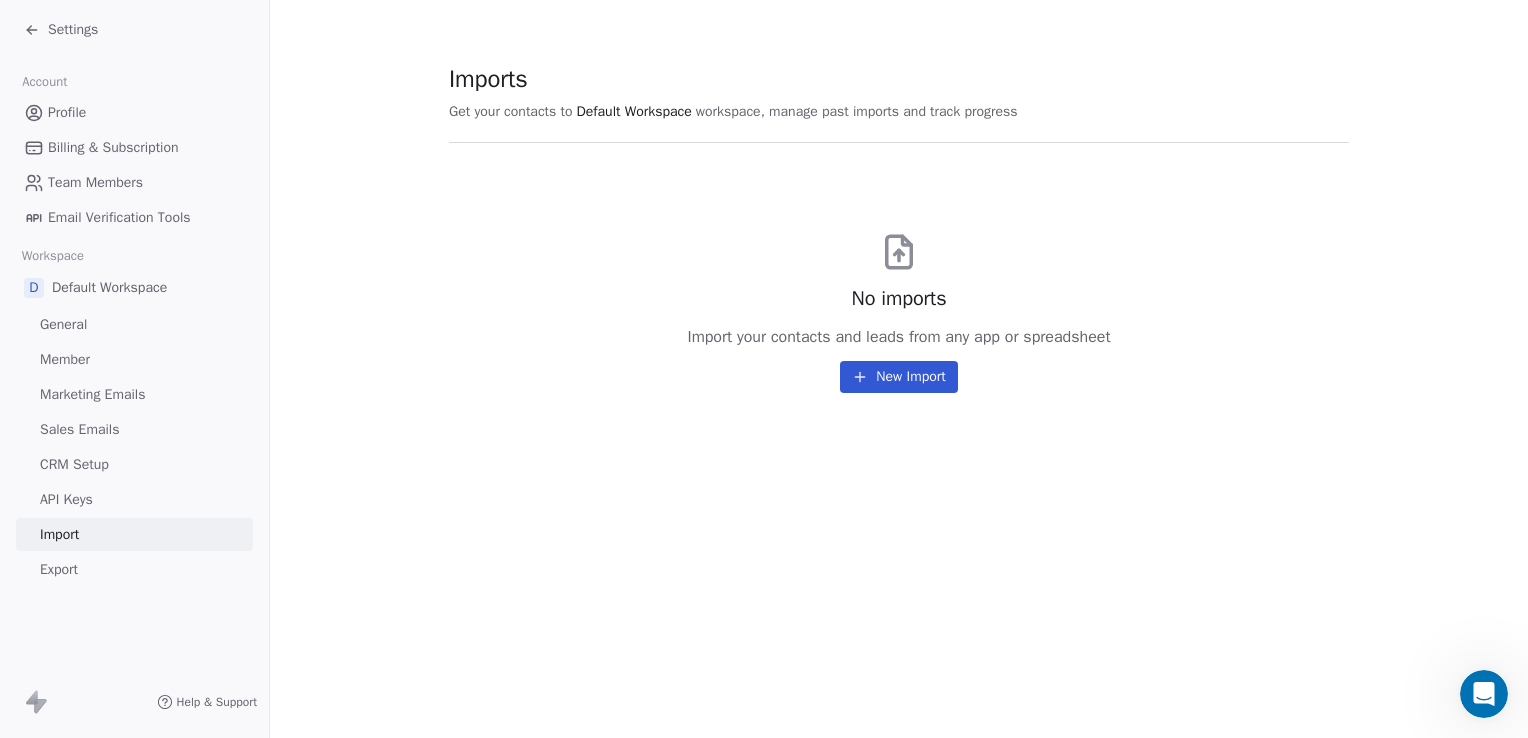 click on "API Keys" at bounding box center [66, 499] 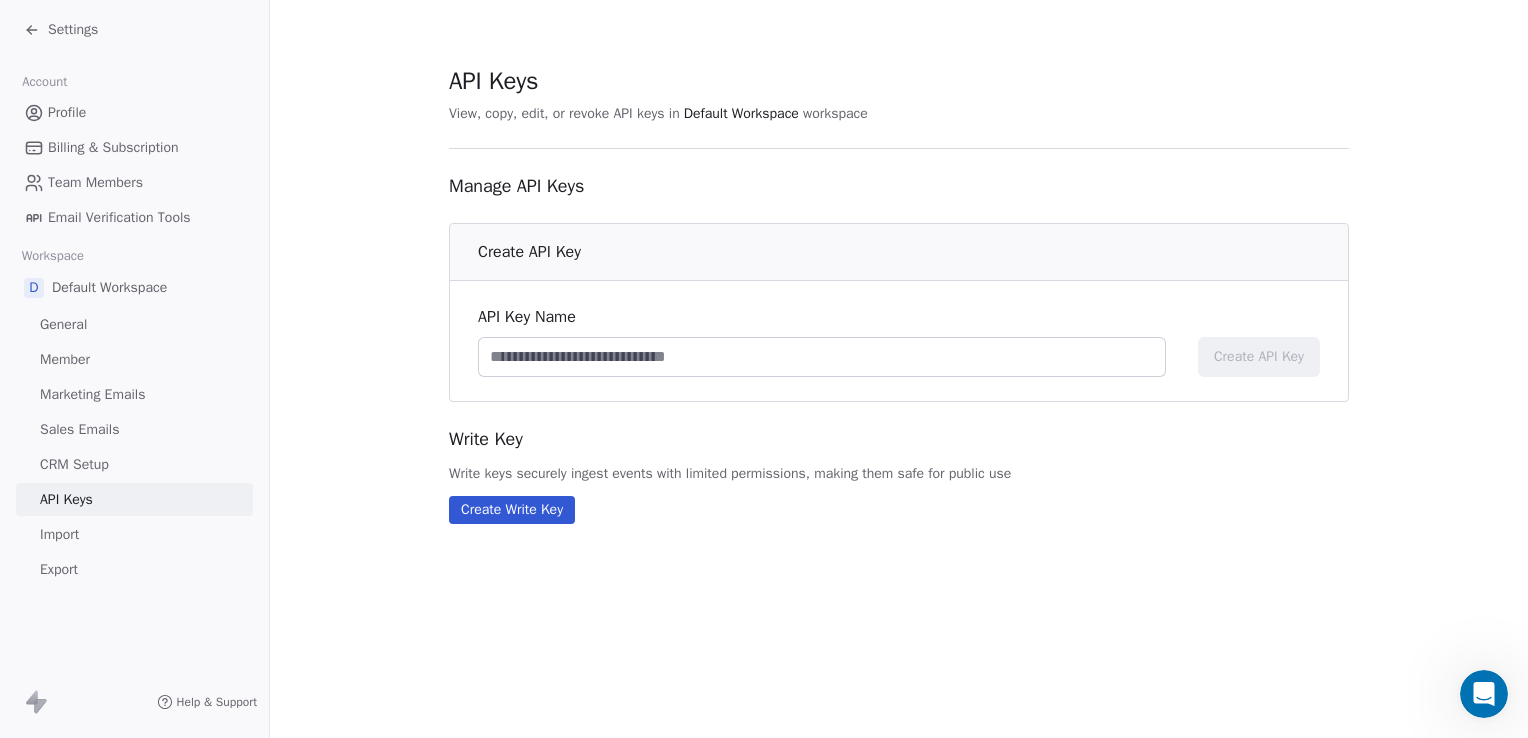 click on "CRM Setup" at bounding box center (74, 464) 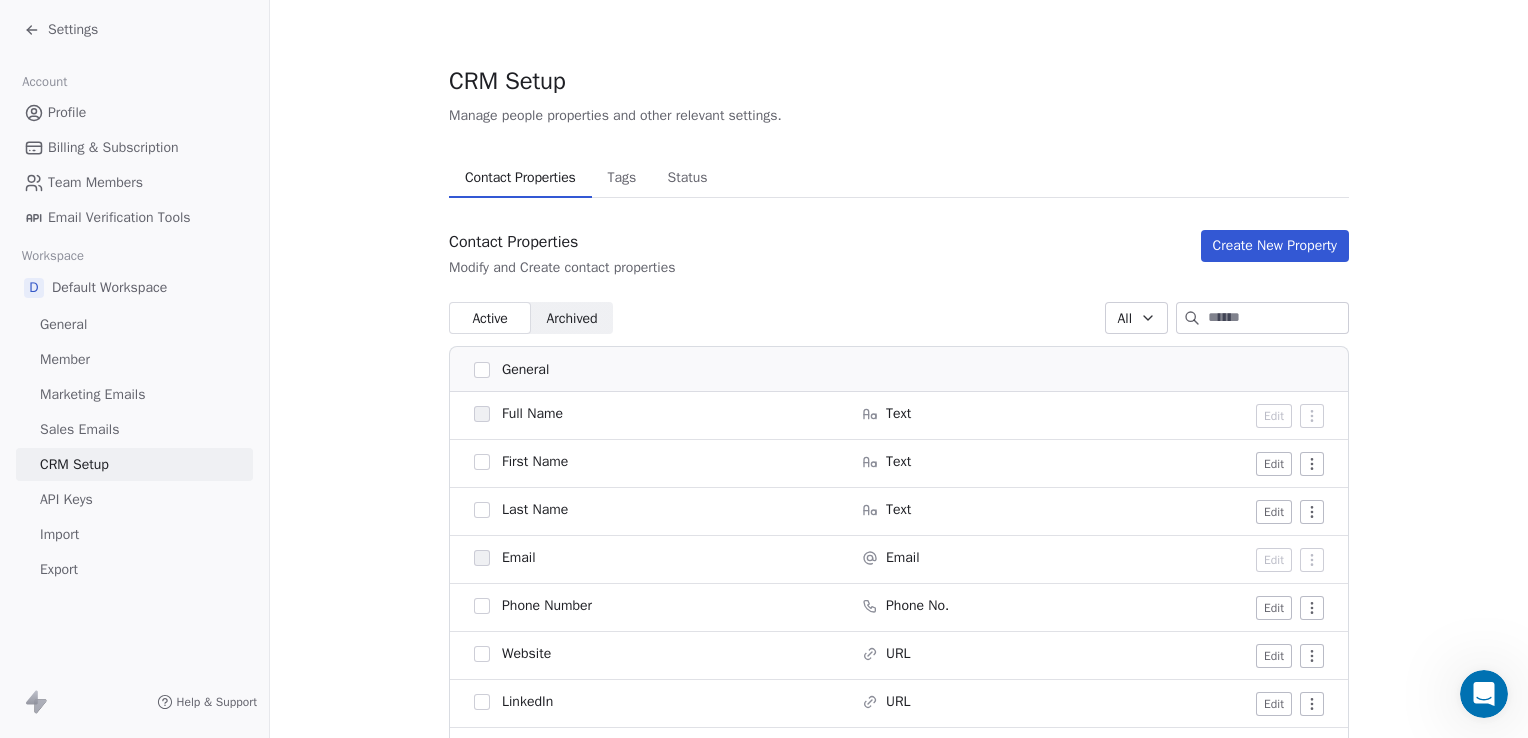 click on "General" at bounding box center [63, 324] 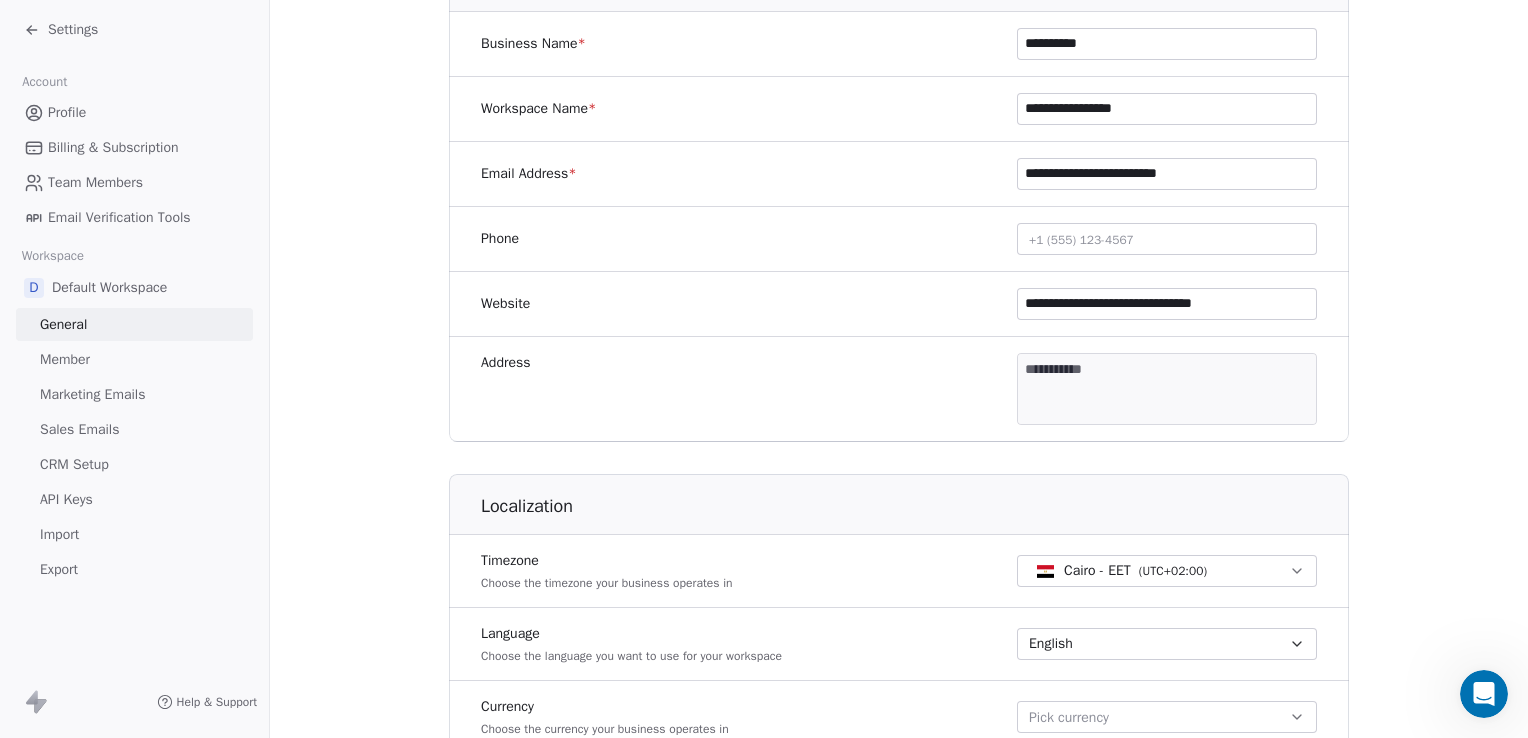 scroll, scrollTop: 375, scrollLeft: 0, axis: vertical 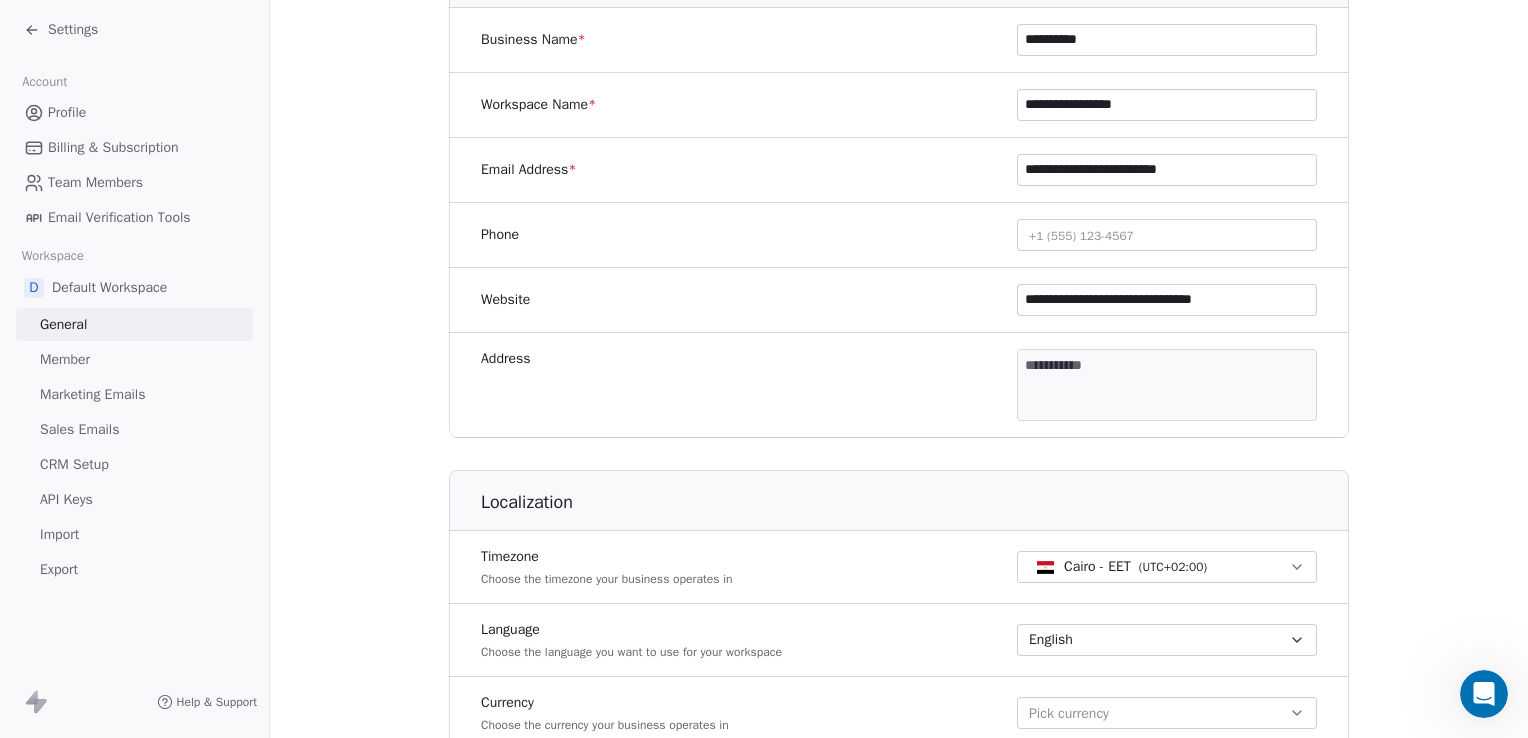 click on "**********" at bounding box center (1167, 300) 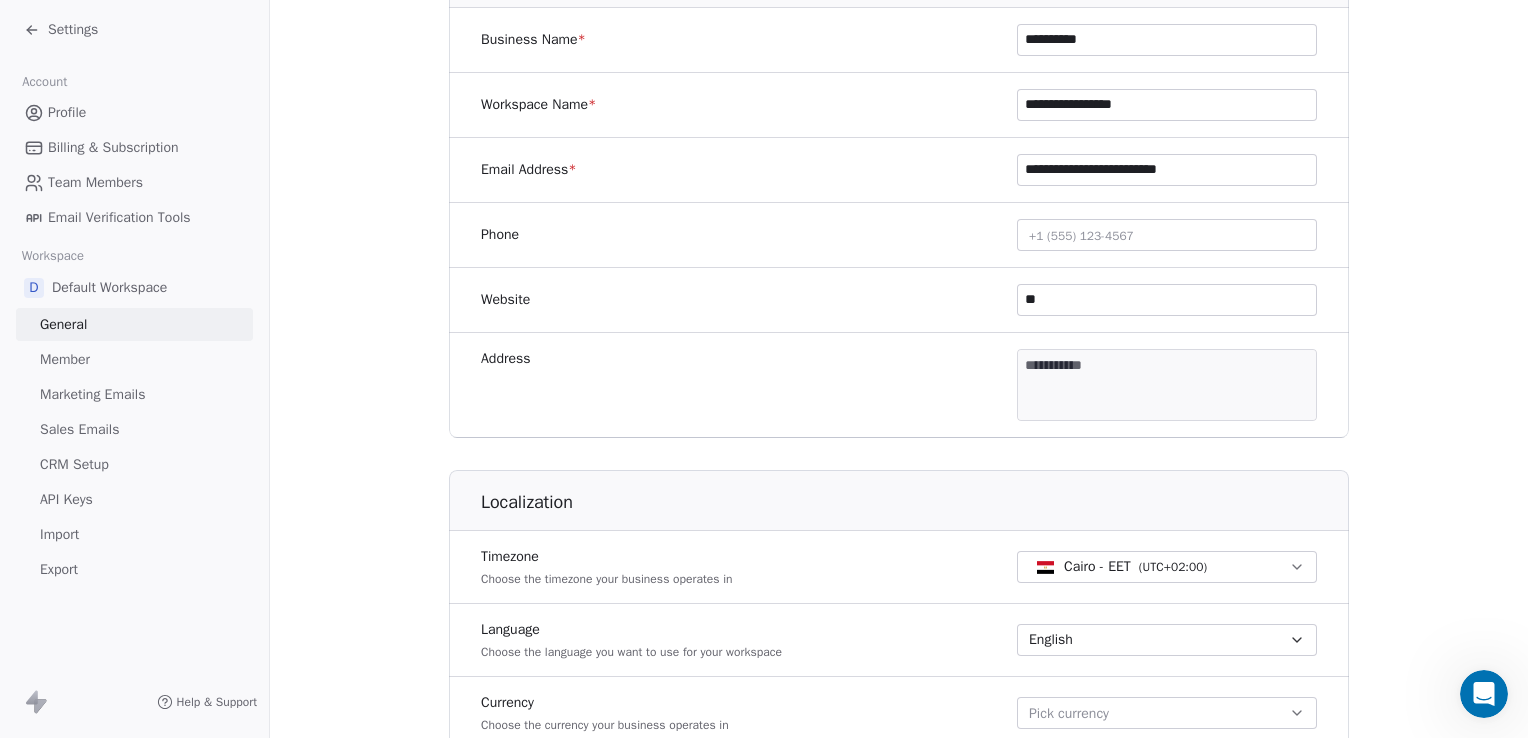 type on "*" 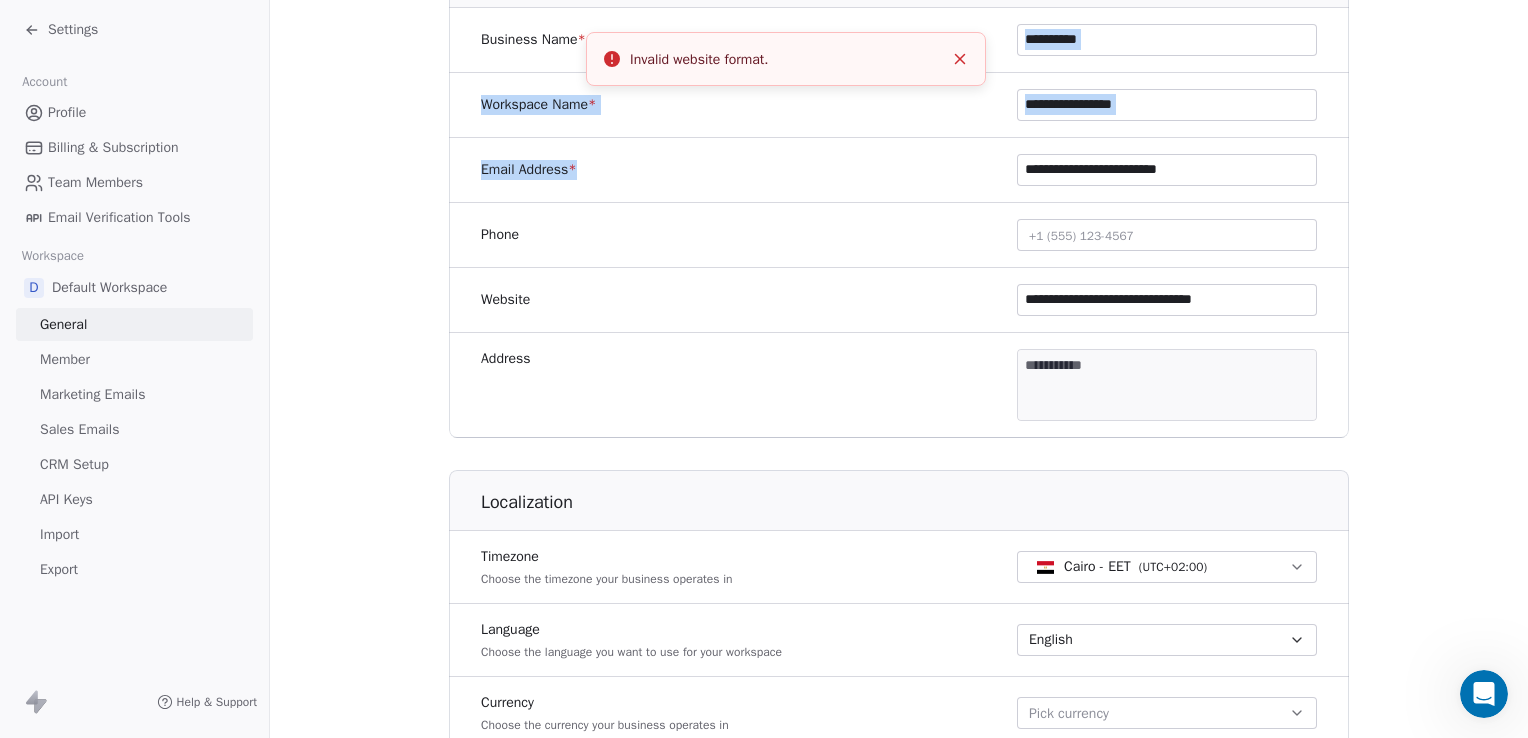drag, startPoint x: 1176, startPoint y: 198, endPoint x: 1125, endPoint y: 79, distance: 129.46814 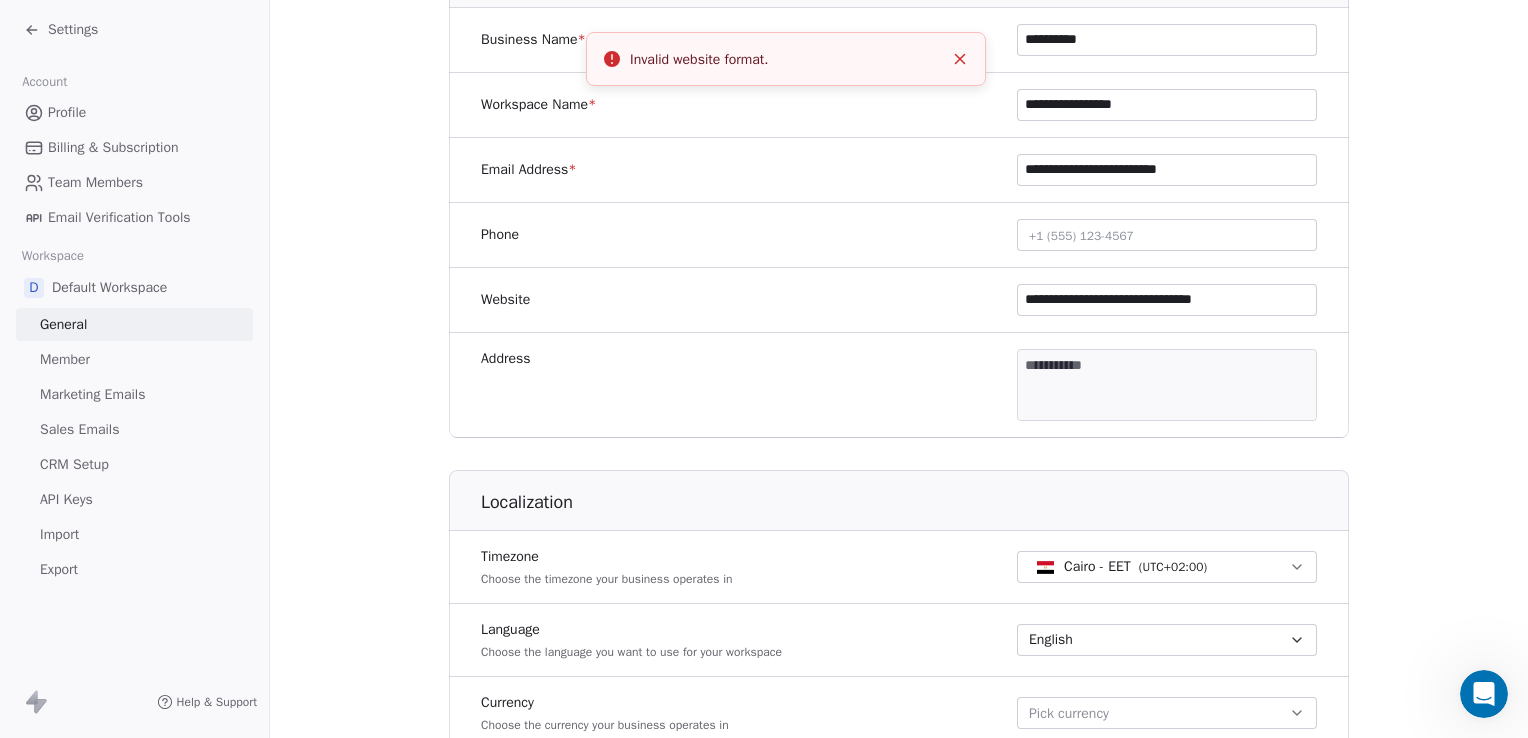 drag, startPoint x: 1125, startPoint y: 79, endPoint x: 1076, endPoint y: 278, distance: 204.9439 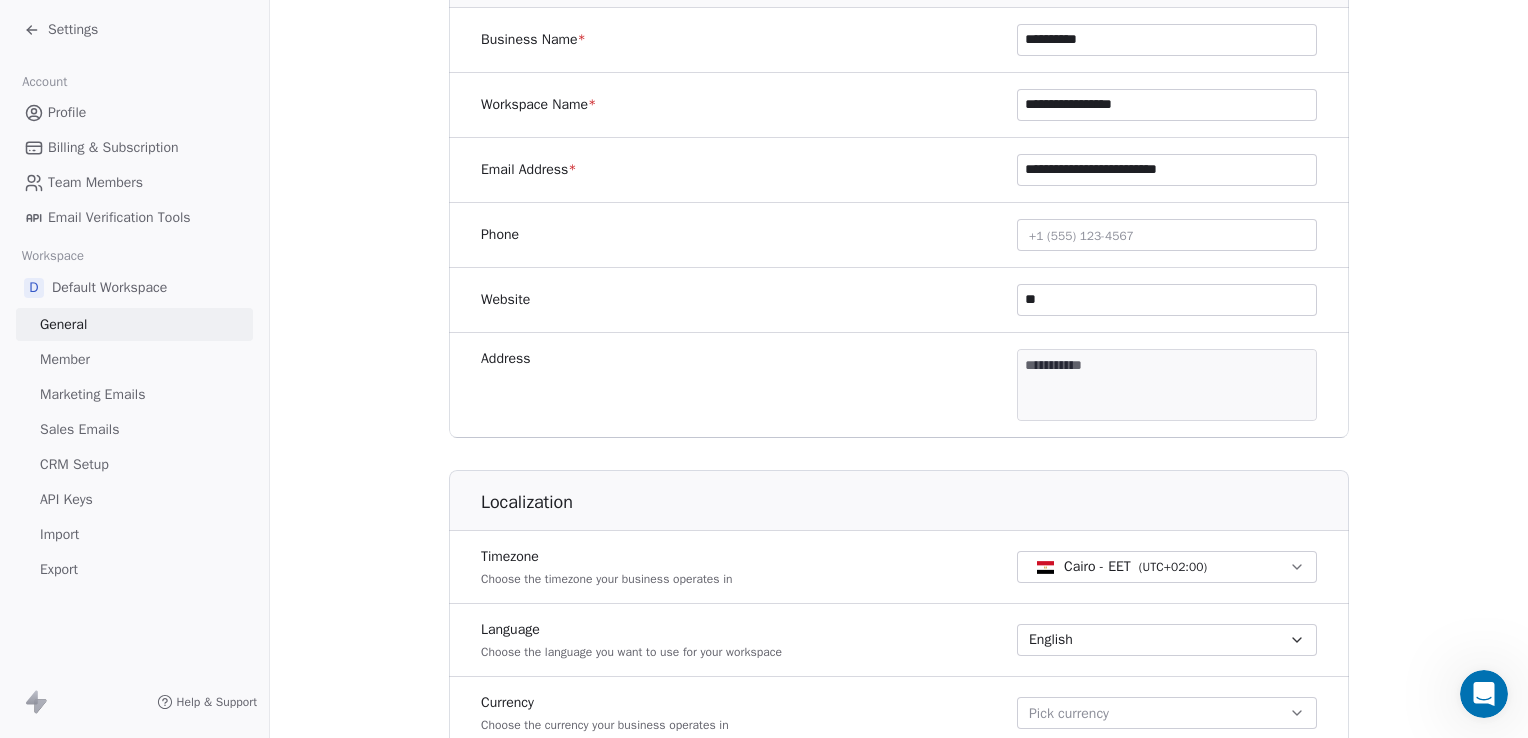 type on "**********" 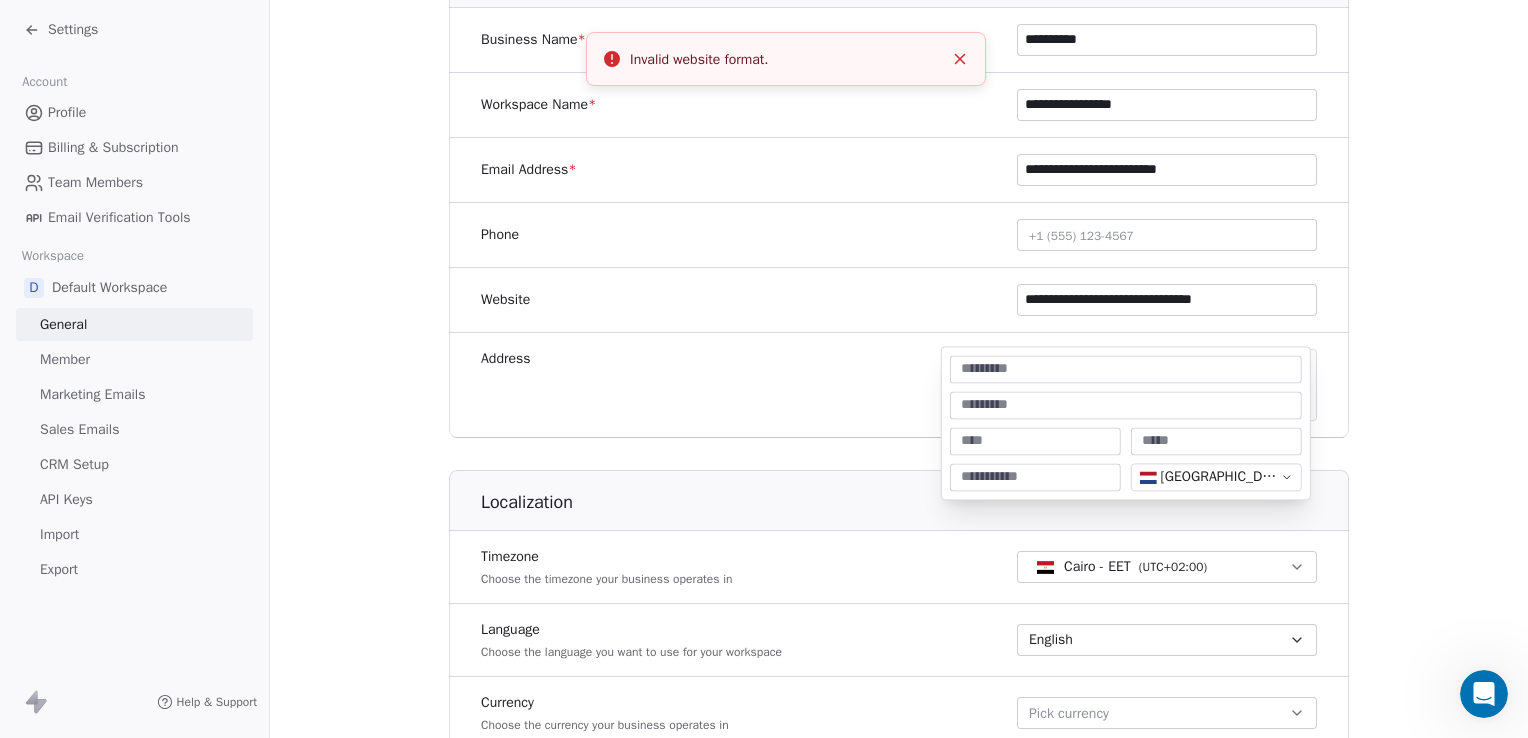 click on "**********" at bounding box center (764, 369) 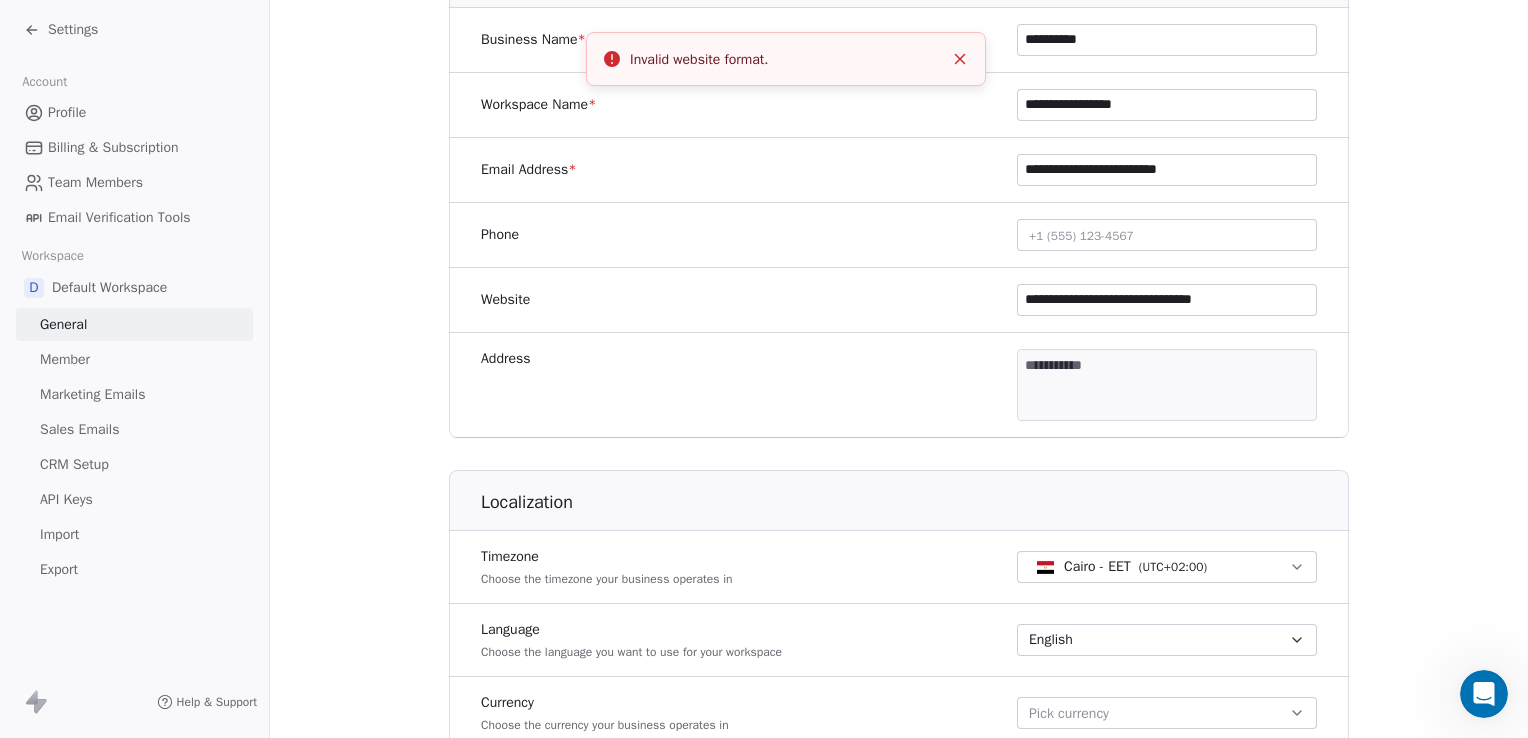 drag, startPoint x: 1493, startPoint y: 342, endPoint x: 1500, endPoint y: 375, distance: 33.734257 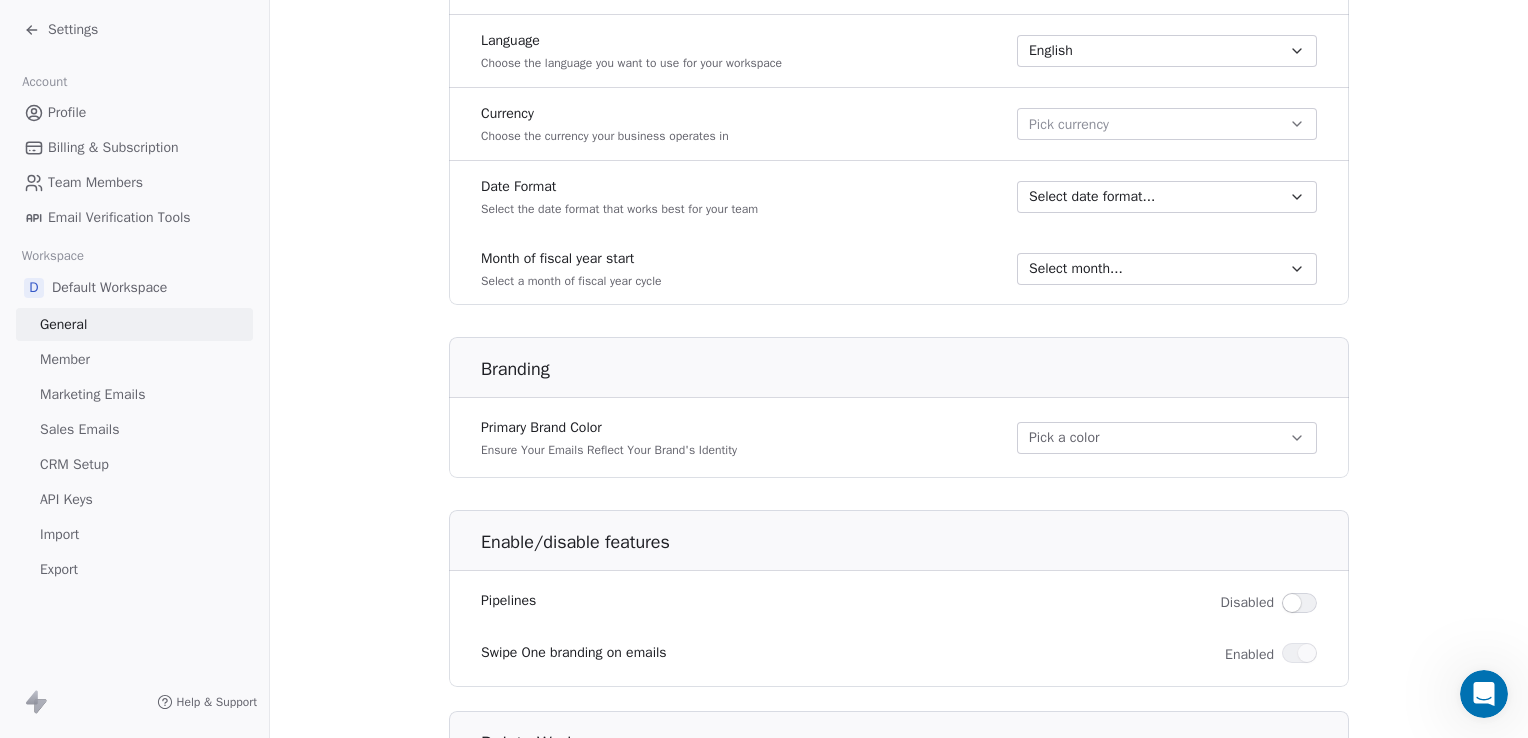 scroll, scrollTop: 1131, scrollLeft: 0, axis: vertical 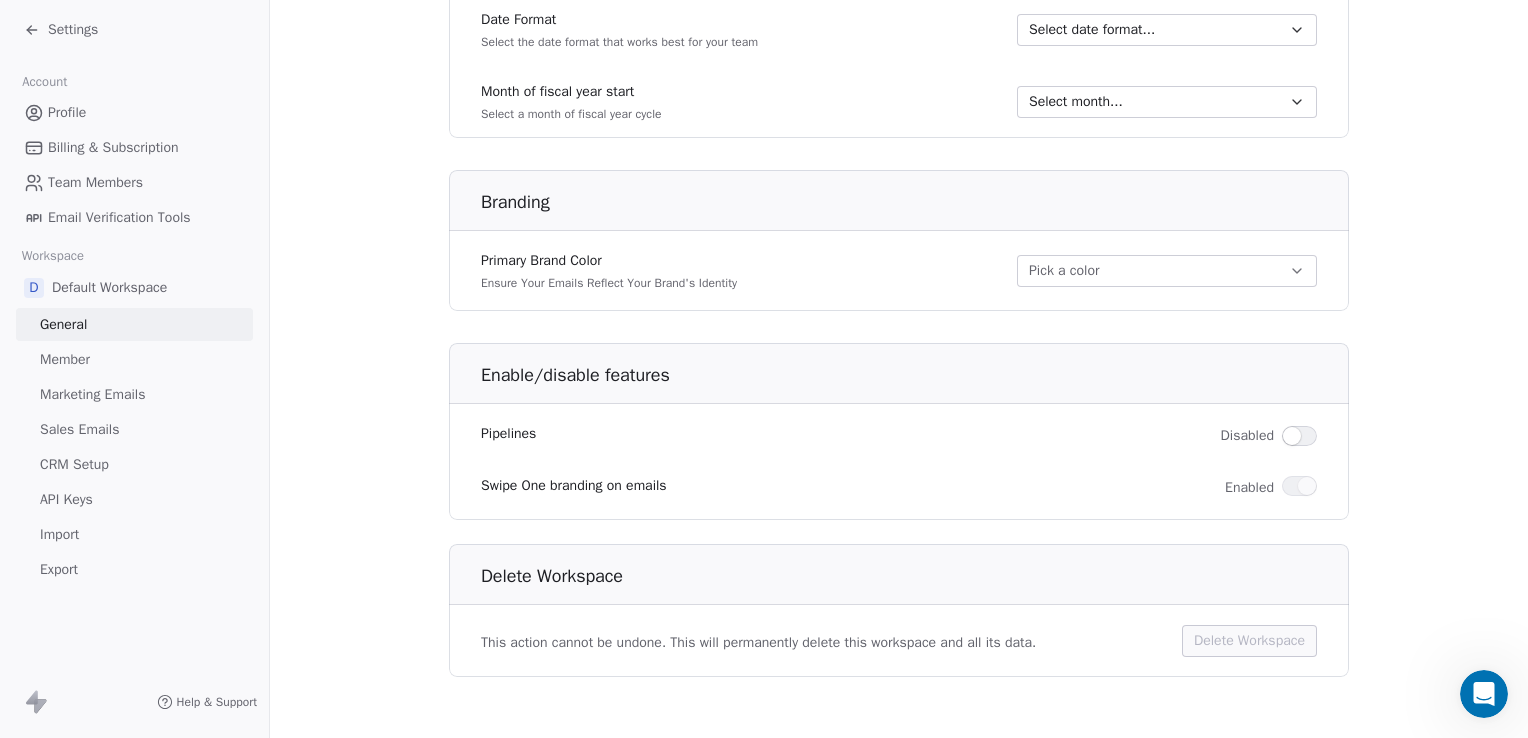 click on "Profile" at bounding box center (67, 112) 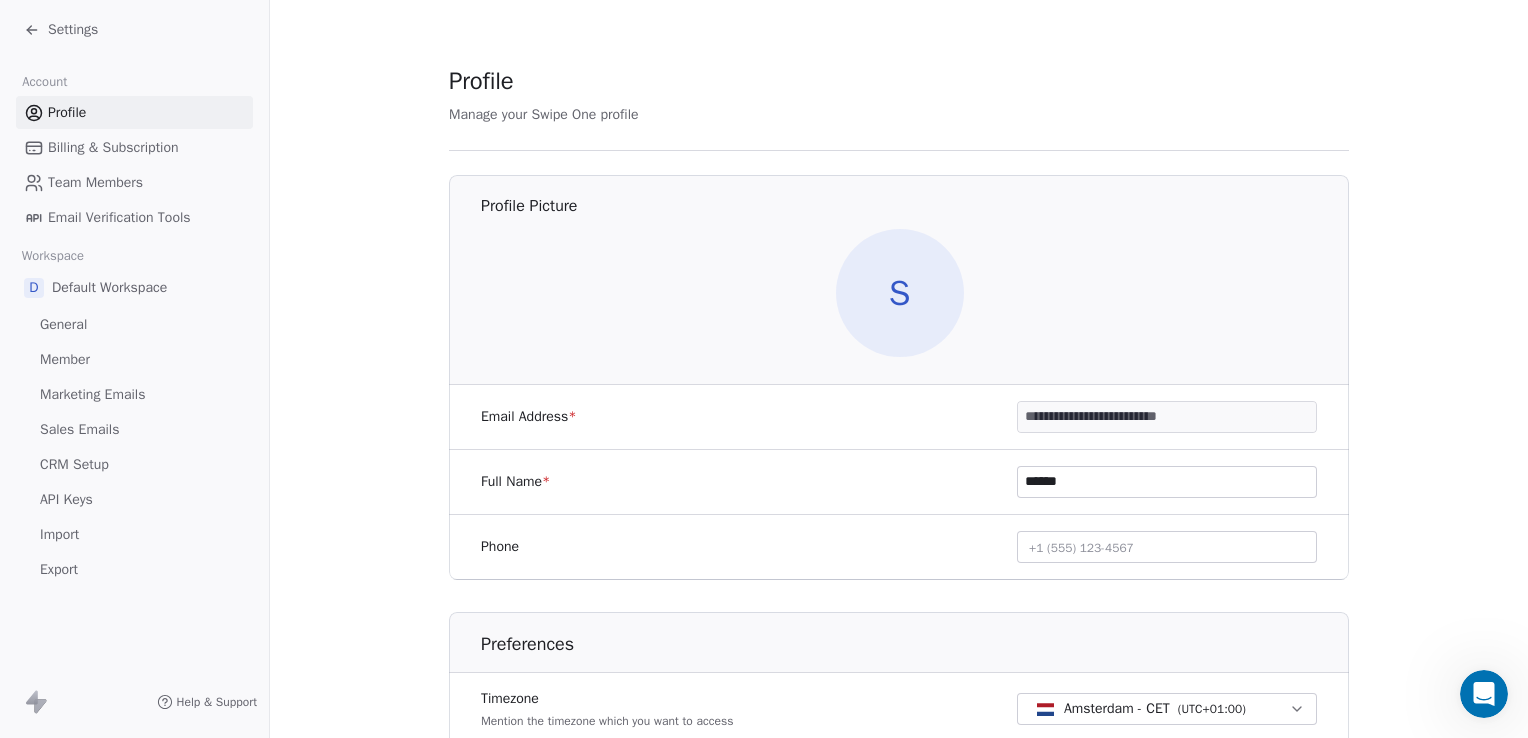scroll, scrollTop: 102, scrollLeft: 0, axis: vertical 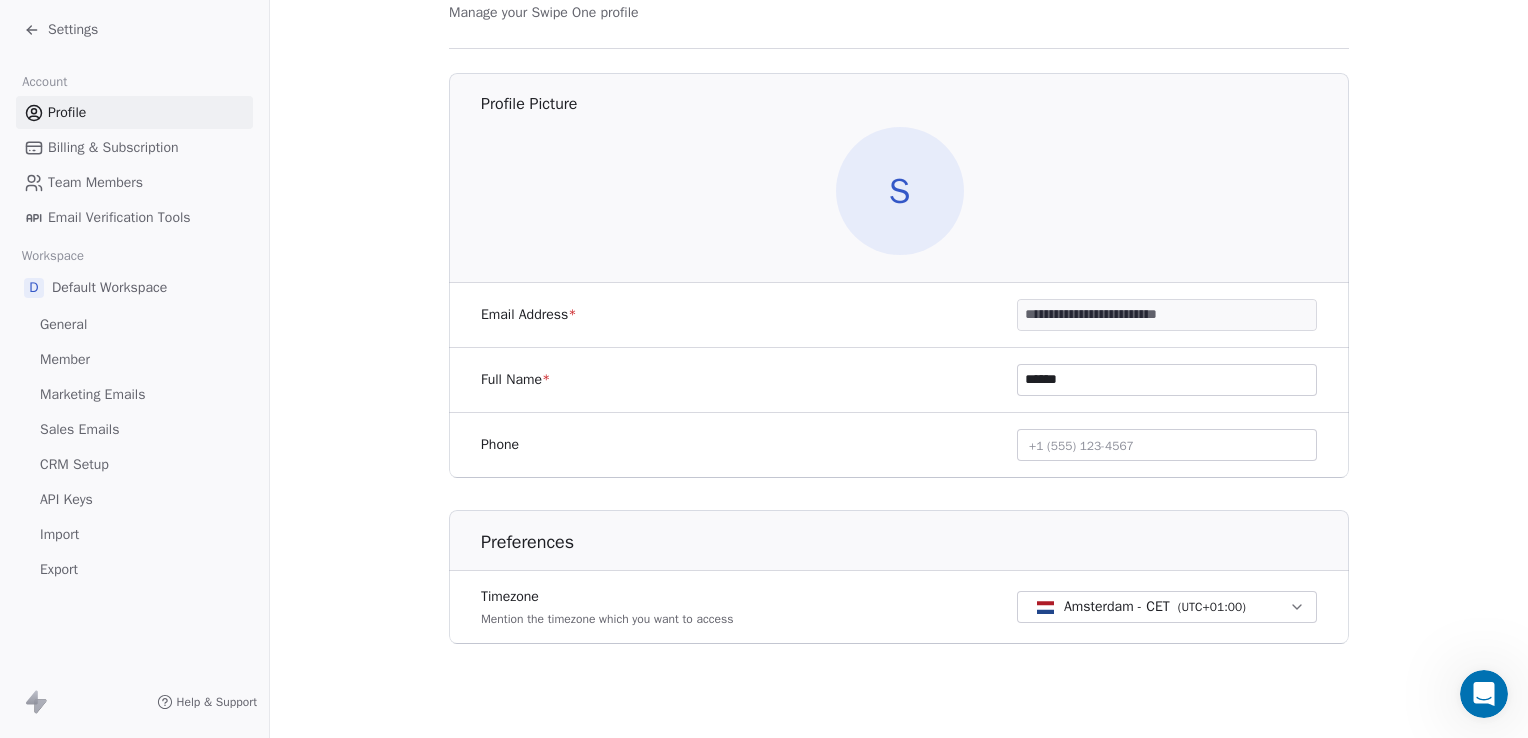 click on "Billing & Subscription" at bounding box center [113, 147] 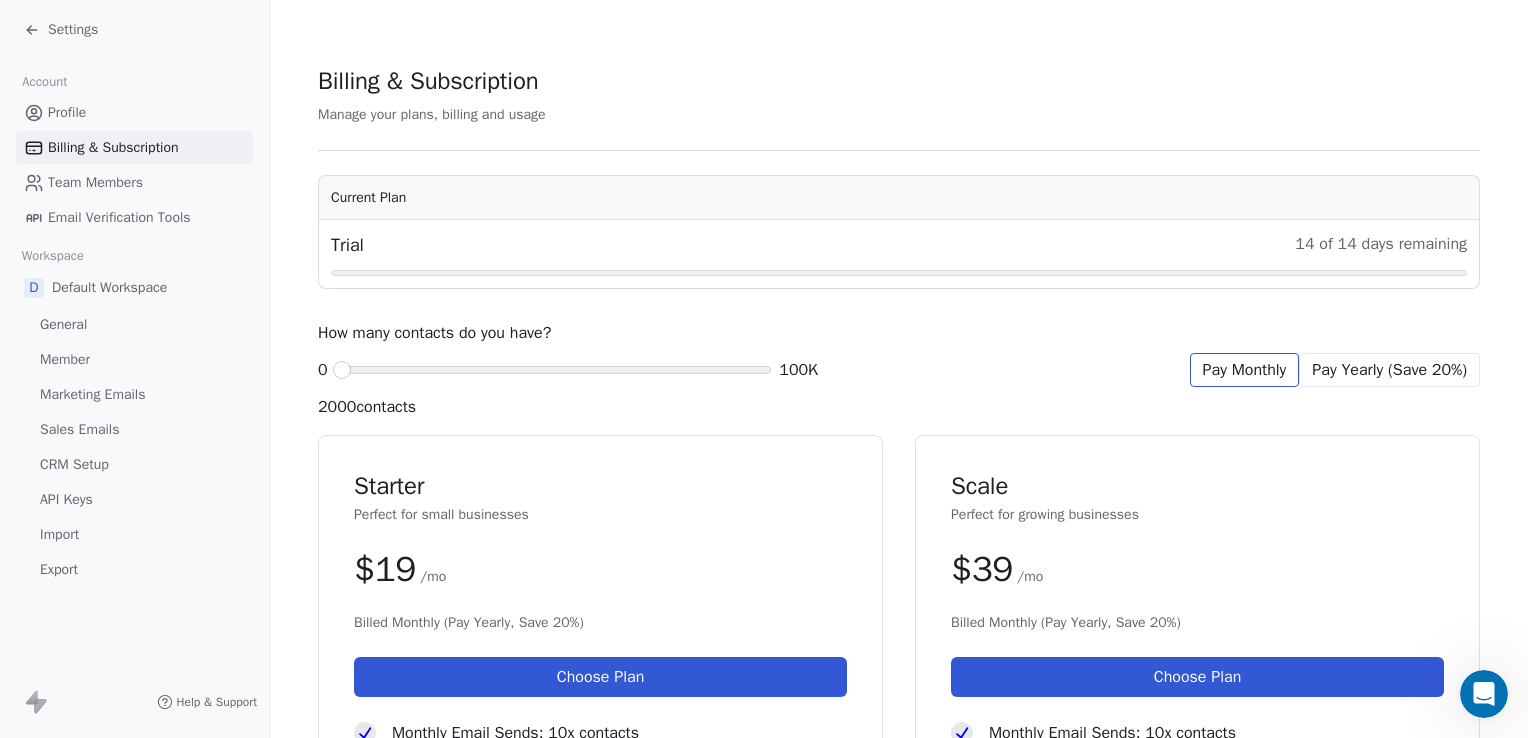 scroll, scrollTop: 0, scrollLeft: 0, axis: both 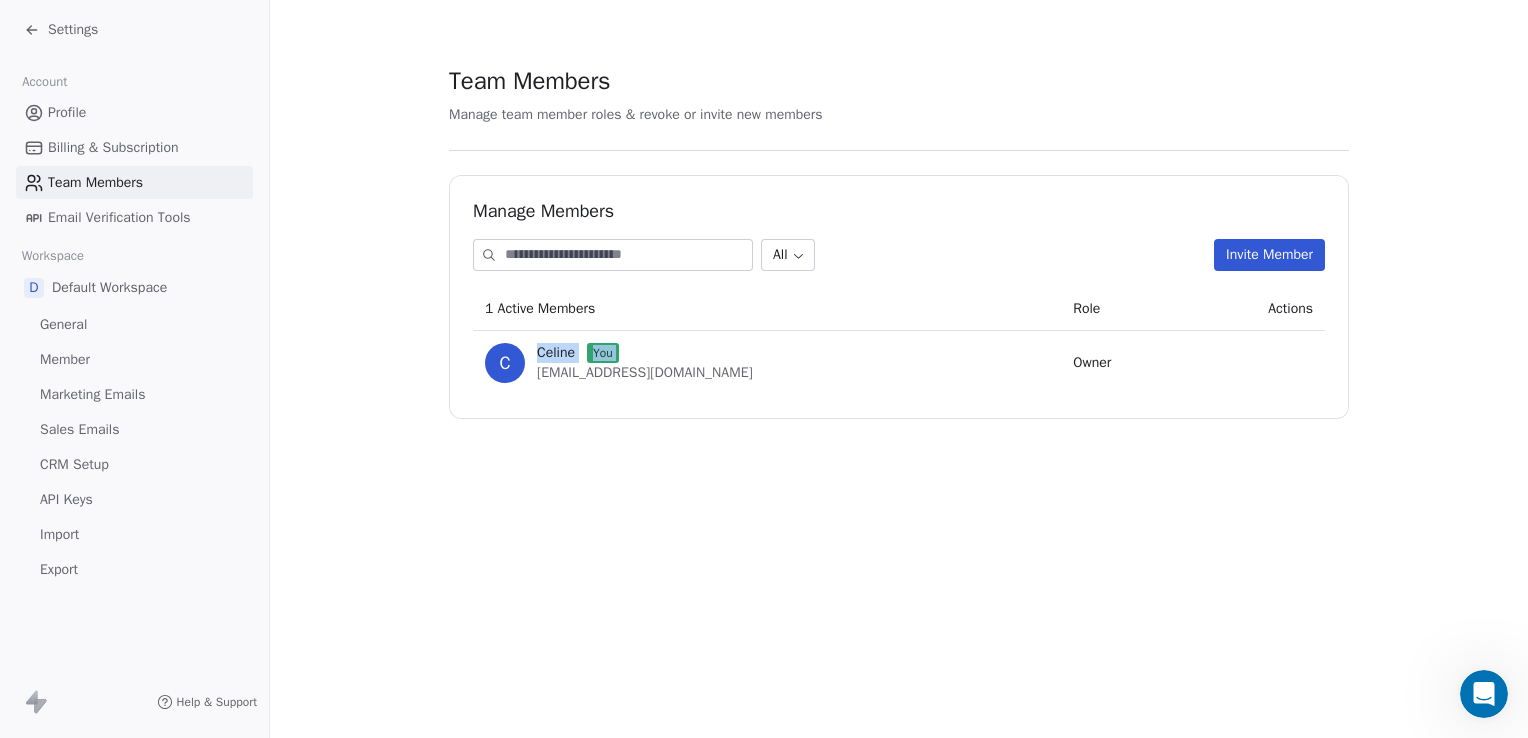 drag, startPoint x: 532, startPoint y: 367, endPoint x: 500, endPoint y: 364, distance: 32.140316 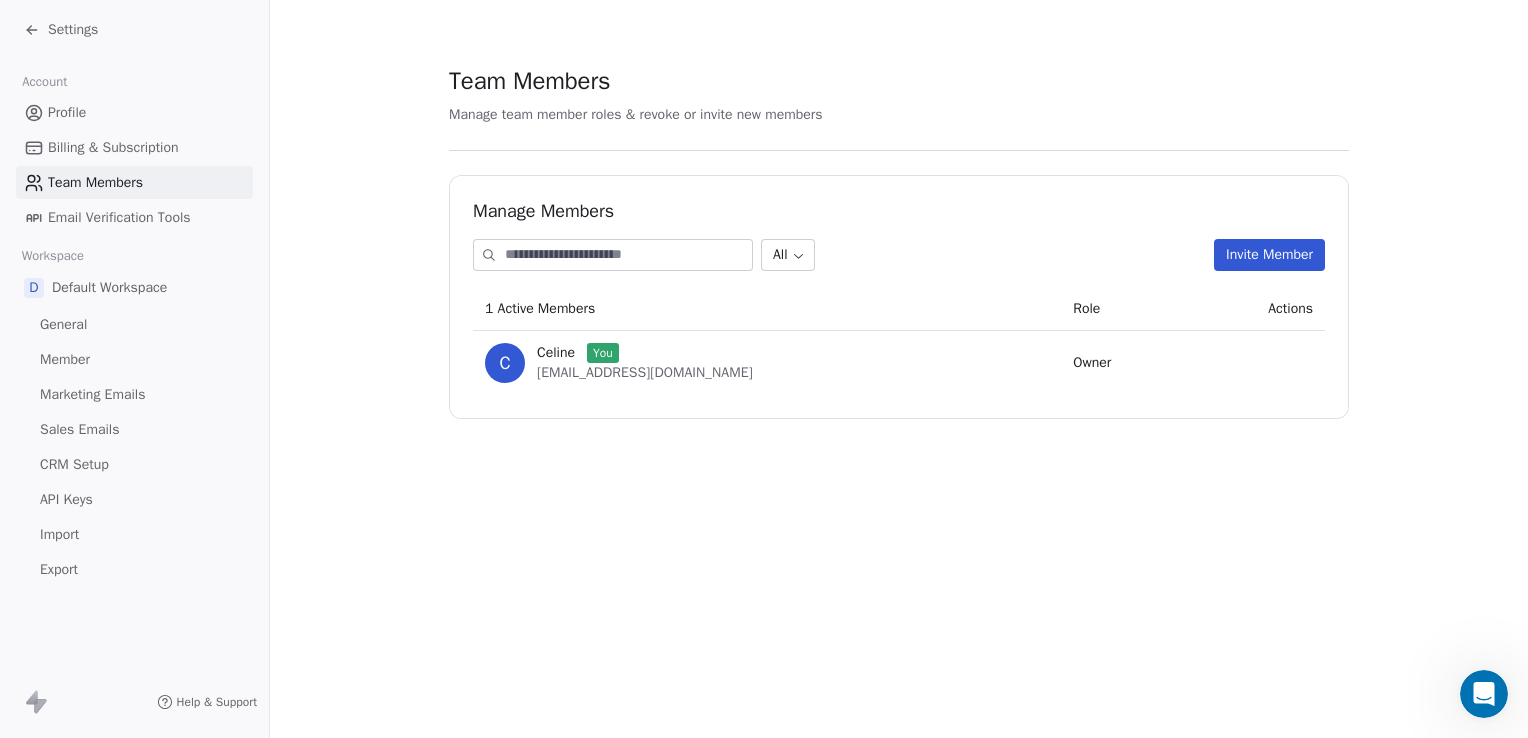 click on "Team Members Manage team member roles & revoke or invite new members Manage Members All Invite Member 1   Active Members Role Actions C [PERSON_NAME] You [EMAIL_ADDRESS][DOMAIN_NAME] Owner" at bounding box center (899, 241) 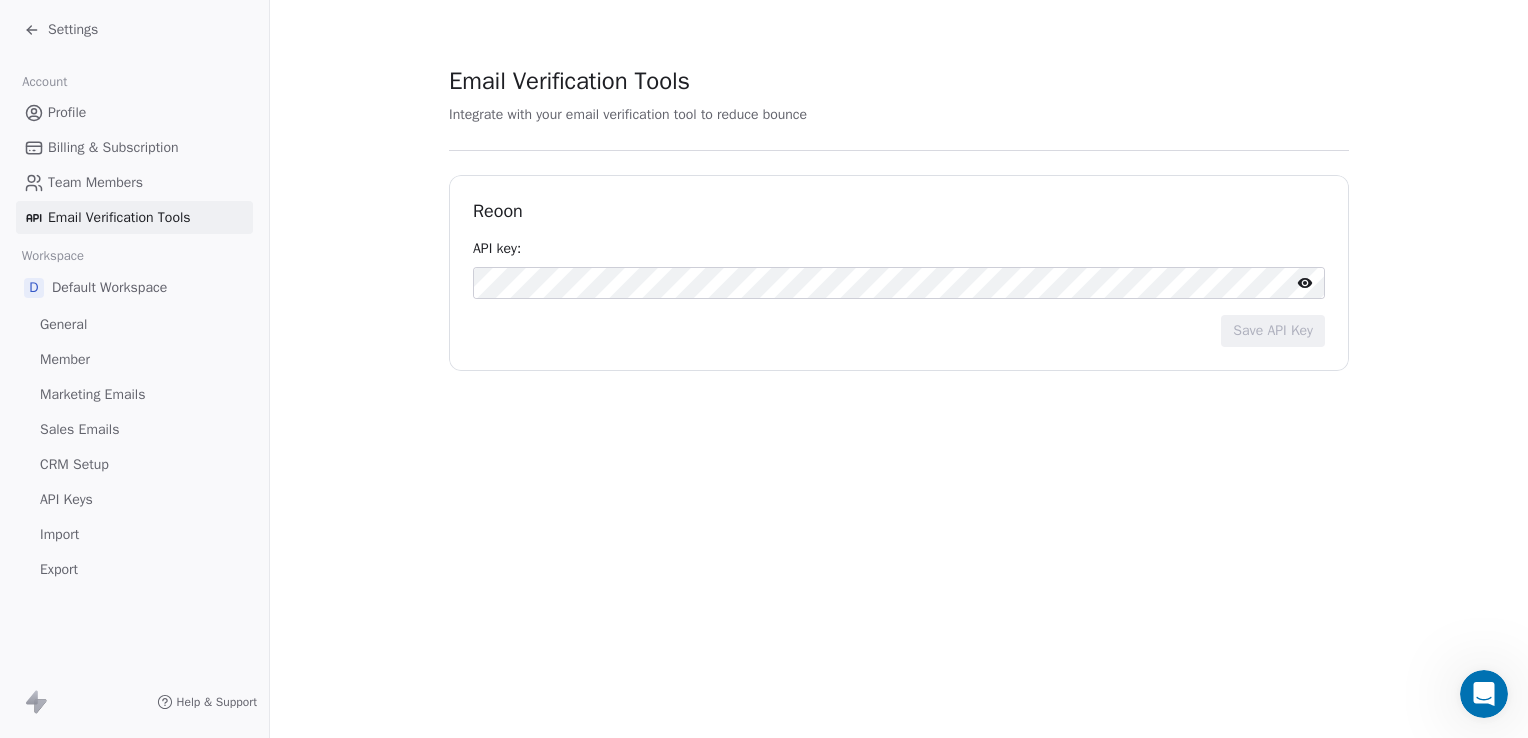 click on "Account" at bounding box center (45, 82) 